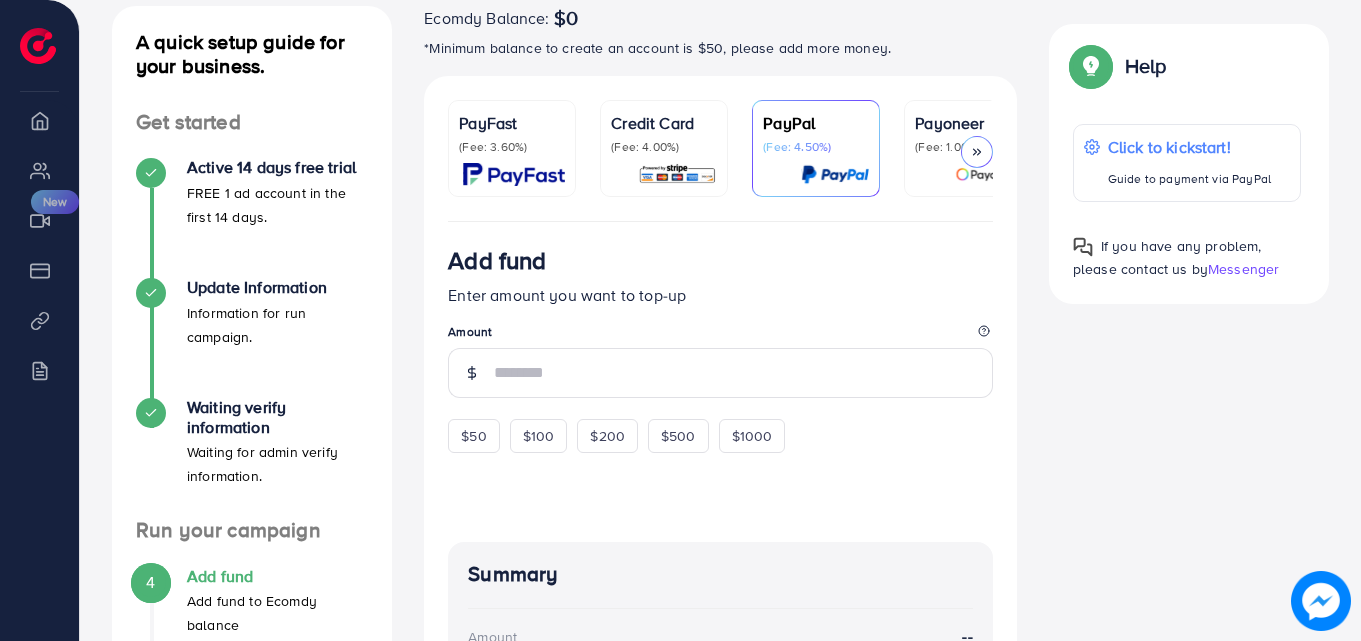scroll, scrollTop: 231, scrollLeft: 0, axis: vertical 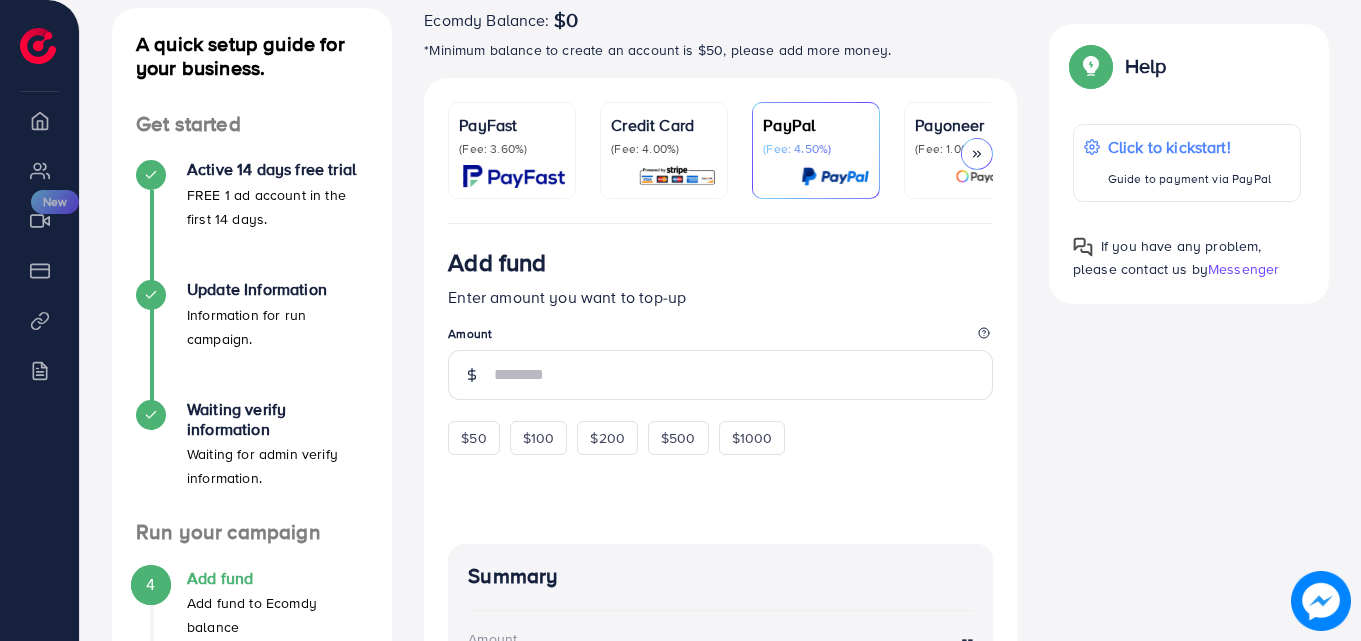 click at bounding box center [514, 176] 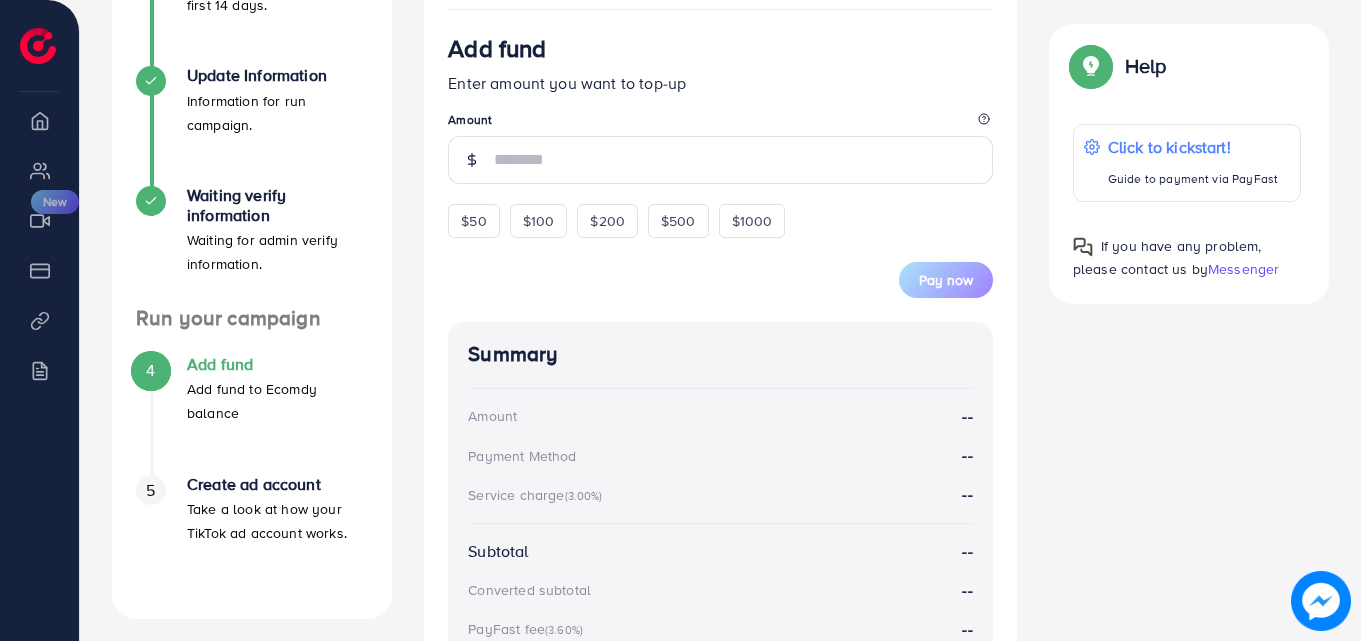 scroll, scrollTop: 442, scrollLeft: 0, axis: vertical 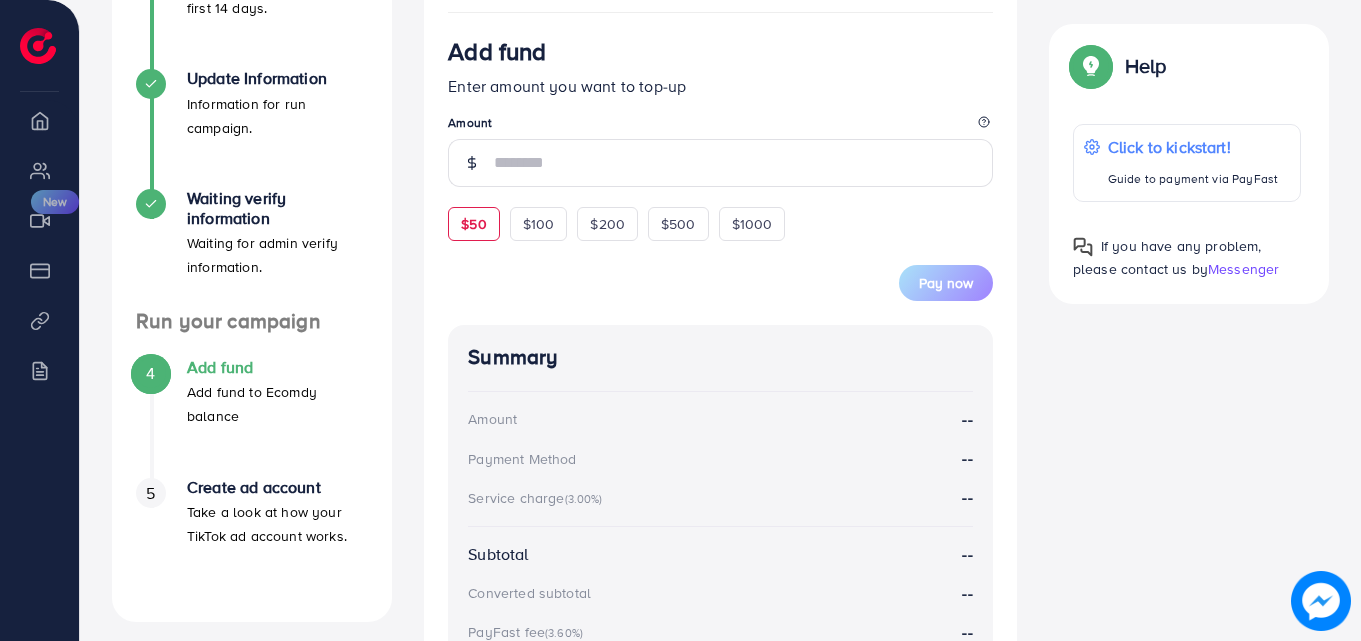 click on "$50" at bounding box center [473, 224] 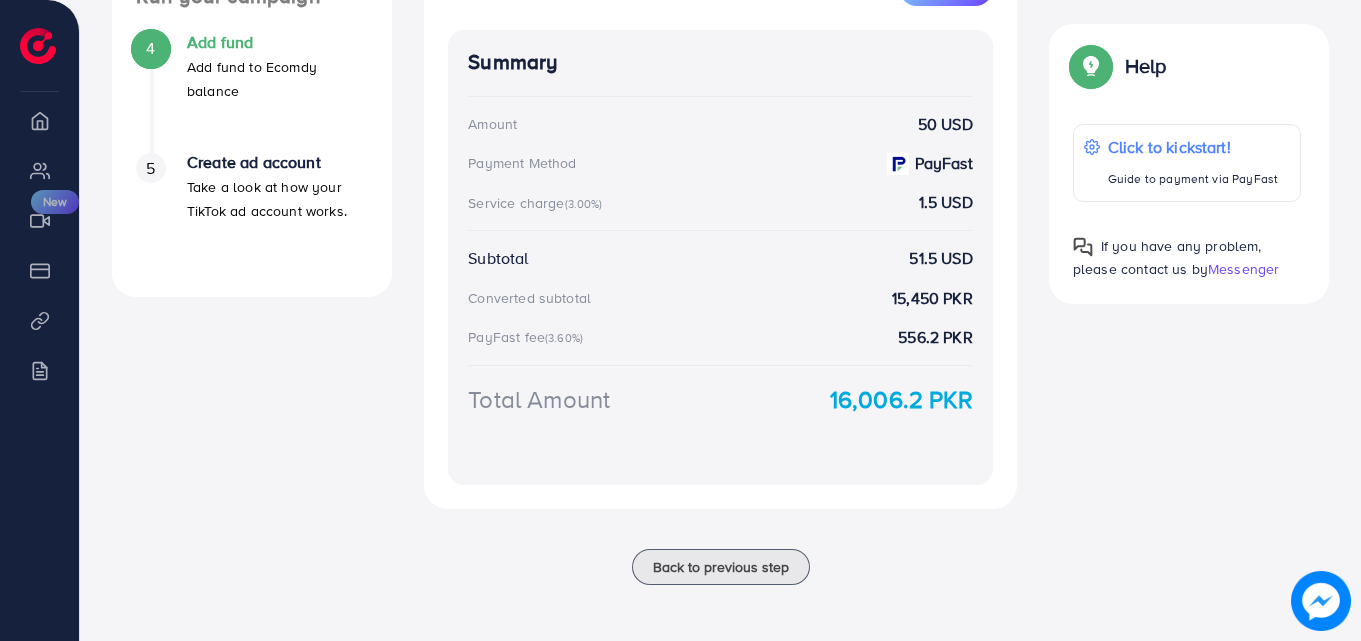 scroll, scrollTop: 0, scrollLeft: 0, axis: both 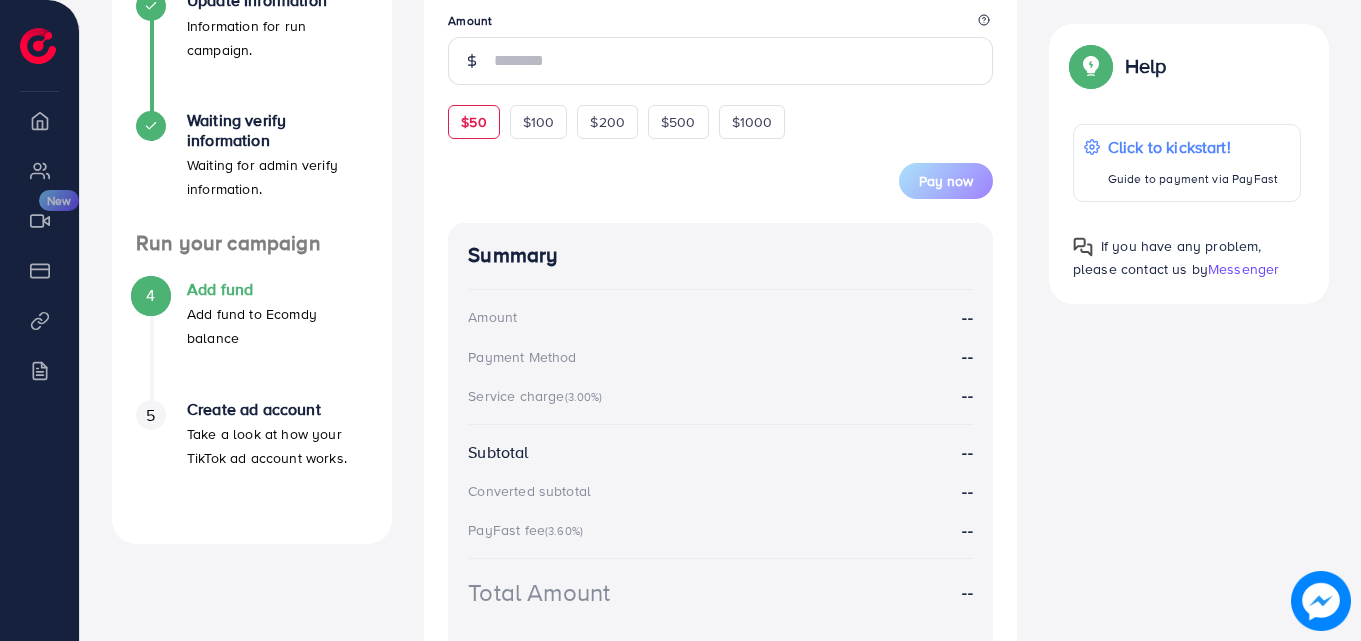 click on "$50" at bounding box center (473, 122) 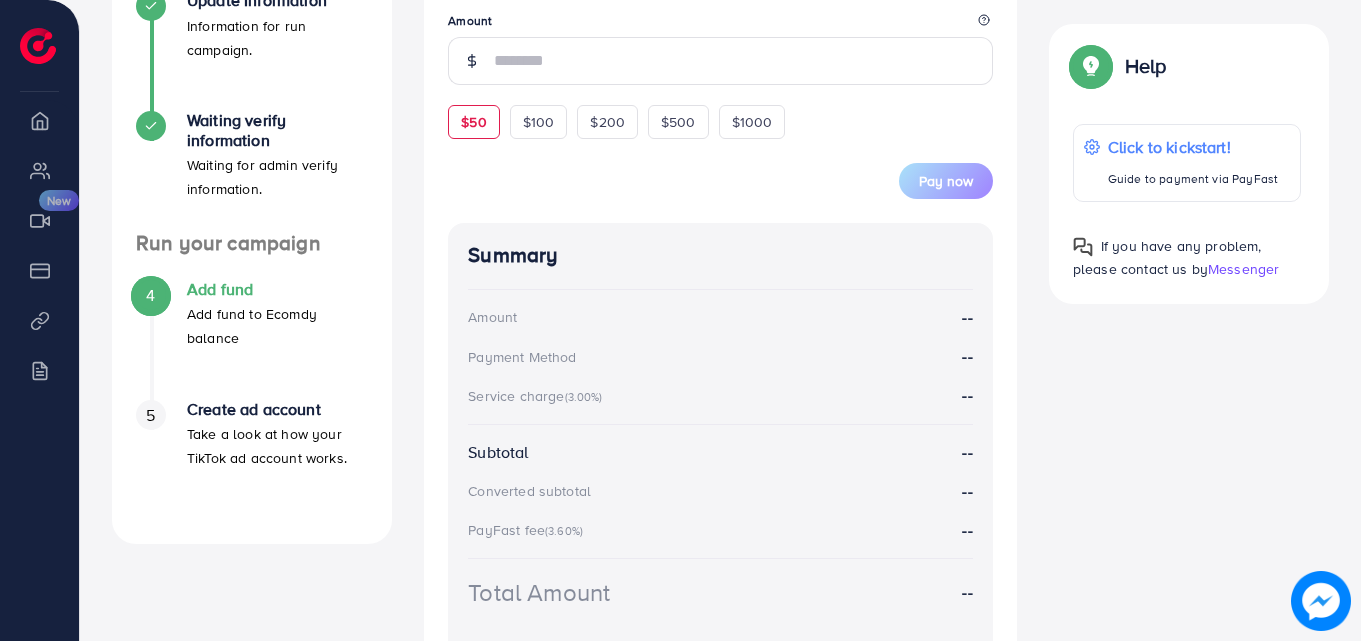type on "**" 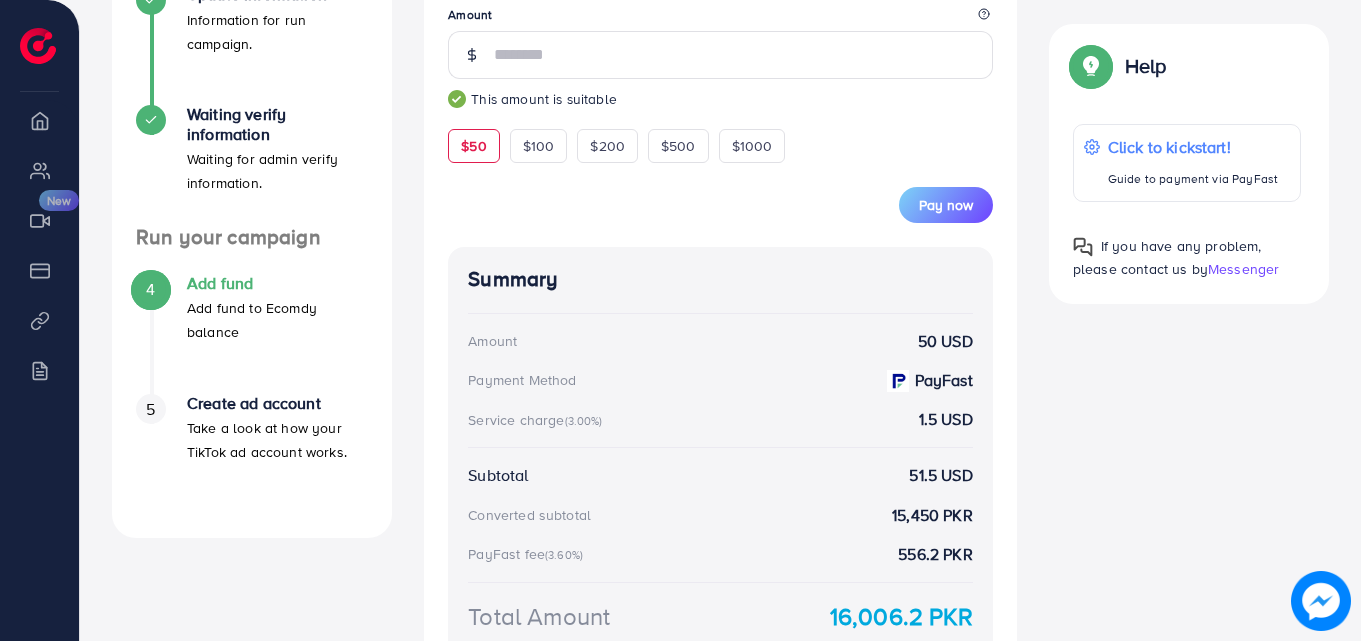 scroll, scrollTop: 535, scrollLeft: 0, axis: vertical 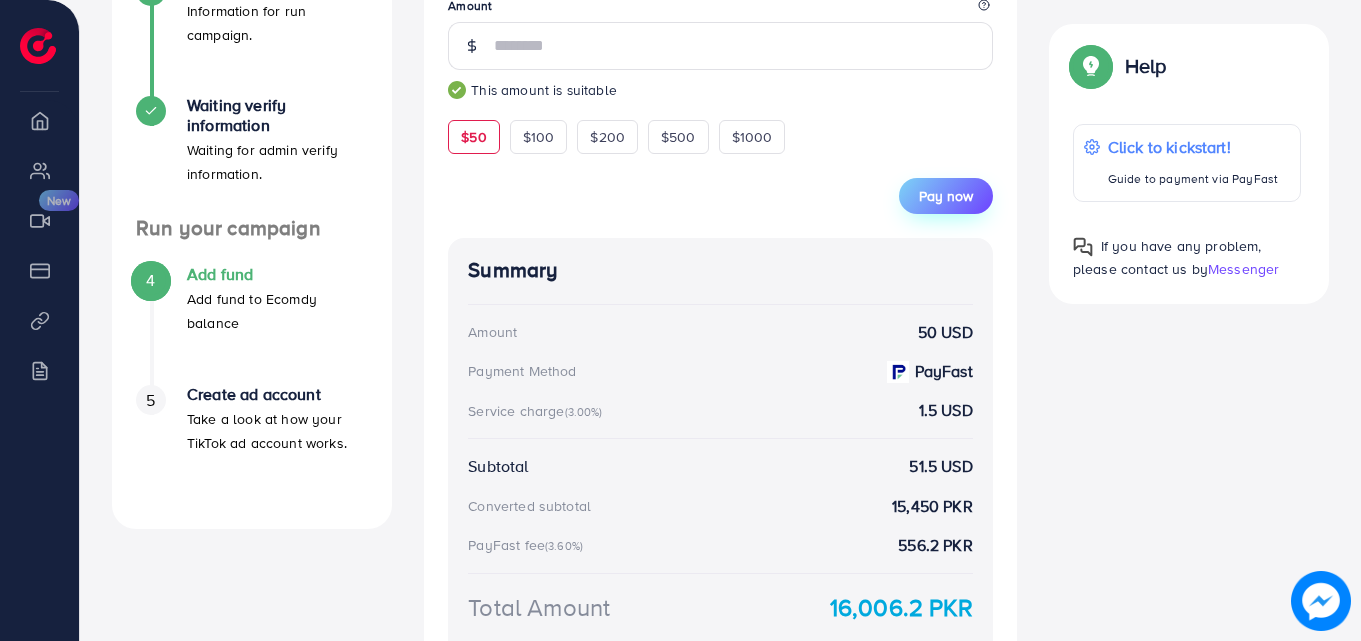 click on "Pay now" at bounding box center [946, 196] 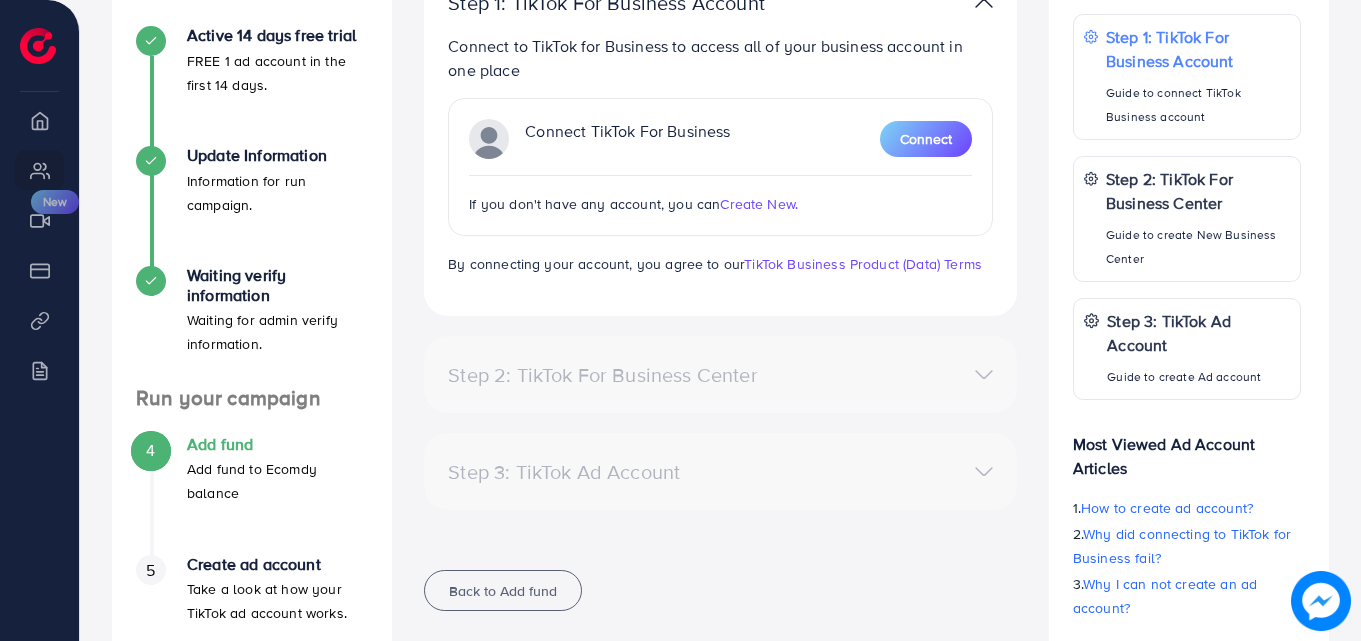 scroll, scrollTop: 366, scrollLeft: 0, axis: vertical 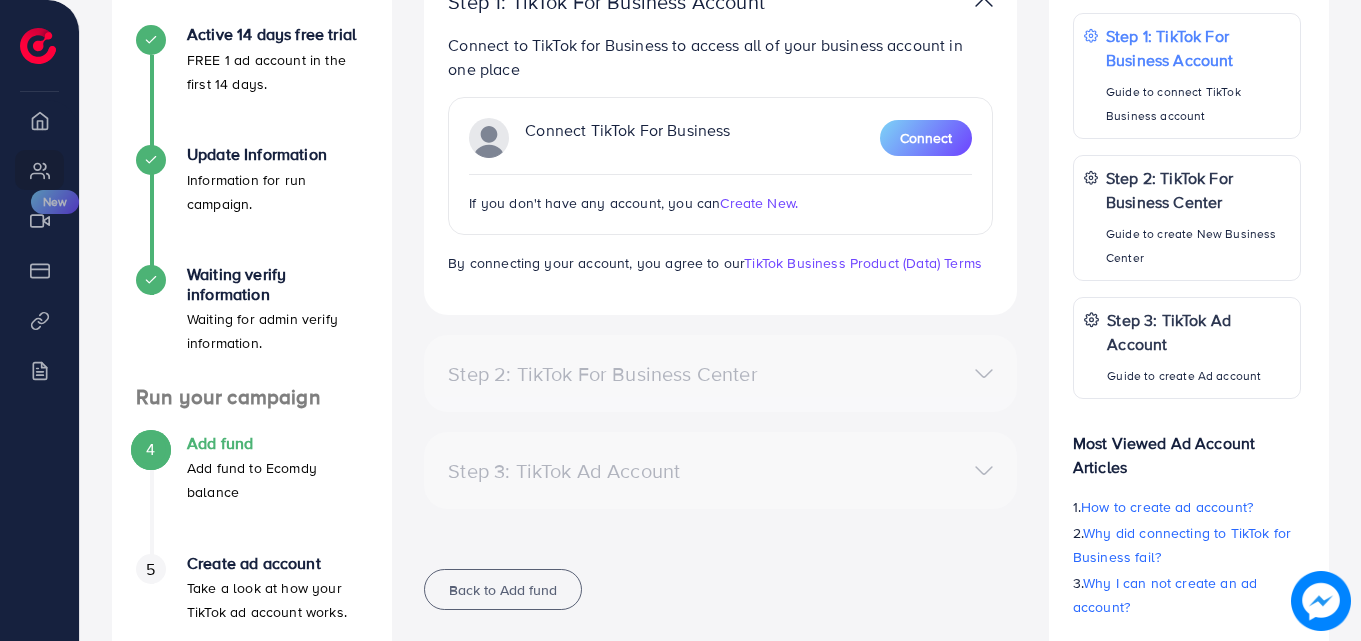 click on "Create New." at bounding box center (759, 203) 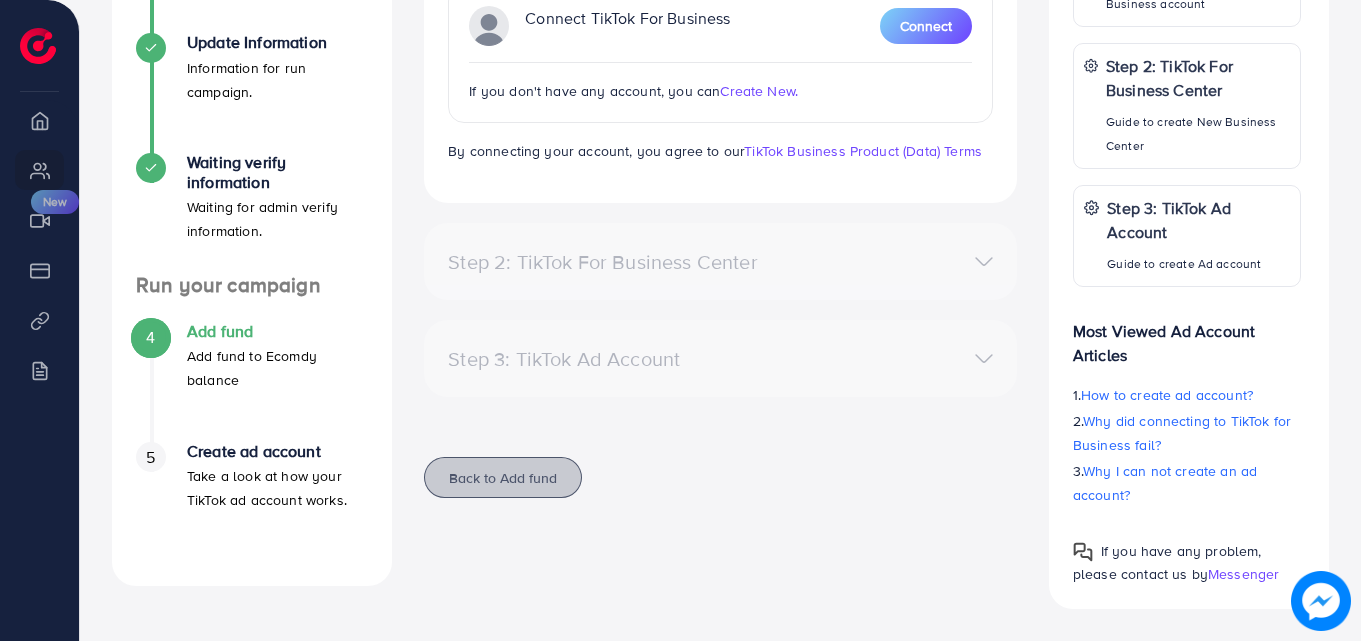 click on "Back to Add fund" at bounding box center [503, 478] 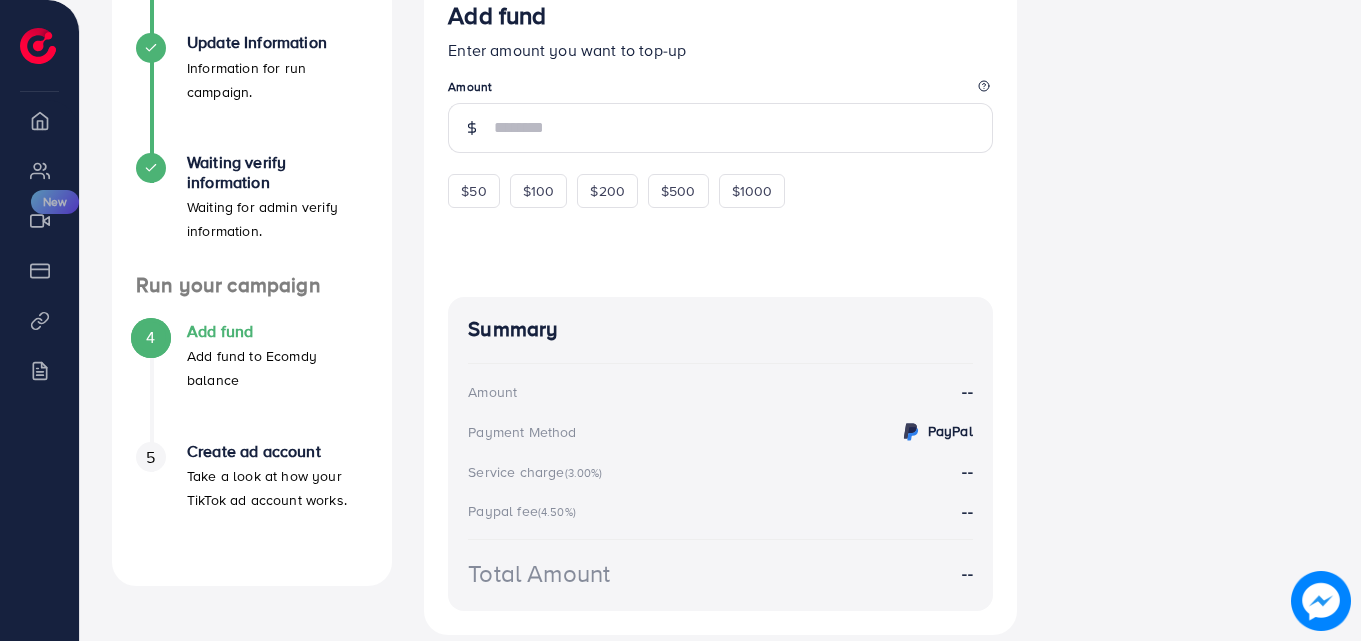 scroll, scrollTop: 0, scrollLeft: 0, axis: both 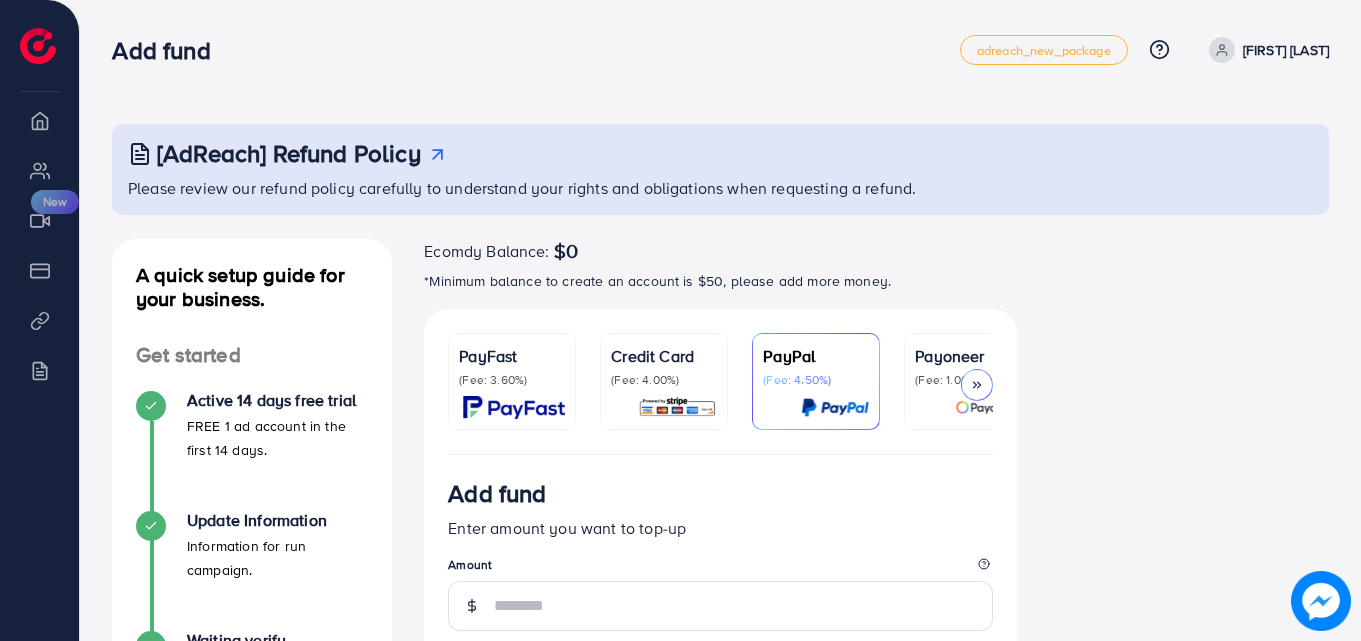 click on "(Fee: 3.60%)" at bounding box center [512, 380] 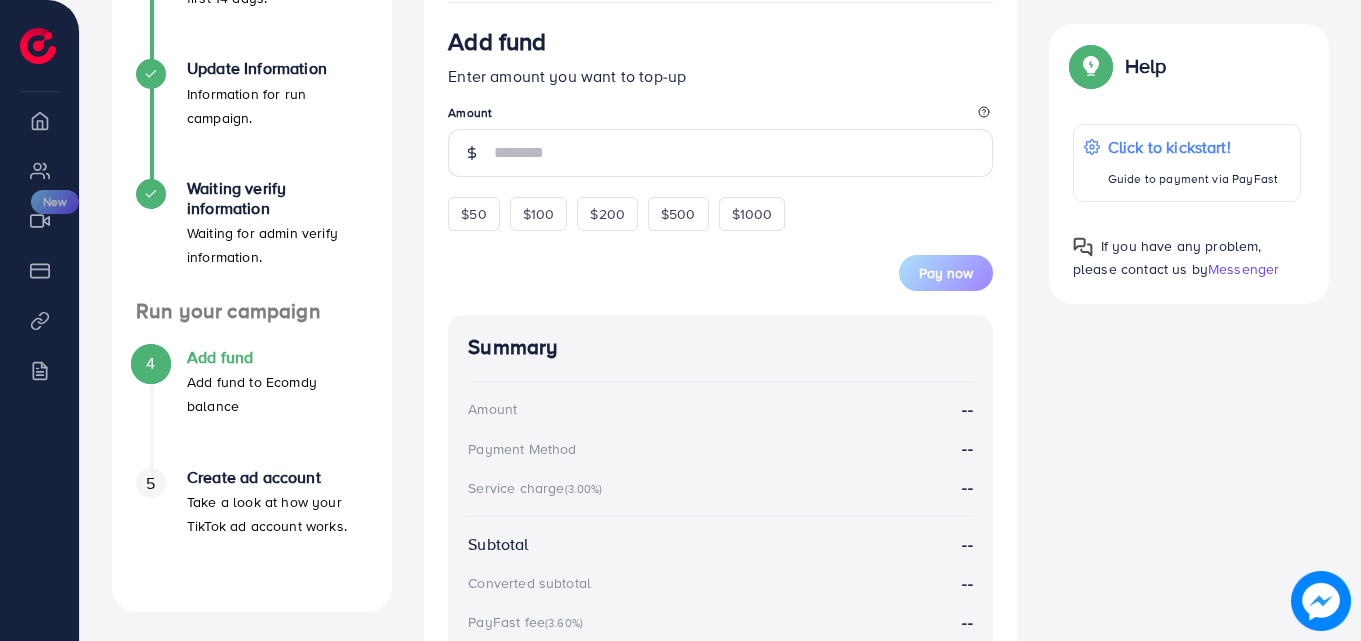 scroll, scrollTop: 471, scrollLeft: 0, axis: vertical 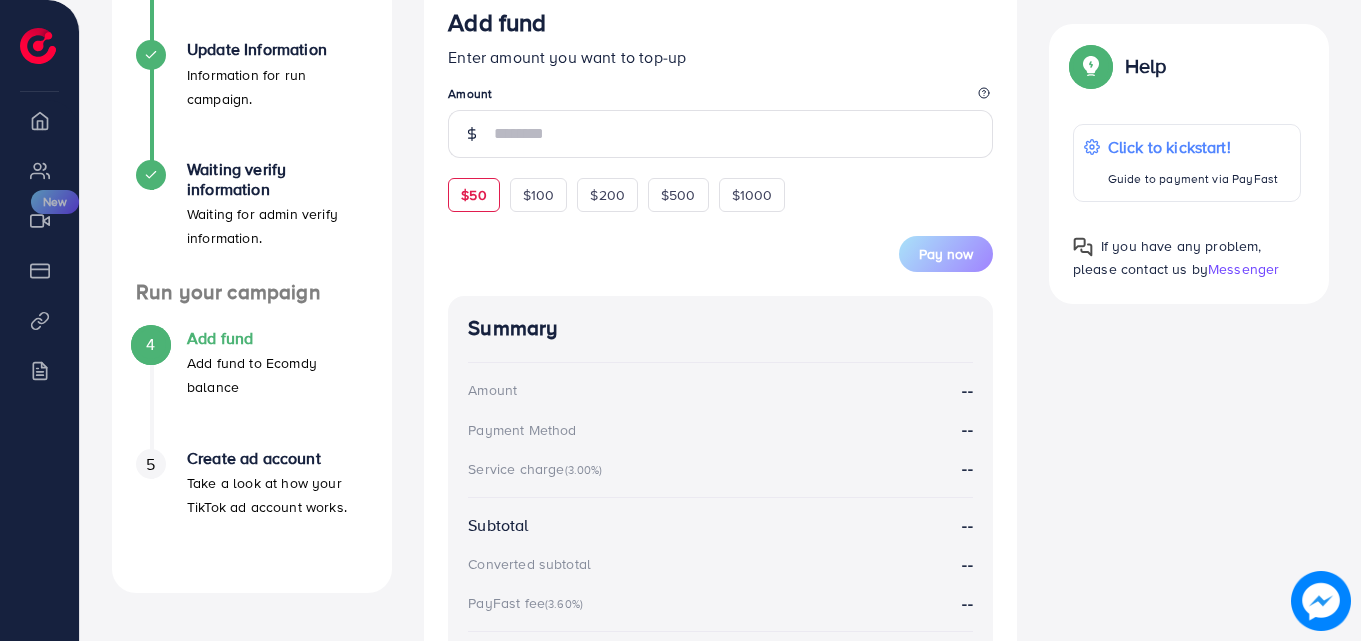 click on "$50" at bounding box center [473, 195] 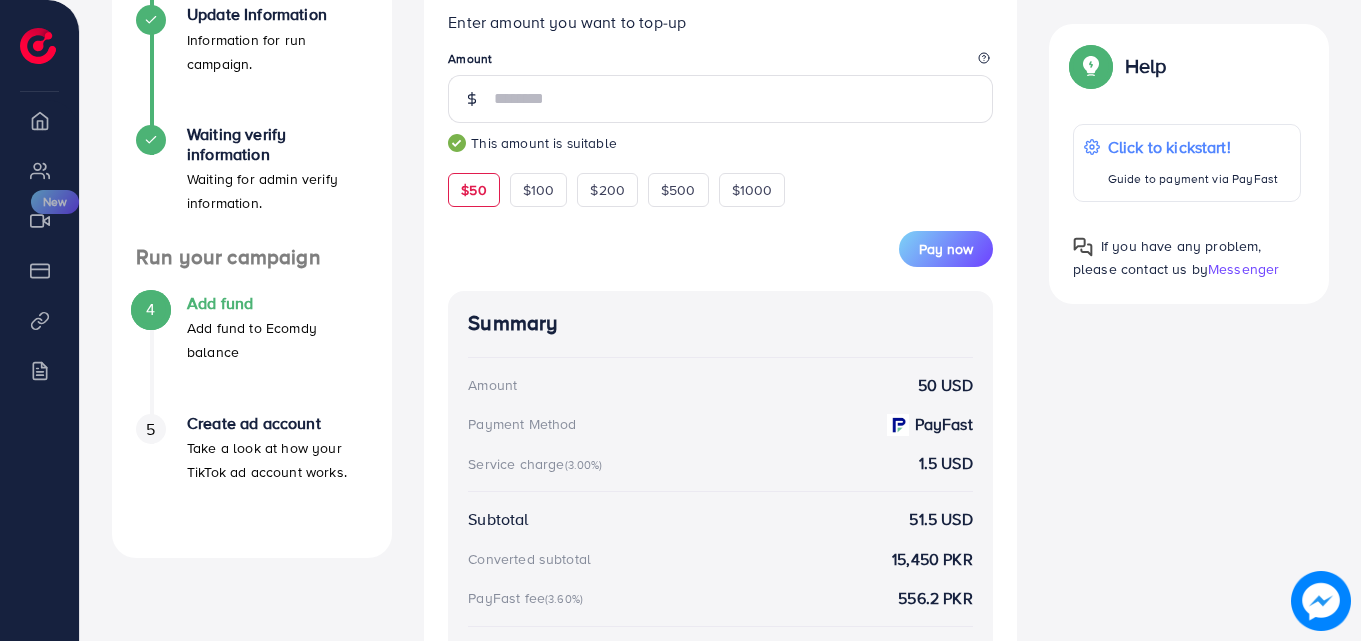 scroll, scrollTop: 505, scrollLeft: 0, axis: vertical 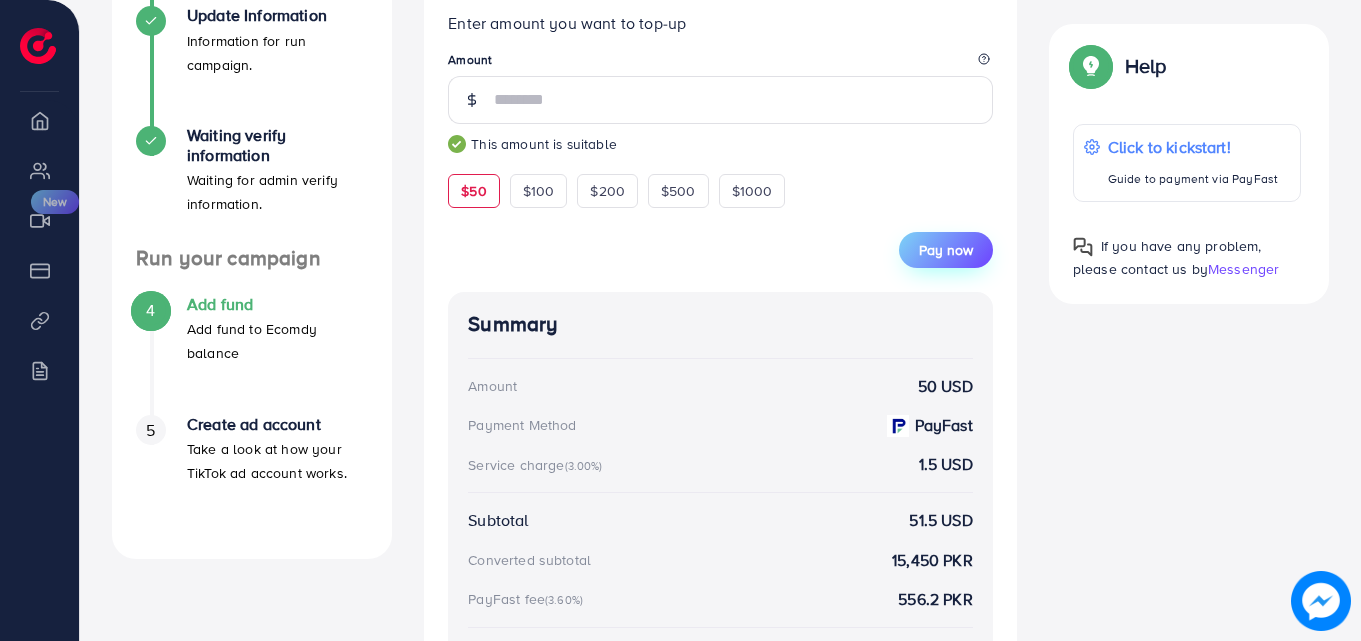 click on "Pay now" at bounding box center (946, 250) 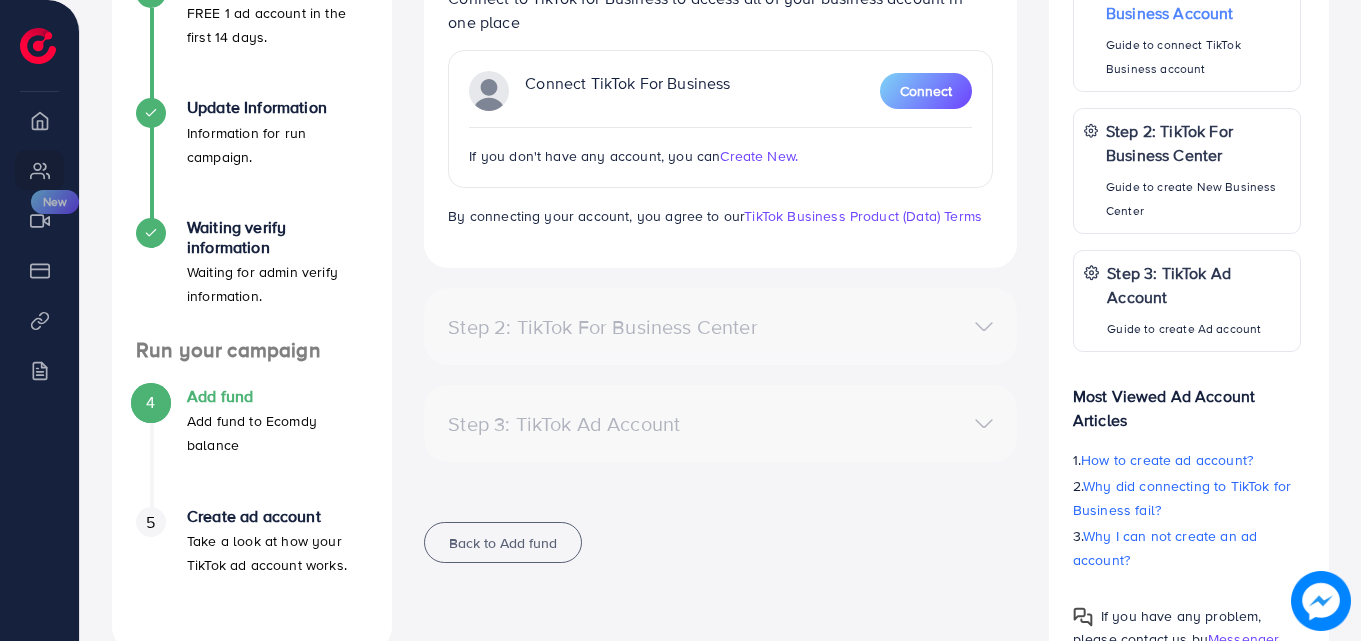 scroll, scrollTop: 416, scrollLeft: 0, axis: vertical 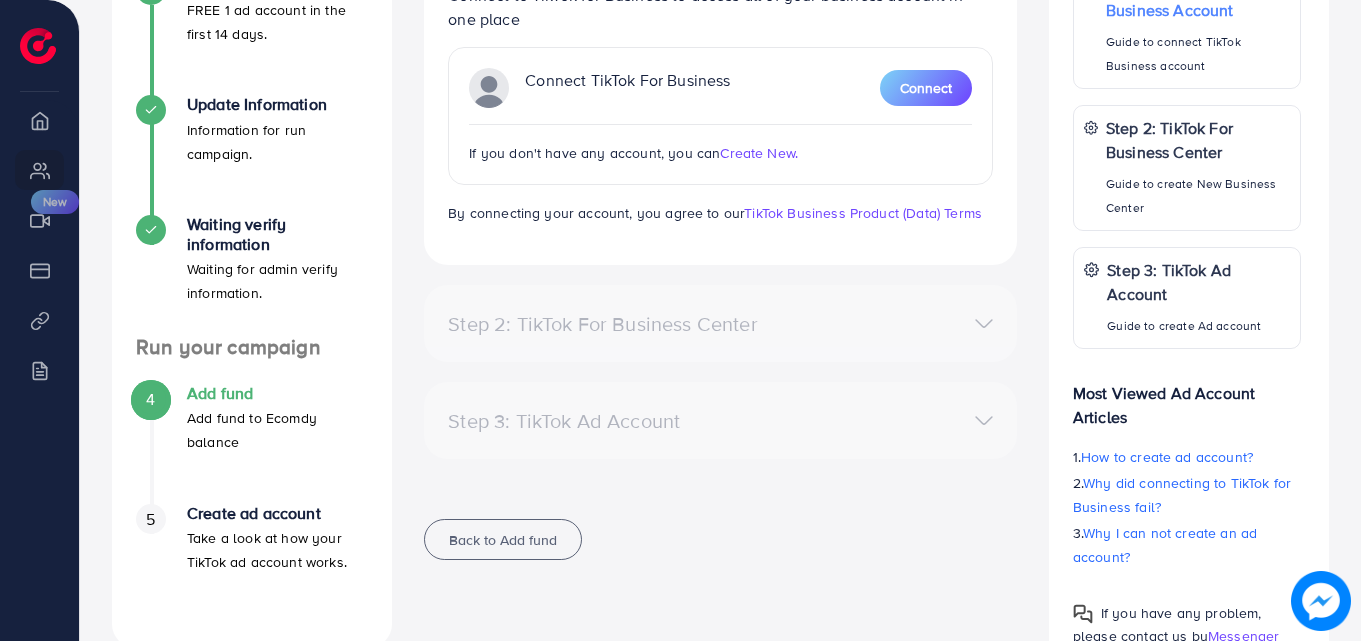 click on "Create New." at bounding box center [759, 153] 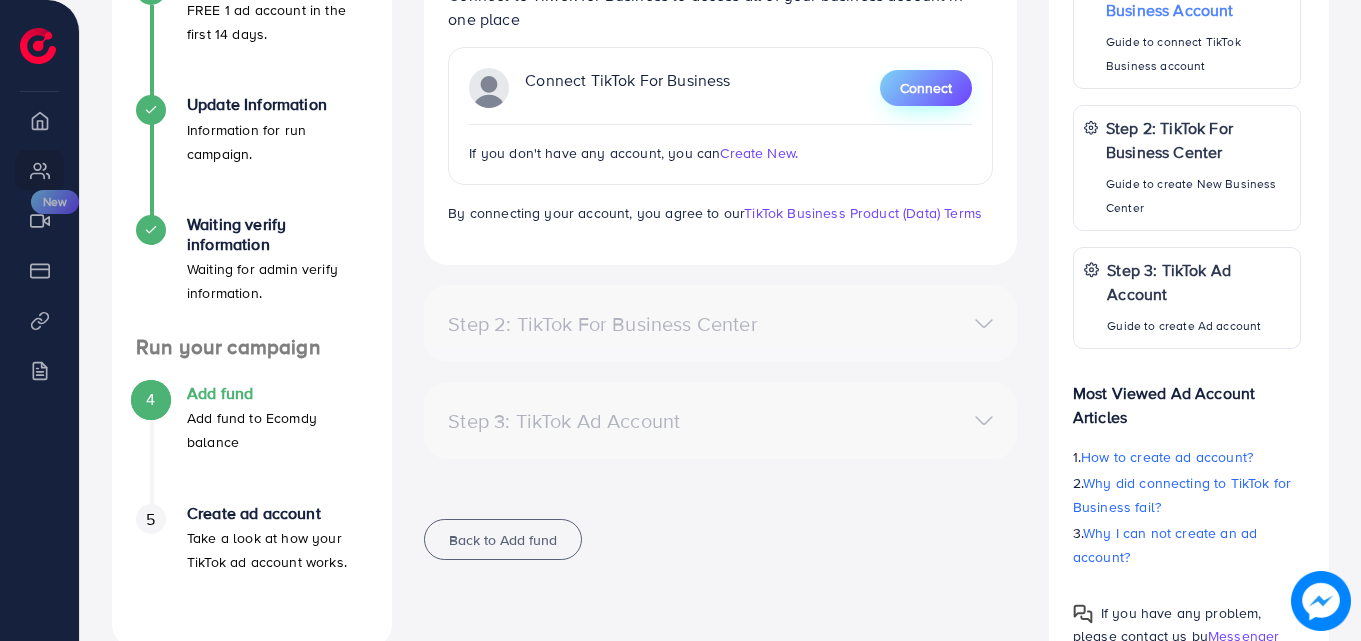 click on "Connect" at bounding box center (926, 88) 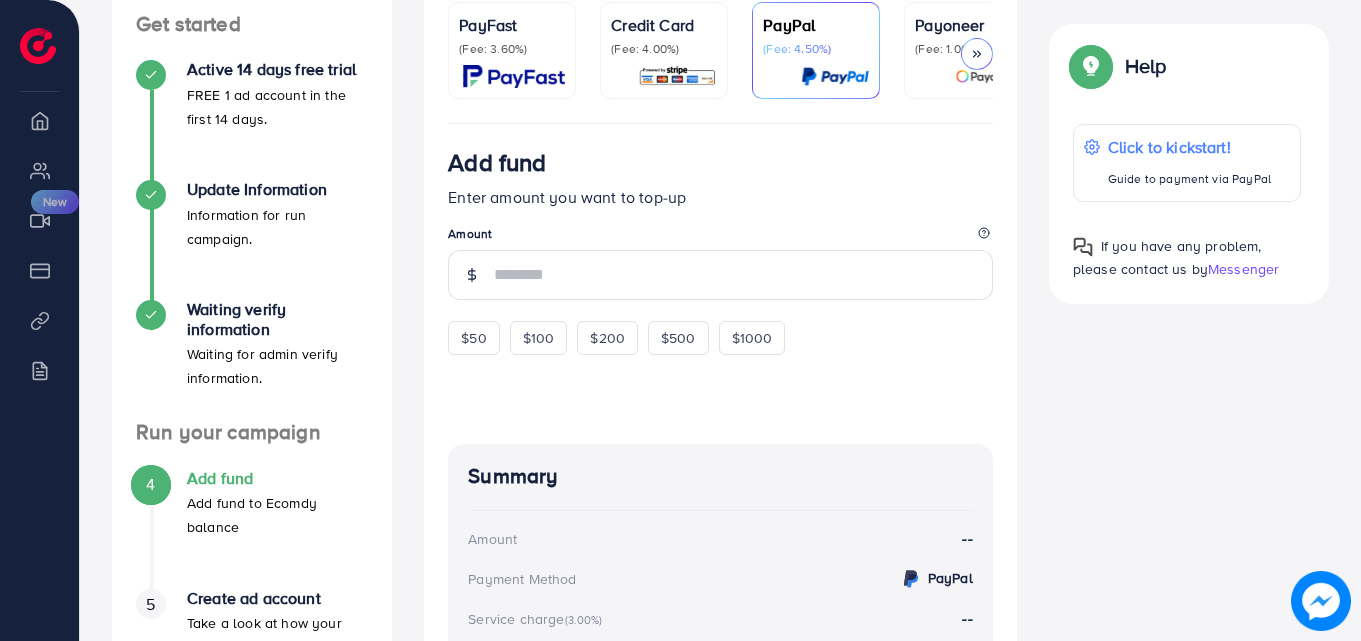 scroll, scrollTop: 0, scrollLeft: 0, axis: both 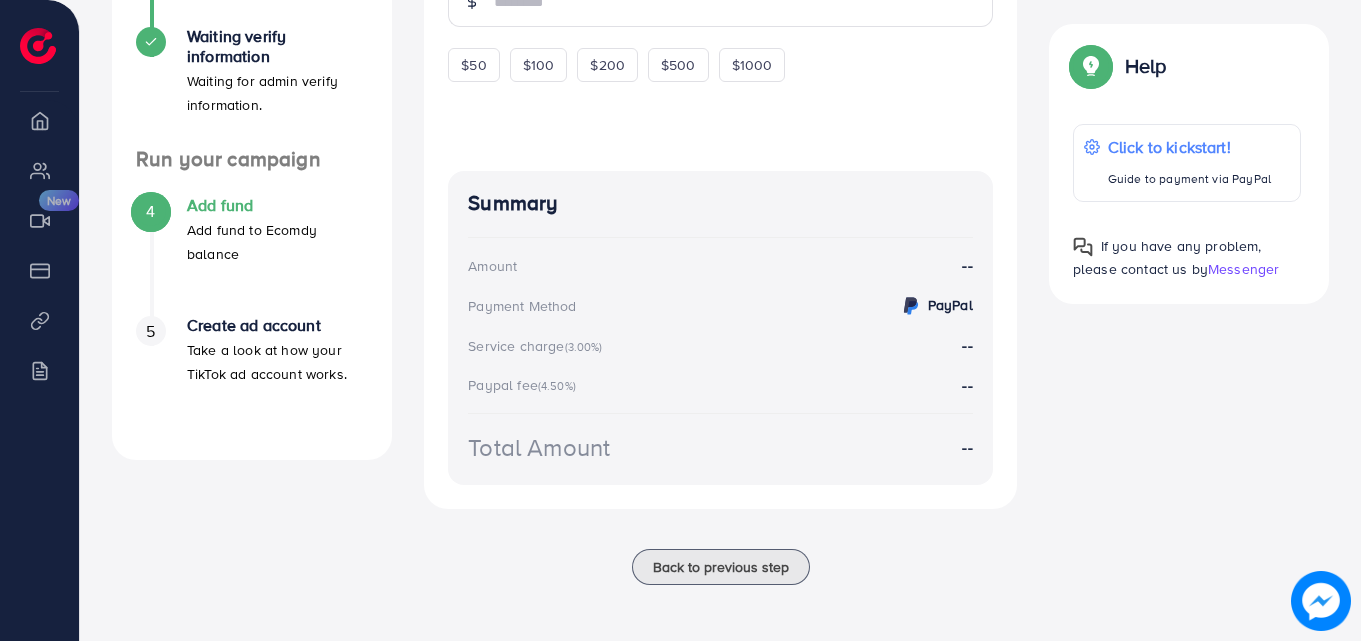 click on "Take a look at how your TikTok ad account works." at bounding box center (277, 362) 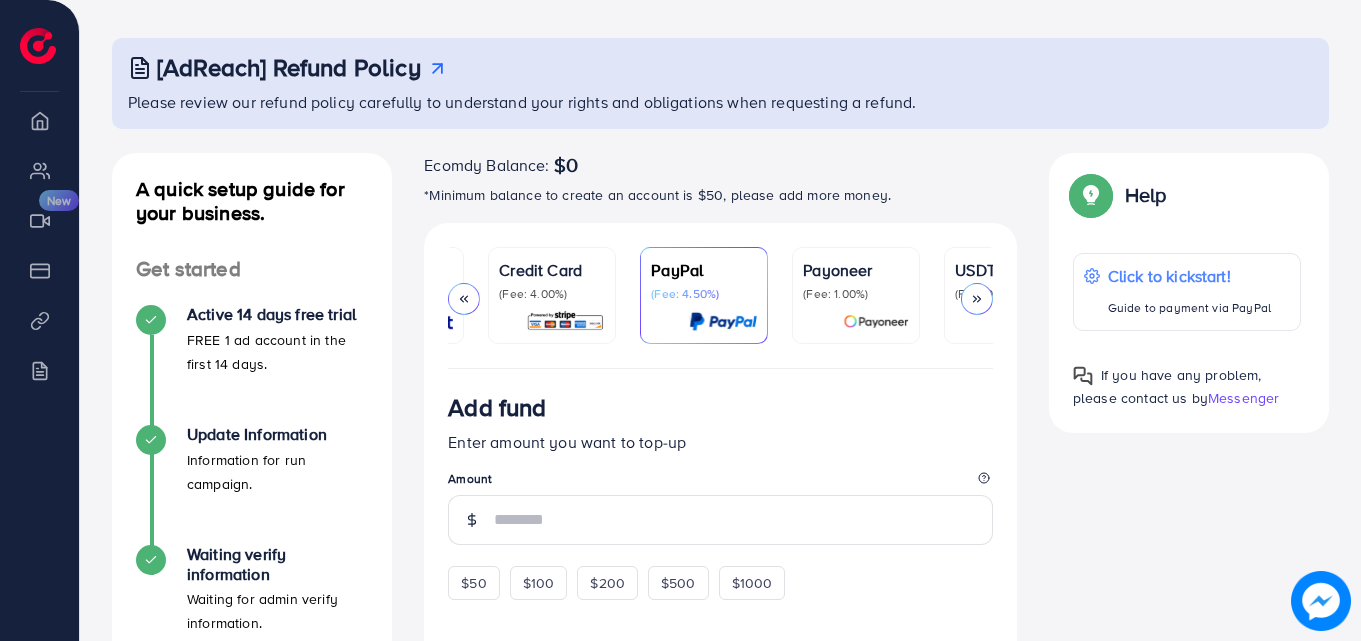 scroll, scrollTop: 85, scrollLeft: 0, axis: vertical 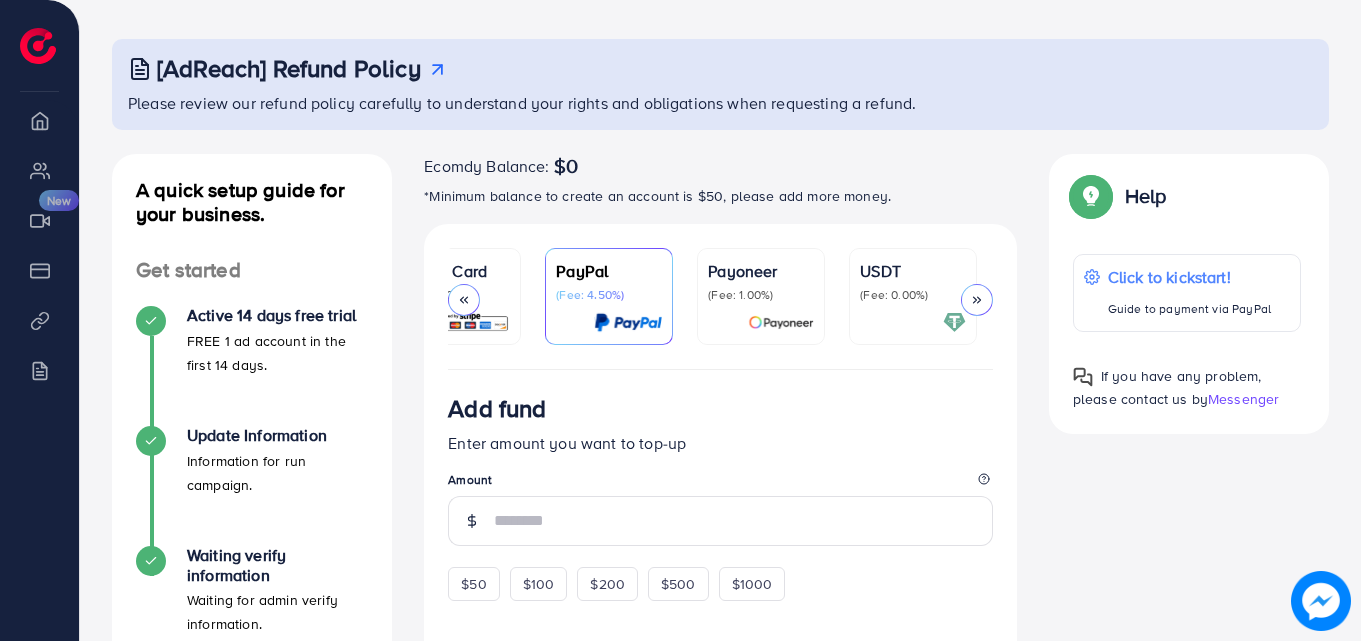 click on "Overview" at bounding box center (39, 120) 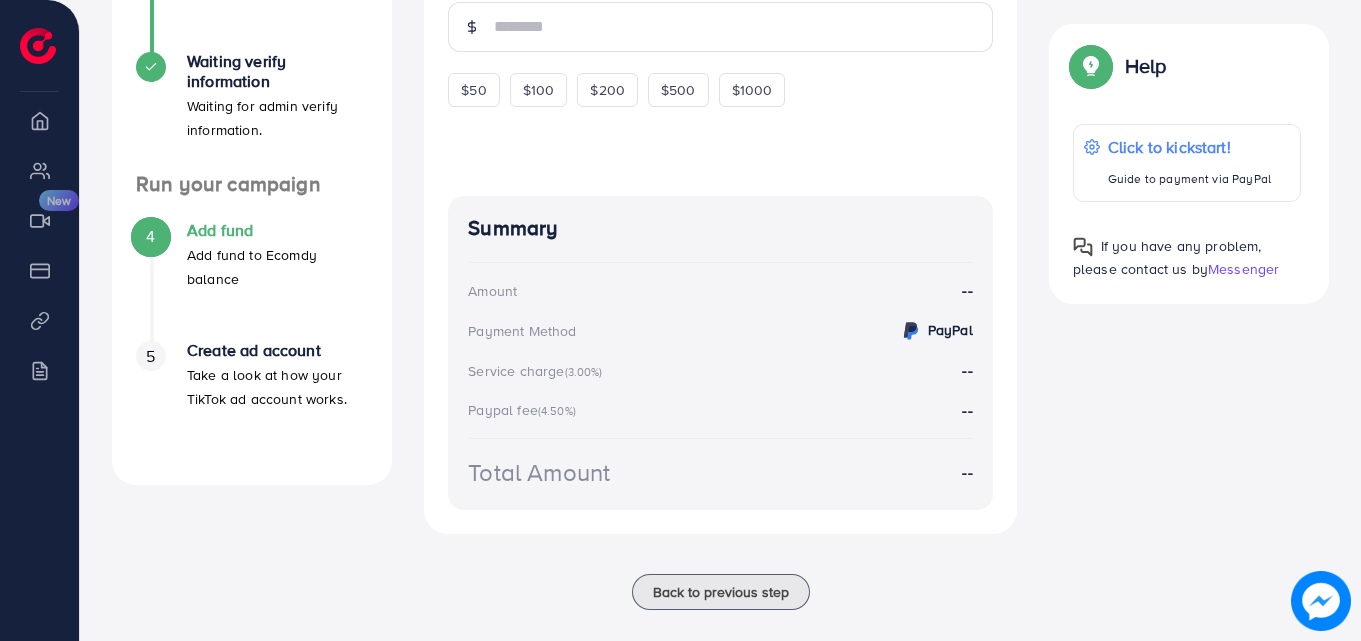 scroll, scrollTop: 609, scrollLeft: 0, axis: vertical 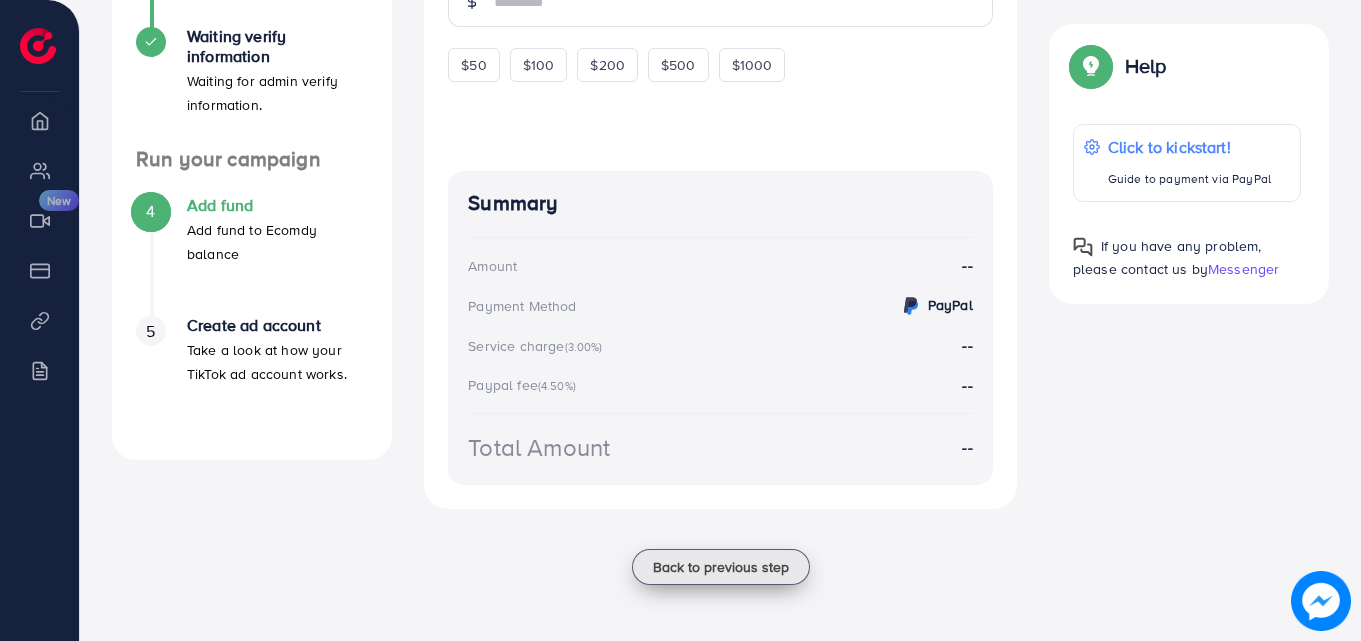 click on "Back to previous step" at bounding box center [721, 567] 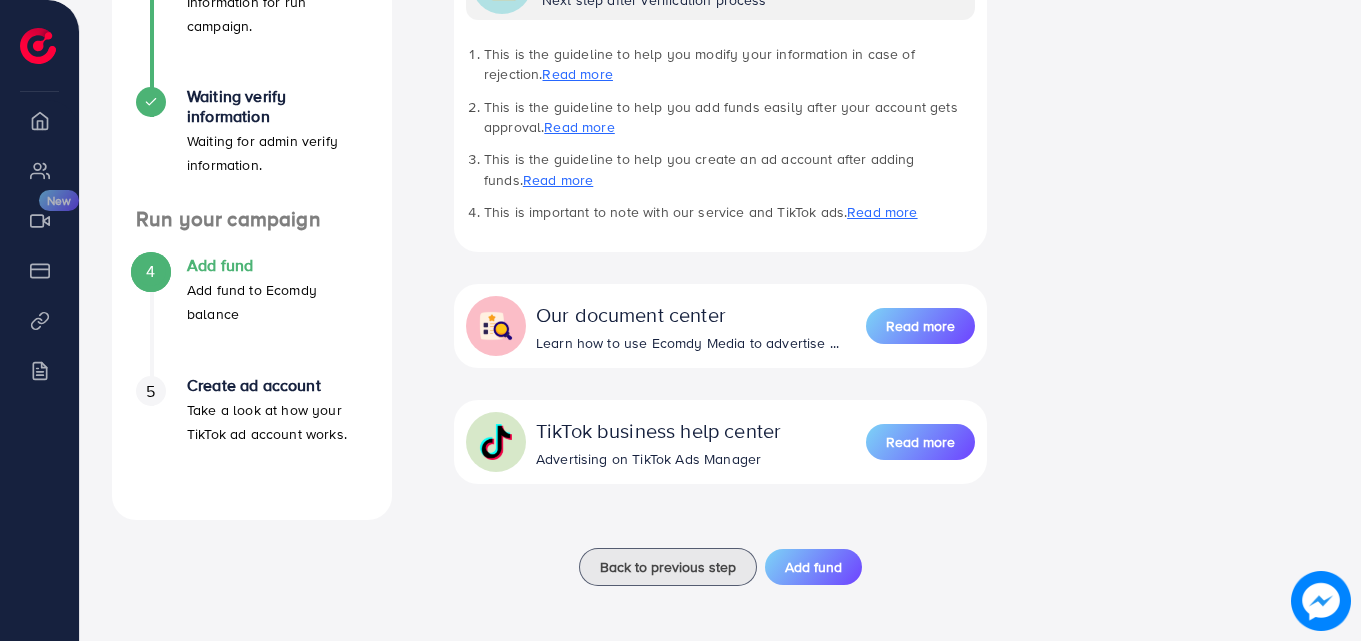 scroll, scrollTop: 543, scrollLeft: 0, axis: vertical 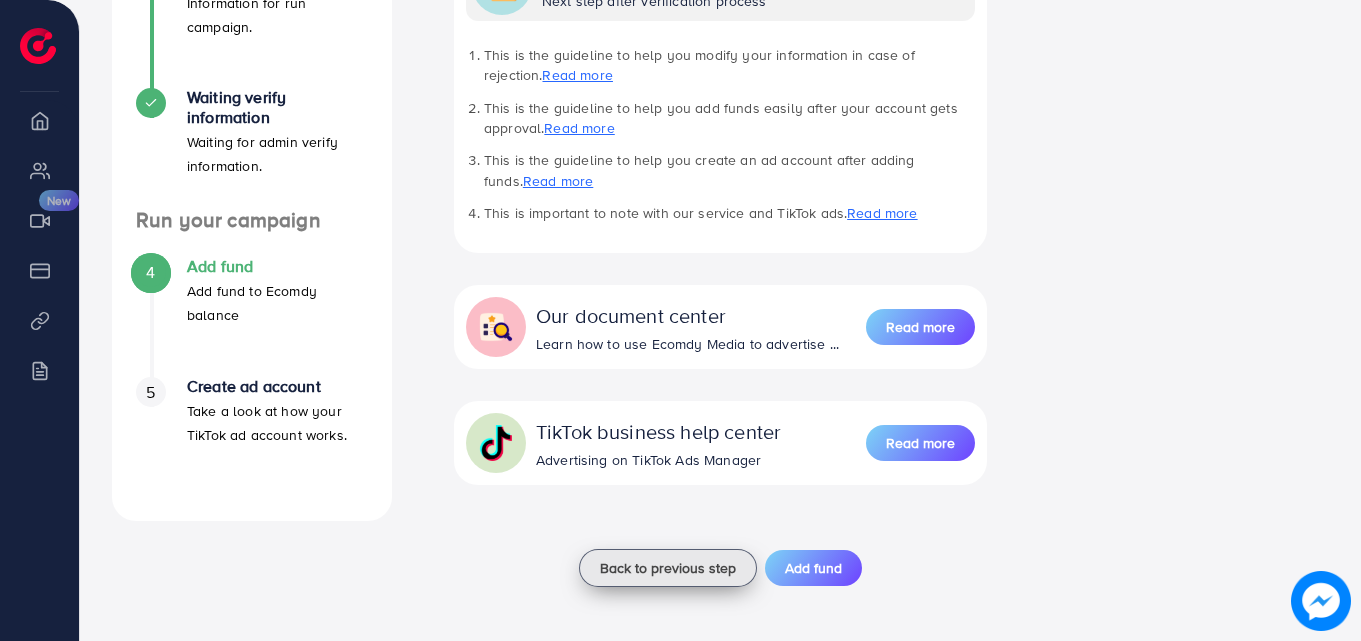 click on "Back to previous step" at bounding box center [668, 568] 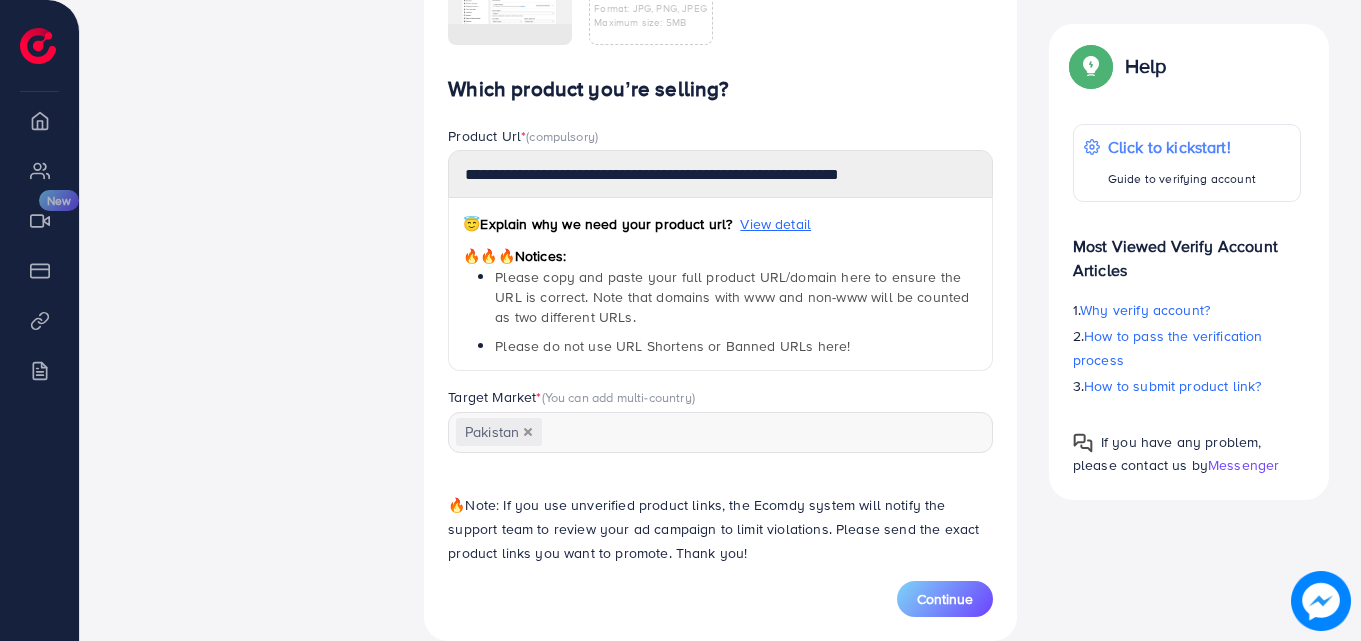 scroll, scrollTop: 1173, scrollLeft: 0, axis: vertical 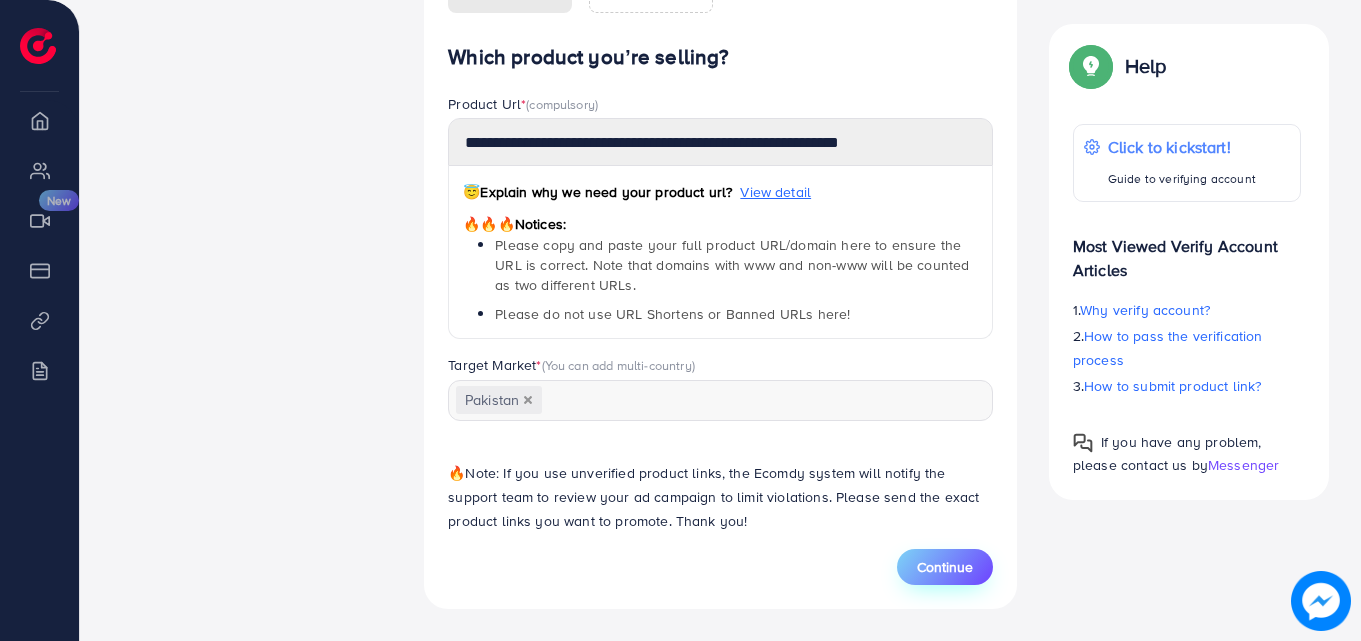 click on "Continue" at bounding box center (945, 567) 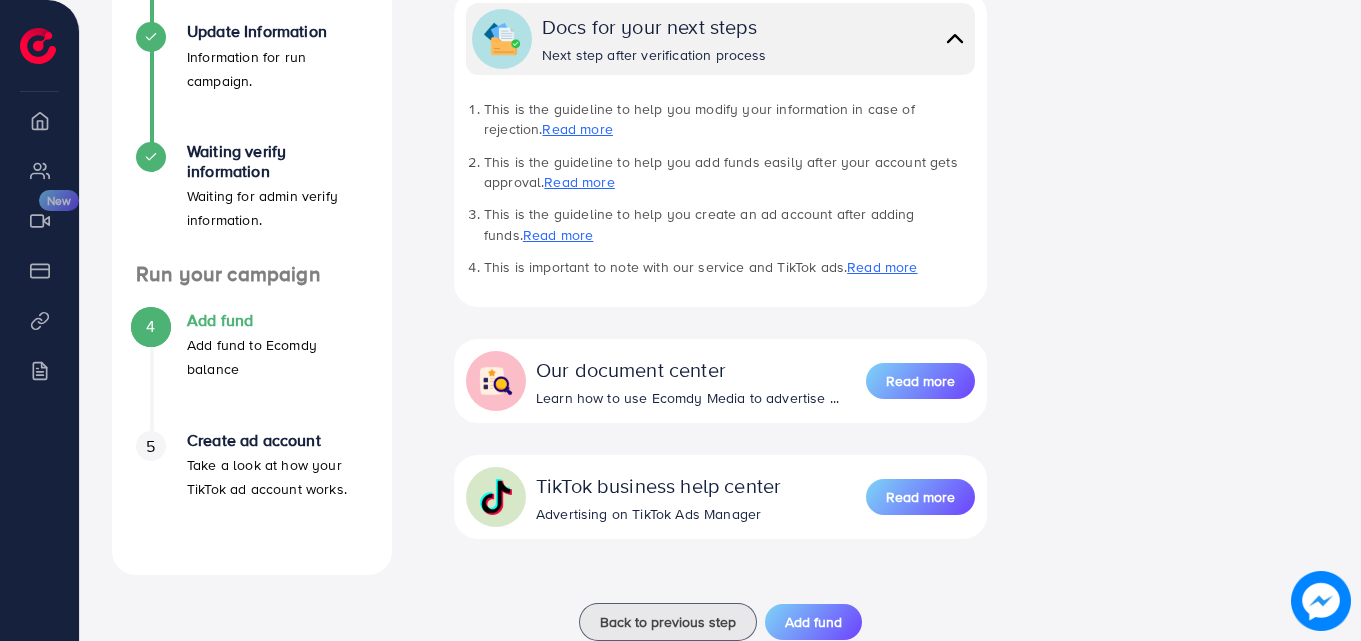 scroll, scrollTop: 545, scrollLeft: 0, axis: vertical 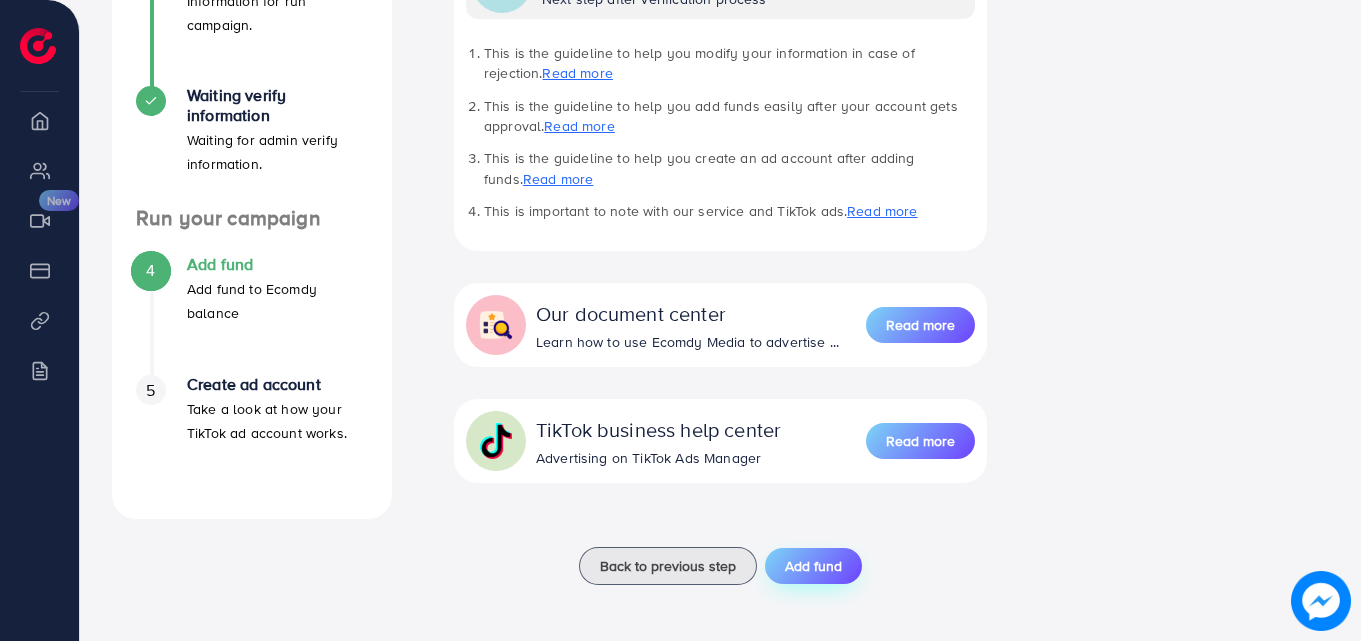 click on "Add fund" at bounding box center [813, 566] 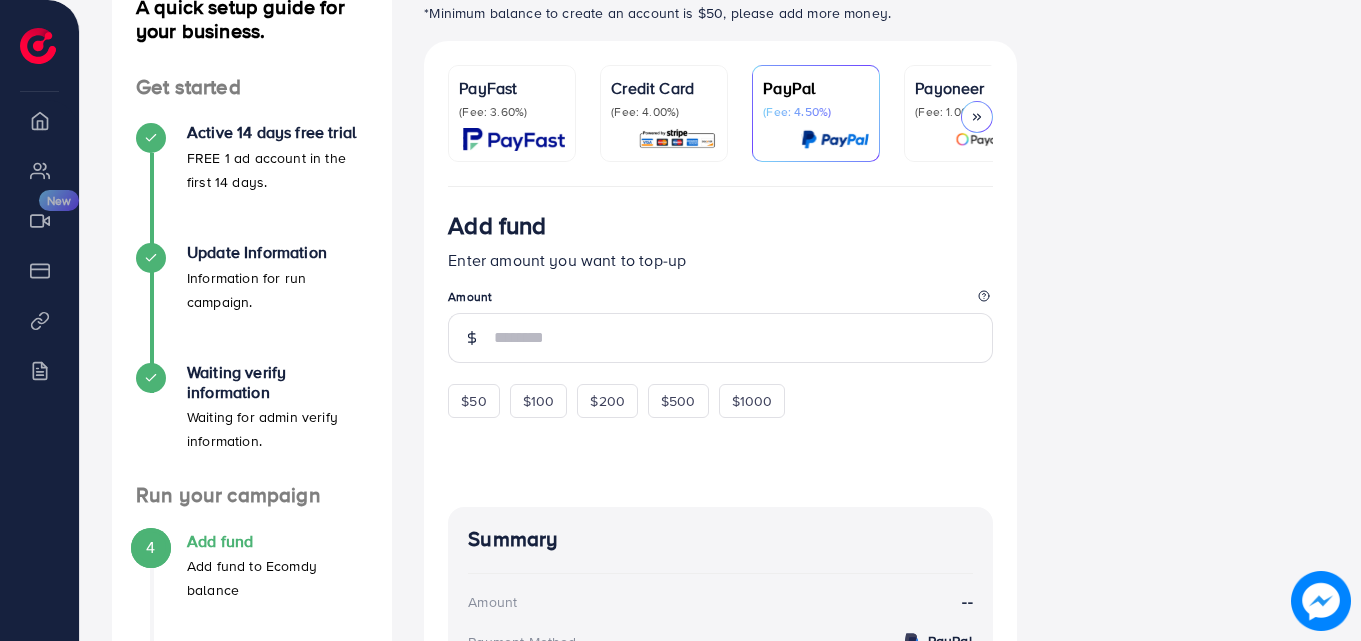 scroll, scrollTop: 267, scrollLeft: 0, axis: vertical 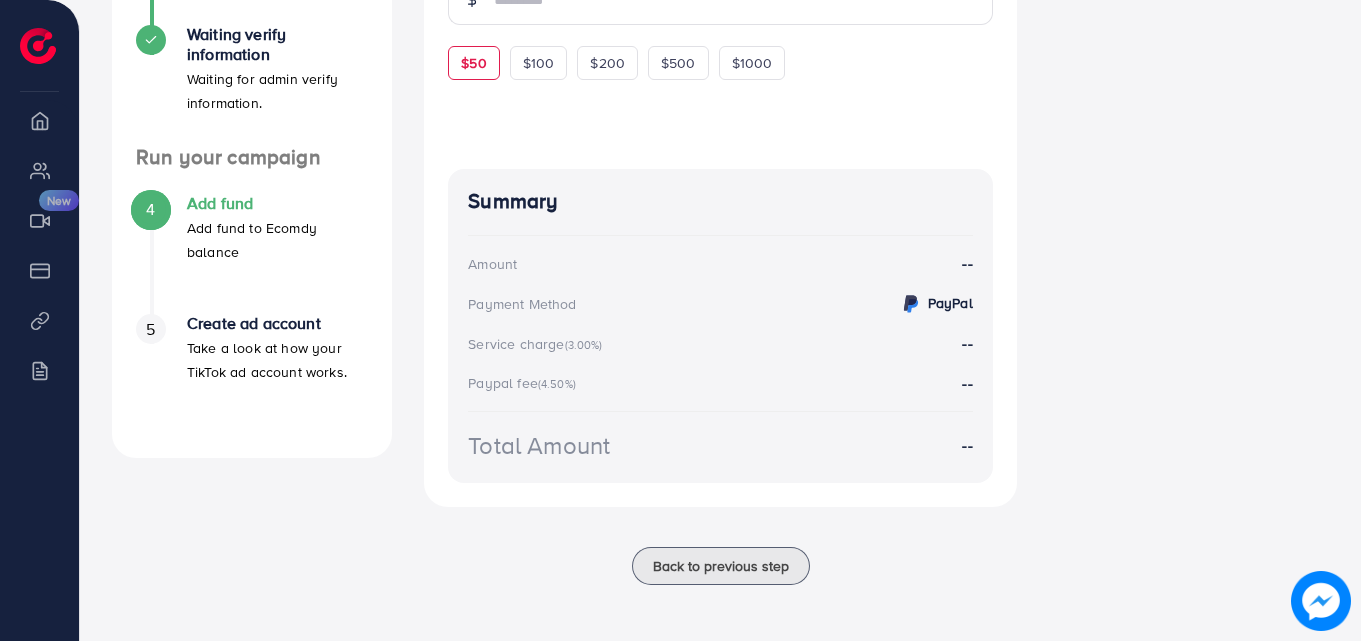 click on "$50" at bounding box center (473, 63) 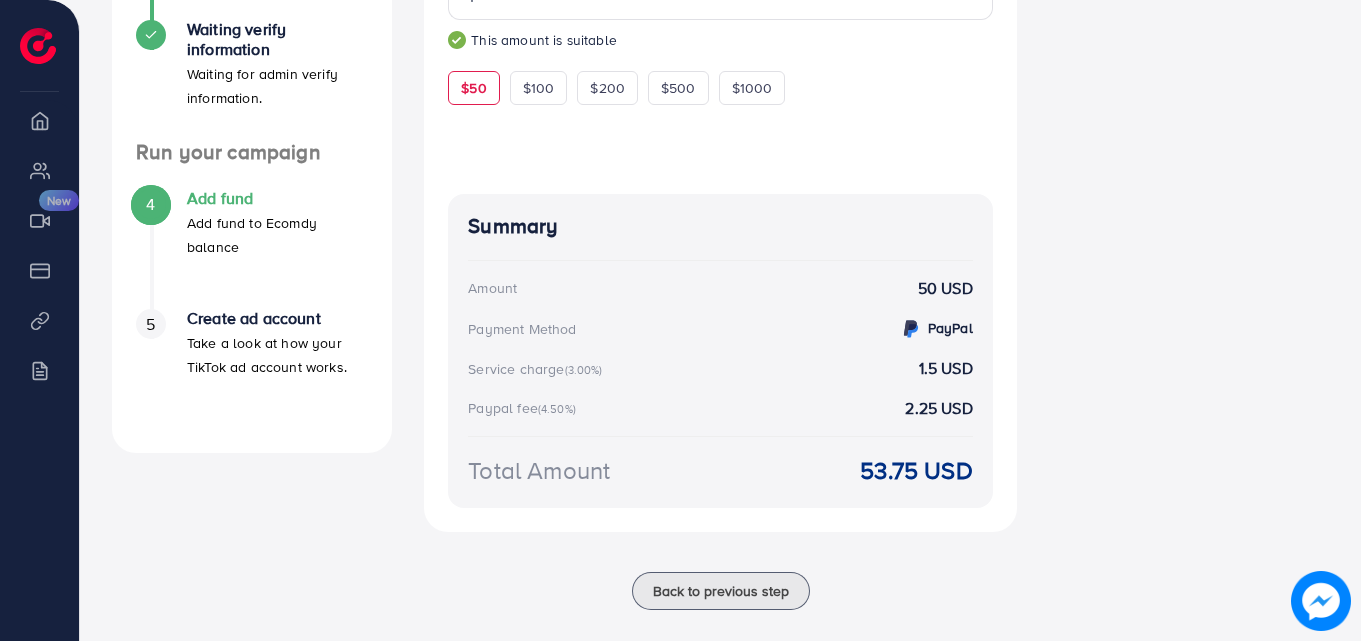 scroll, scrollTop: 641, scrollLeft: 0, axis: vertical 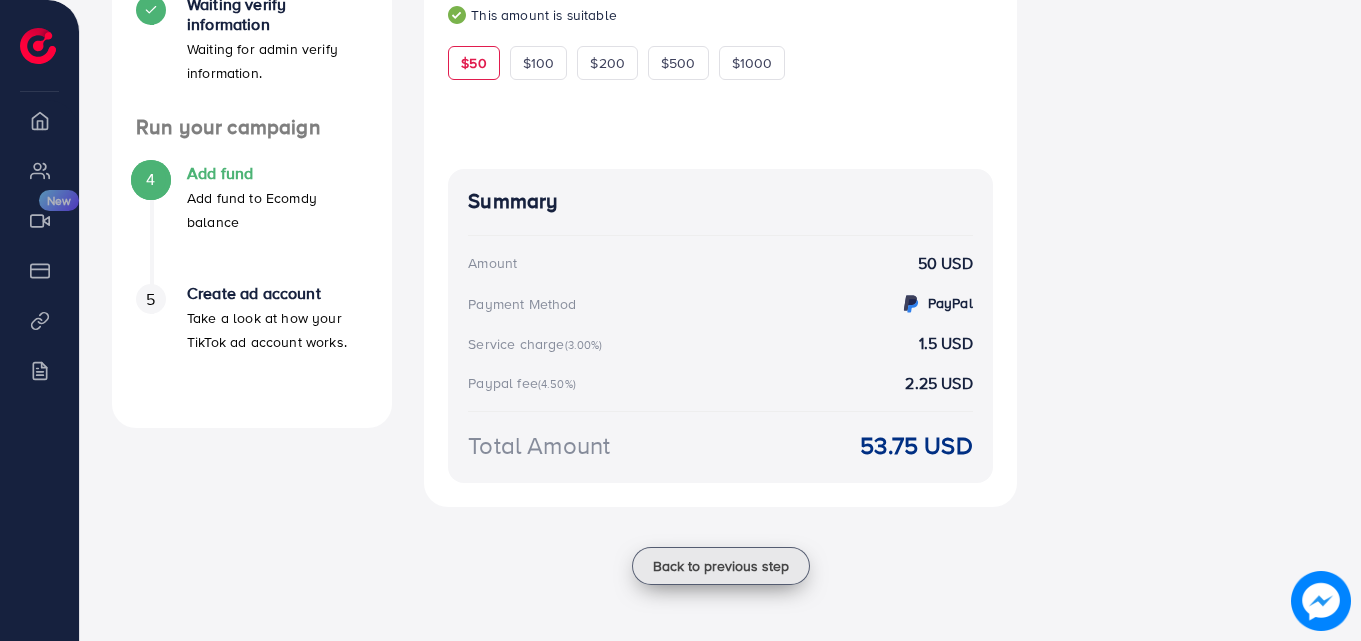 click on "Back to previous step" at bounding box center (721, 566) 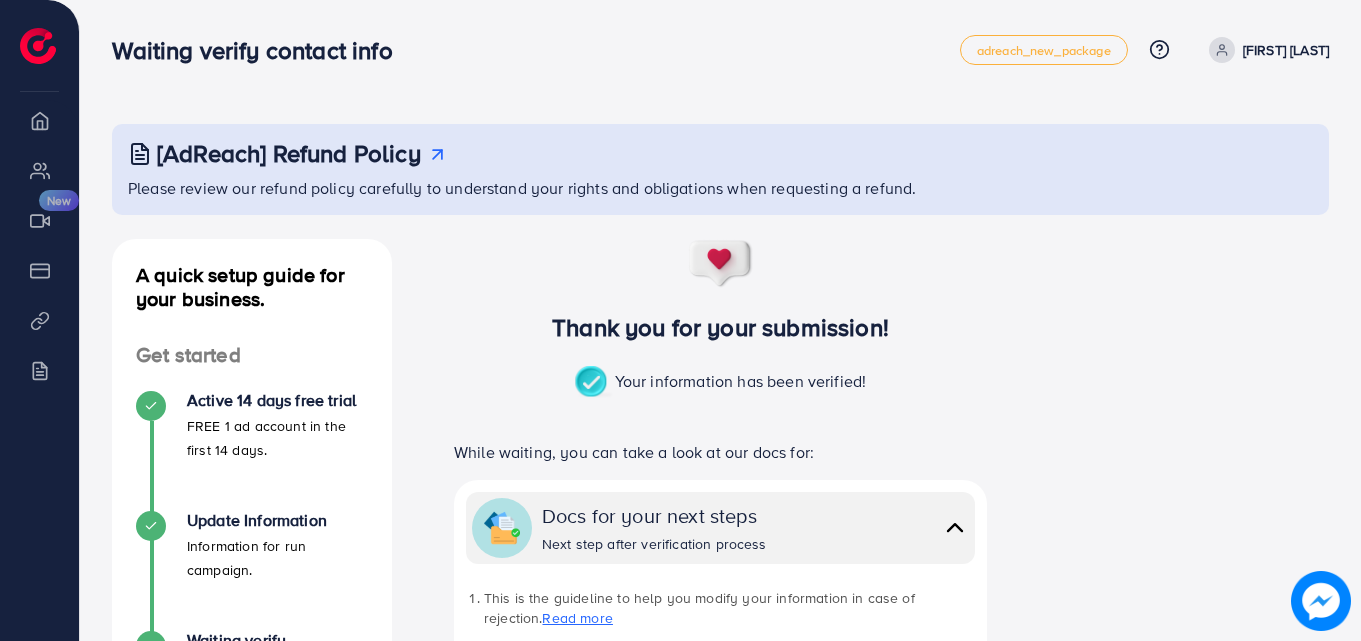 scroll, scrollTop: 545, scrollLeft: 0, axis: vertical 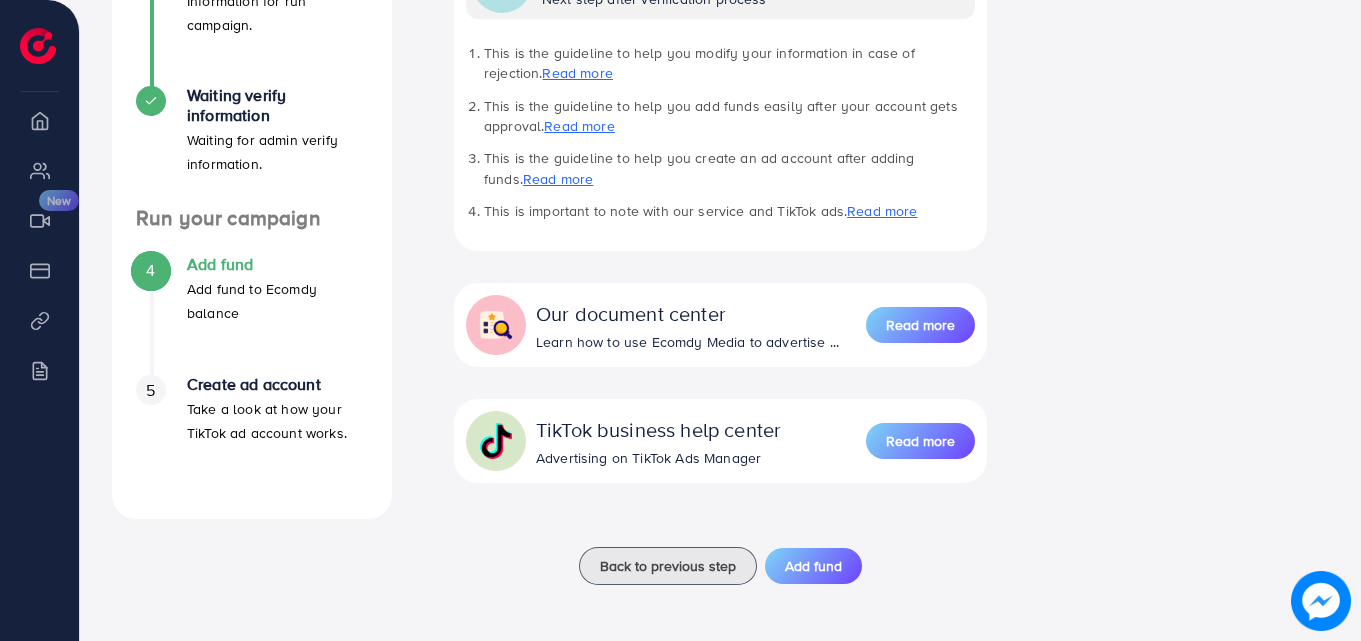 click on "5" at bounding box center [151, 390] 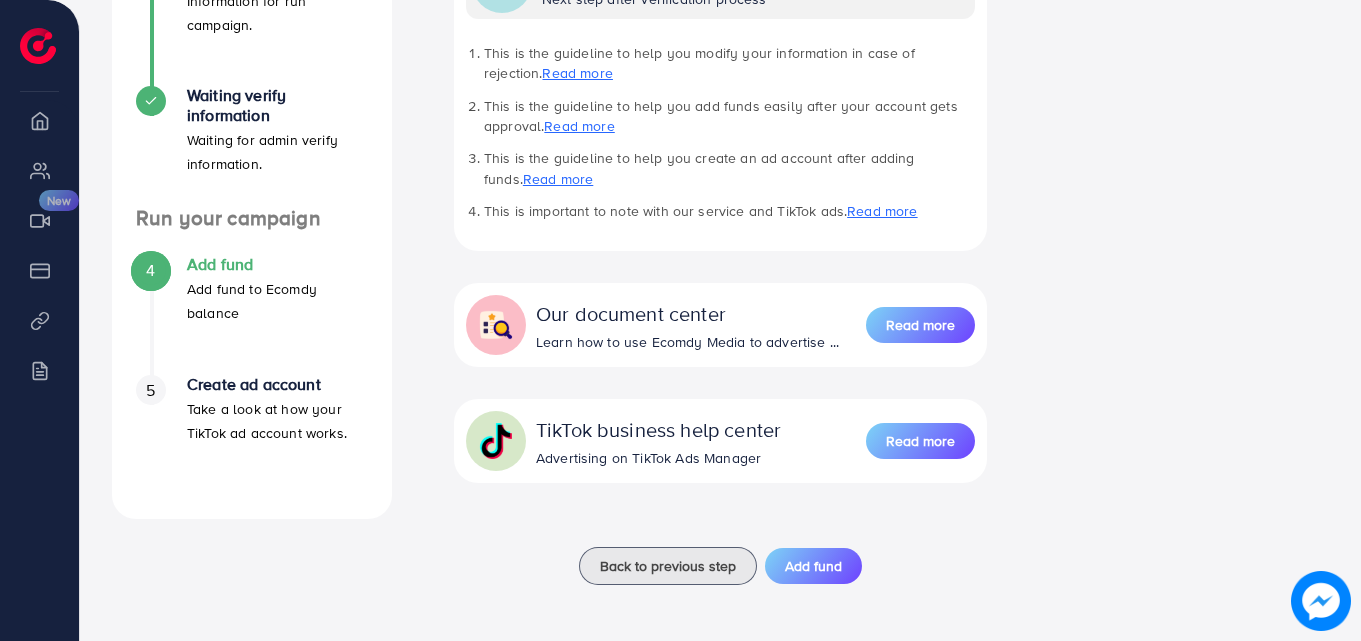 click on "5" at bounding box center (151, 390) 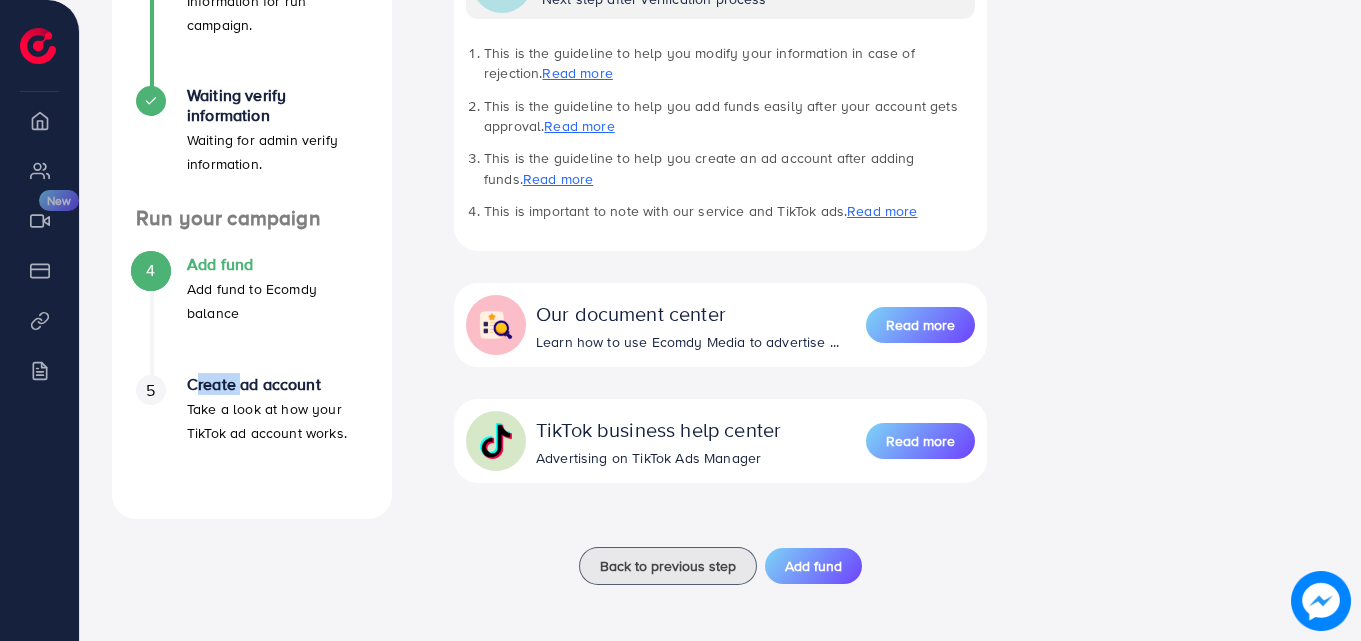 click on "Create ad account" at bounding box center (277, 384) 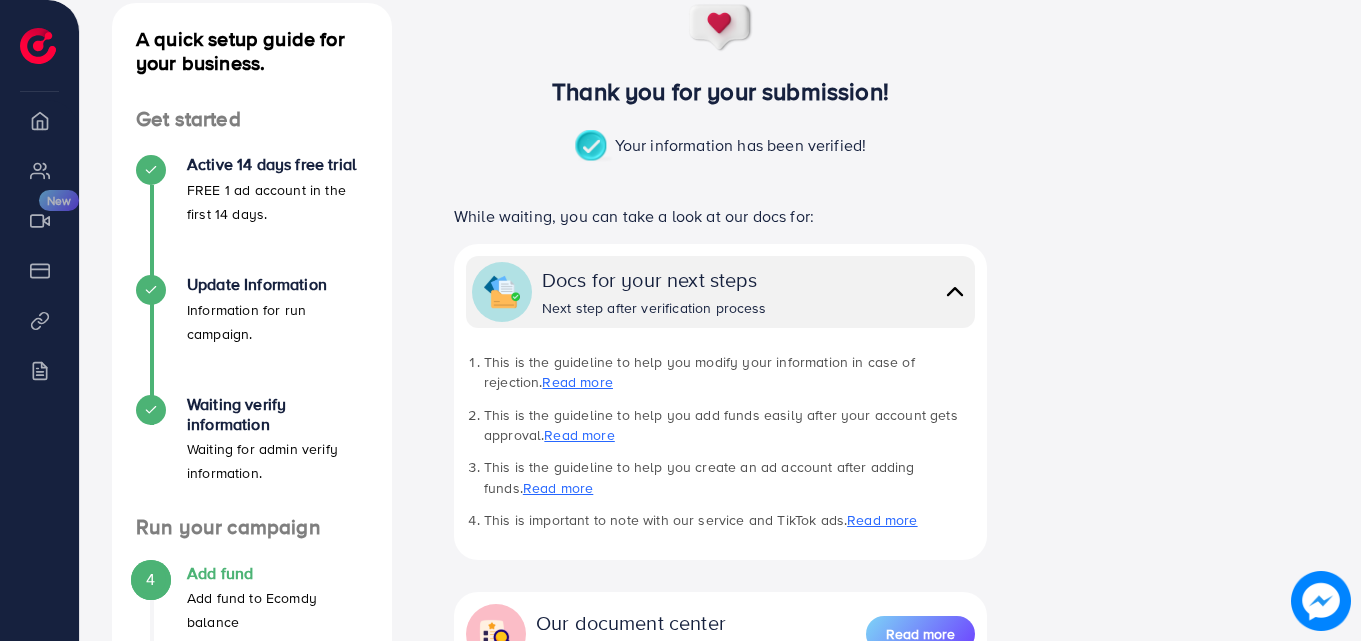 scroll, scrollTop: 235, scrollLeft: 0, axis: vertical 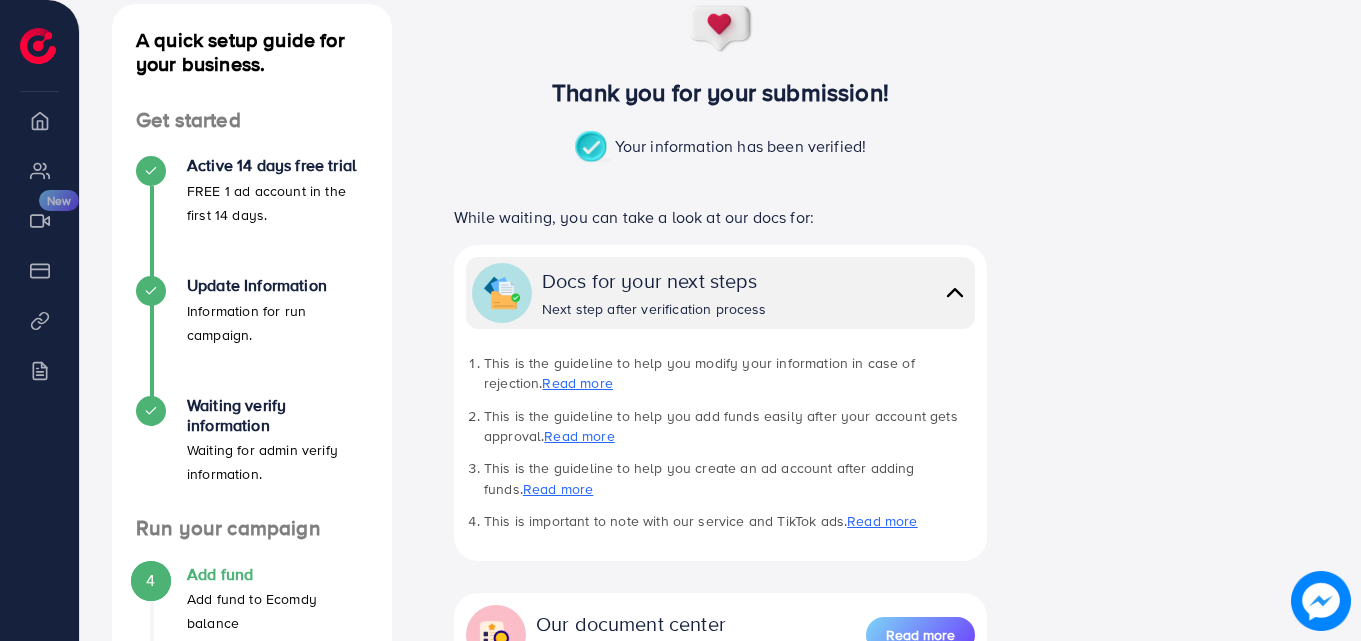 click at bounding box center [955, 292] 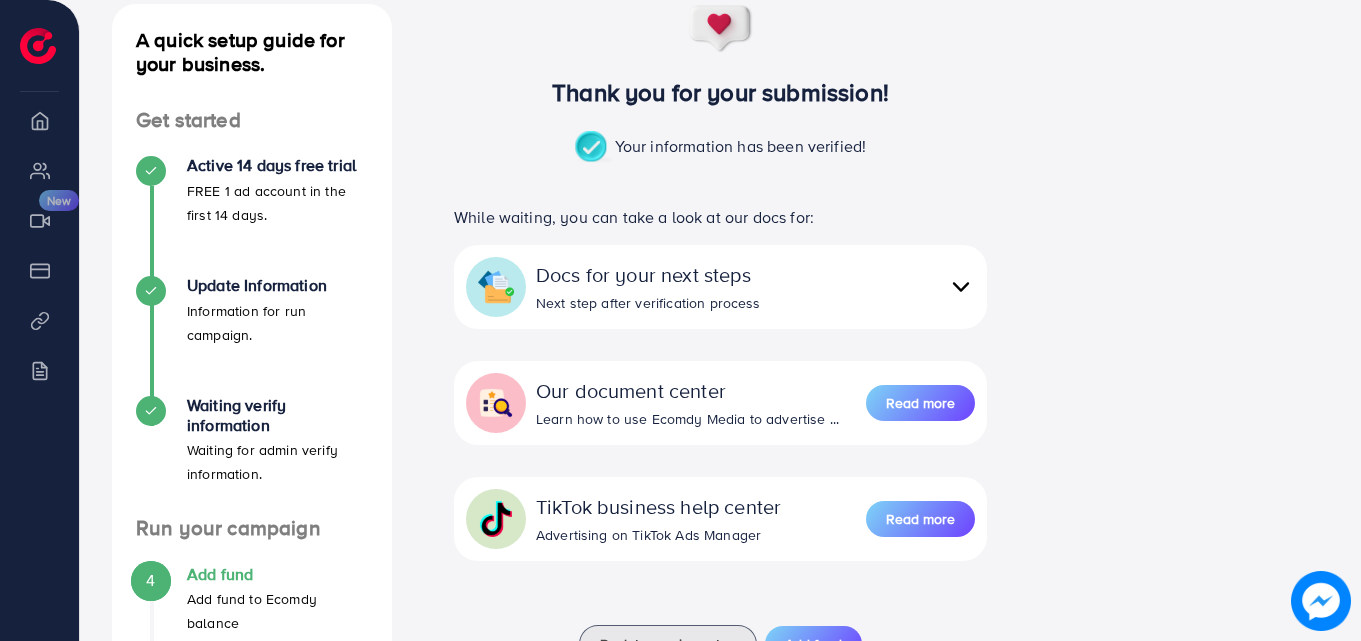 scroll, scrollTop: 455, scrollLeft: 0, axis: vertical 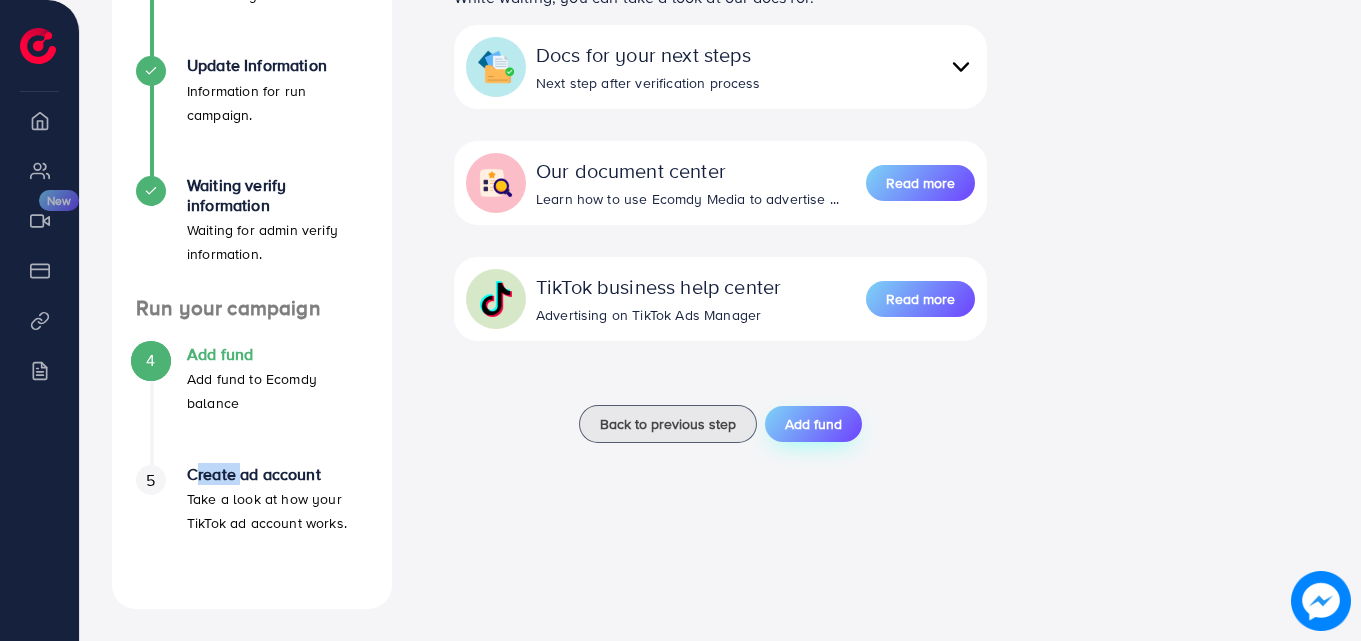 click on "Add fund" at bounding box center [813, 424] 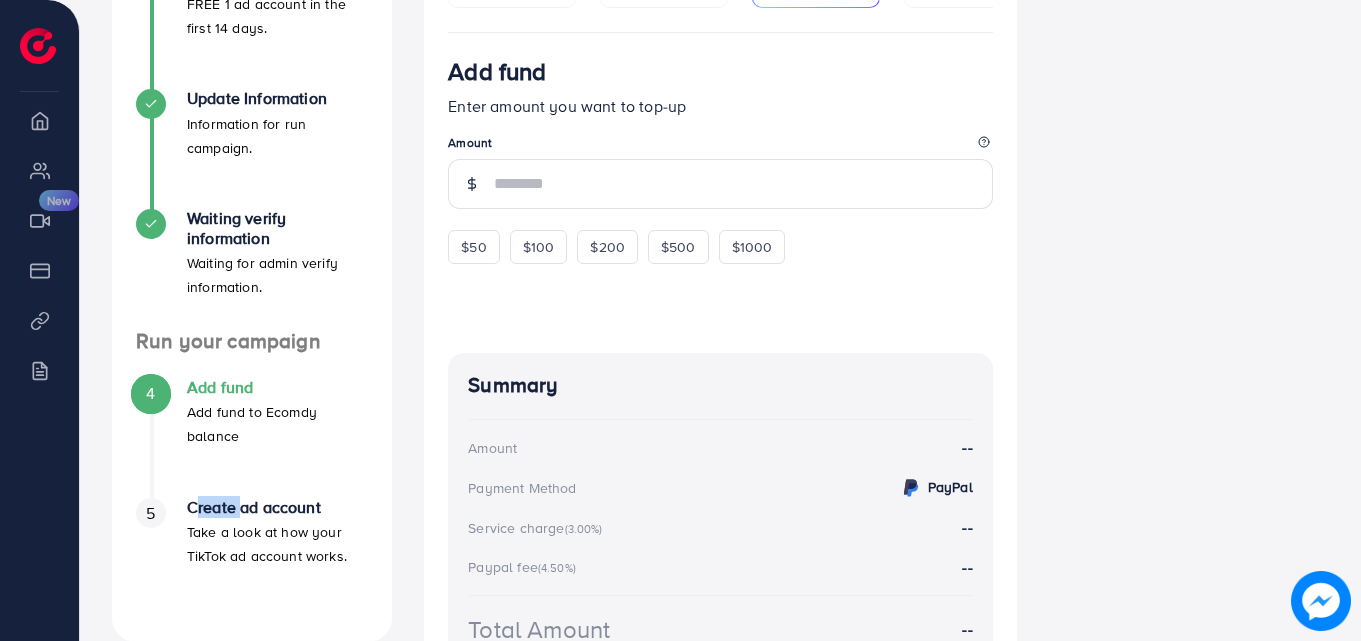 scroll, scrollTop: 611, scrollLeft: 0, axis: vertical 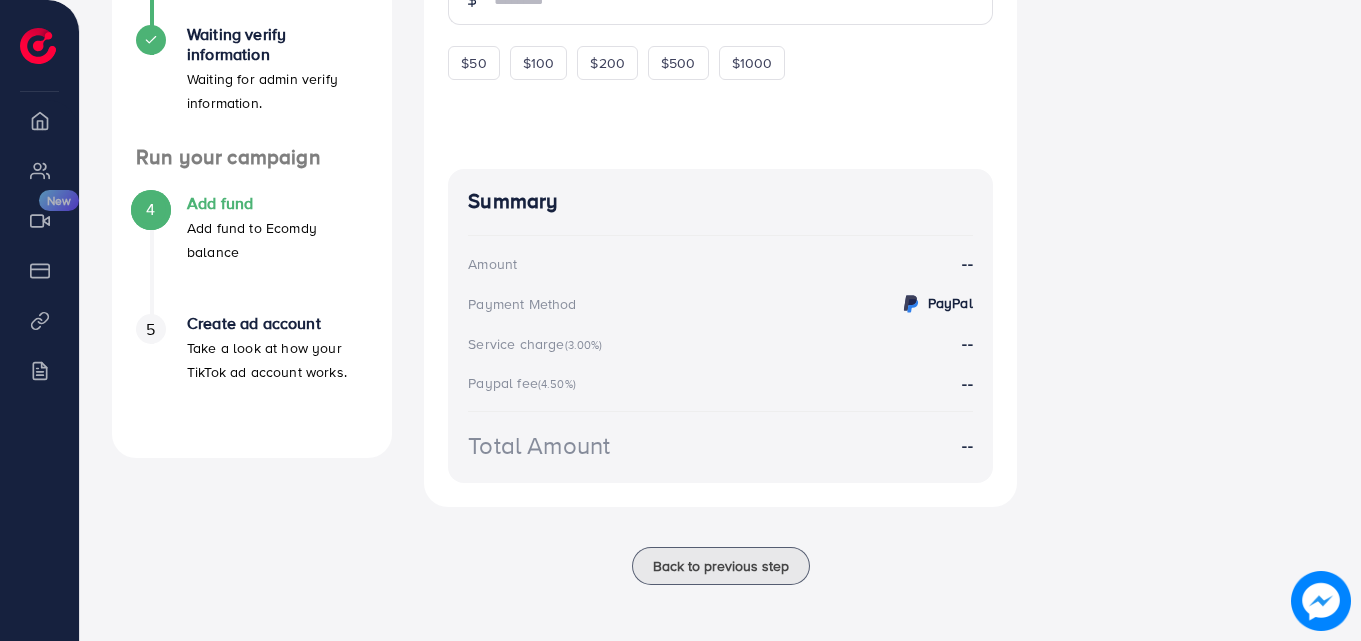 click on "Take a look at how your TikTok ad account works." at bounding box center [277, 360] 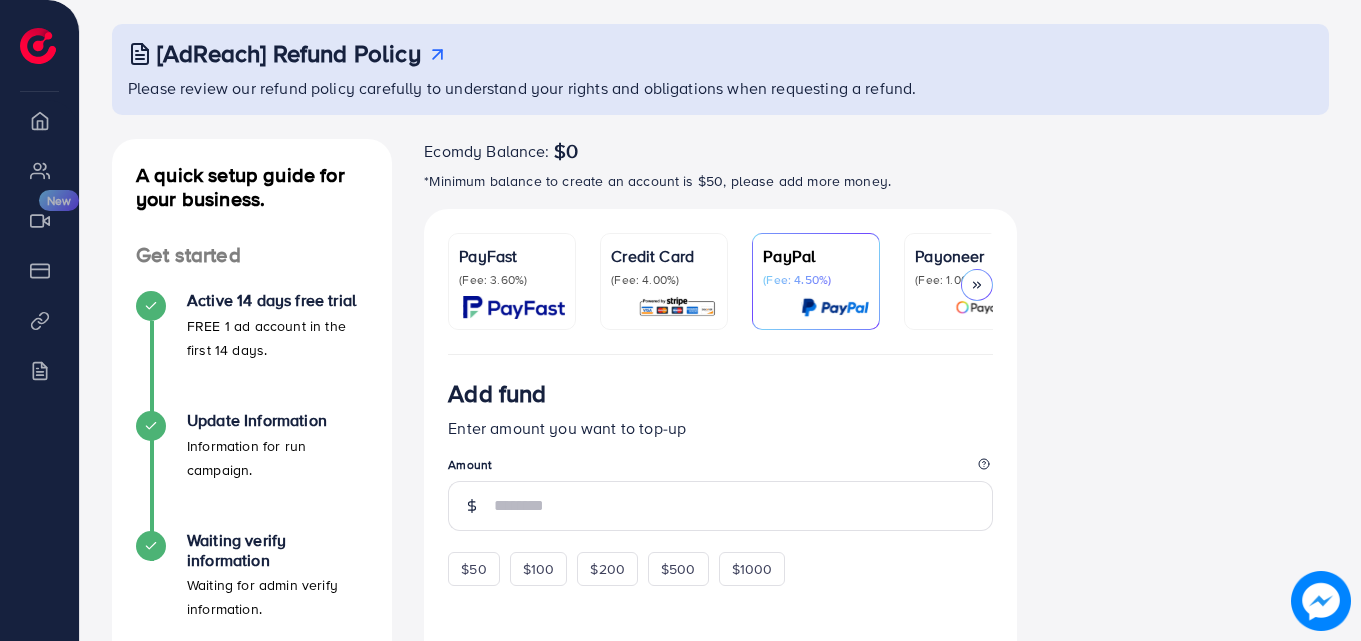 scroll, scrollTop: 0, scrollLeft: 0, axis: both 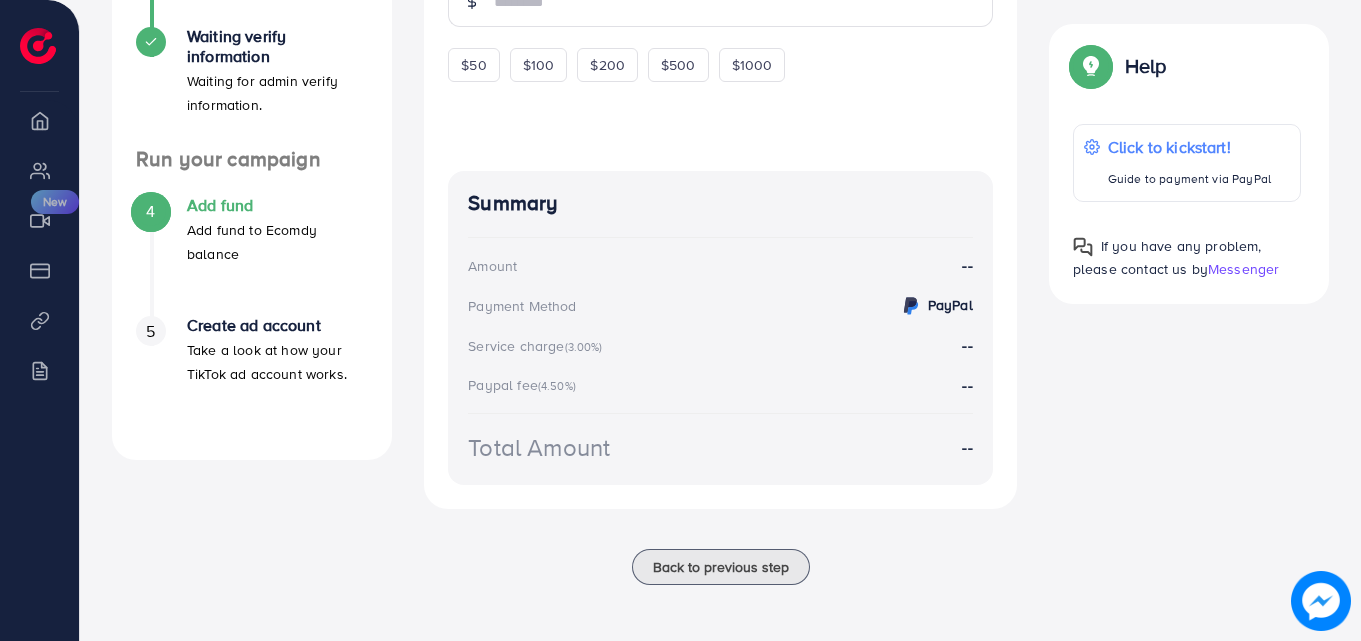 click on "Take a look at how your TikTok ad account works." at bounding box center (277, 362) 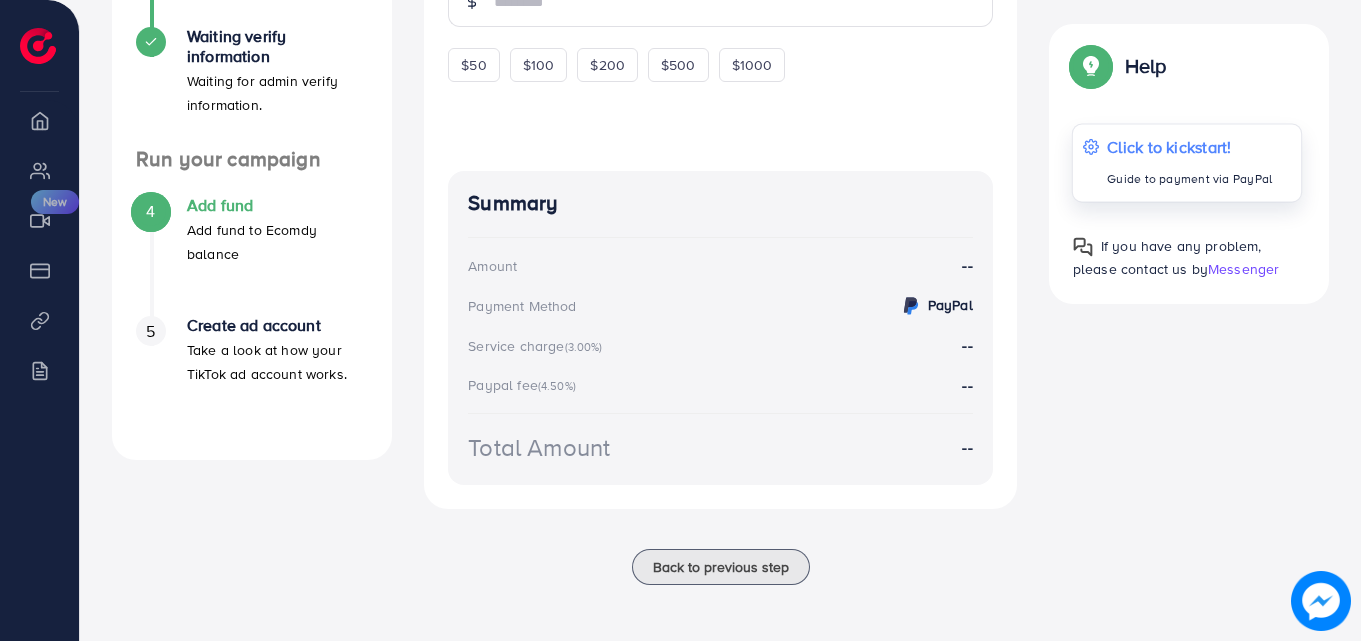 click on "Click to kickstart!" at bounding box center [1189, 147] 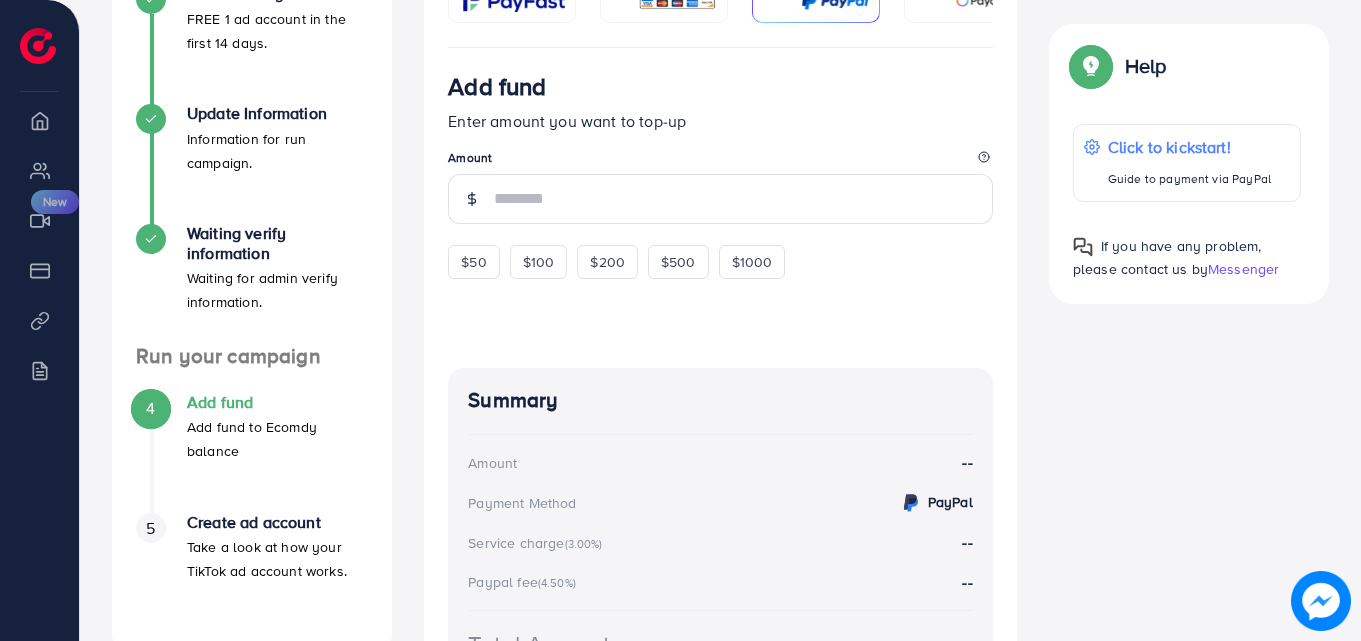 scroll, scrollTop: 406, scrollLeft: 0, axis: vertical 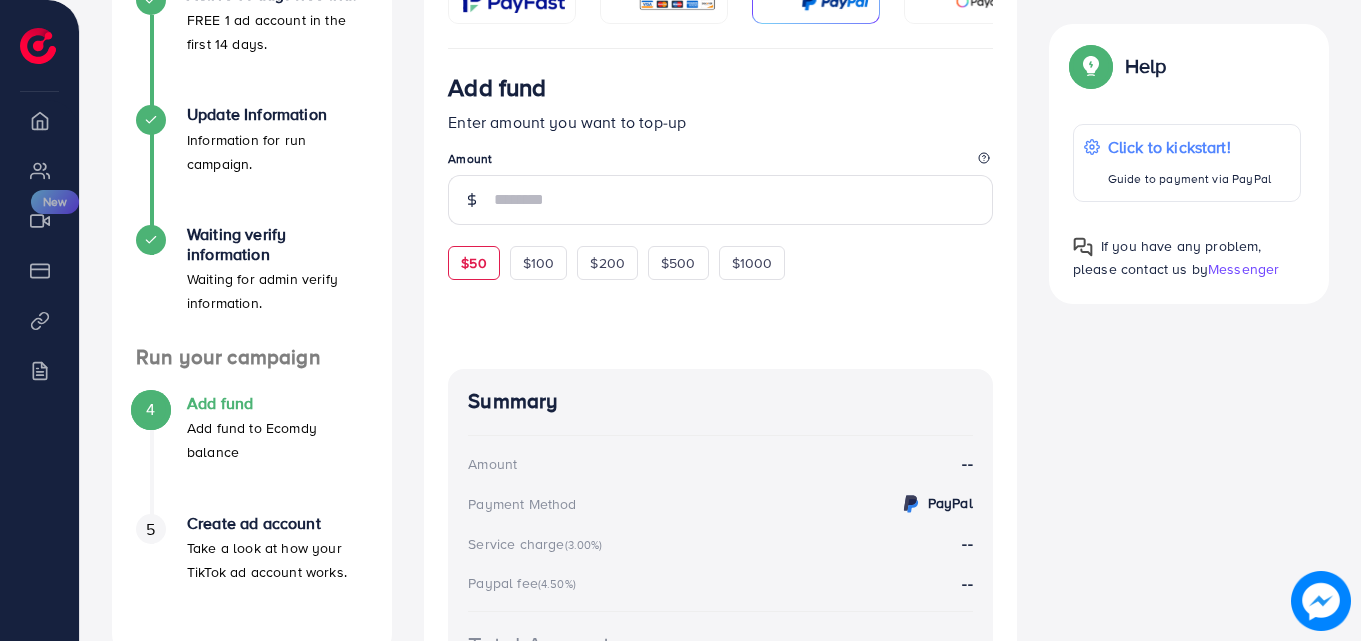 click on "$50" at bounding box center (473, 263) 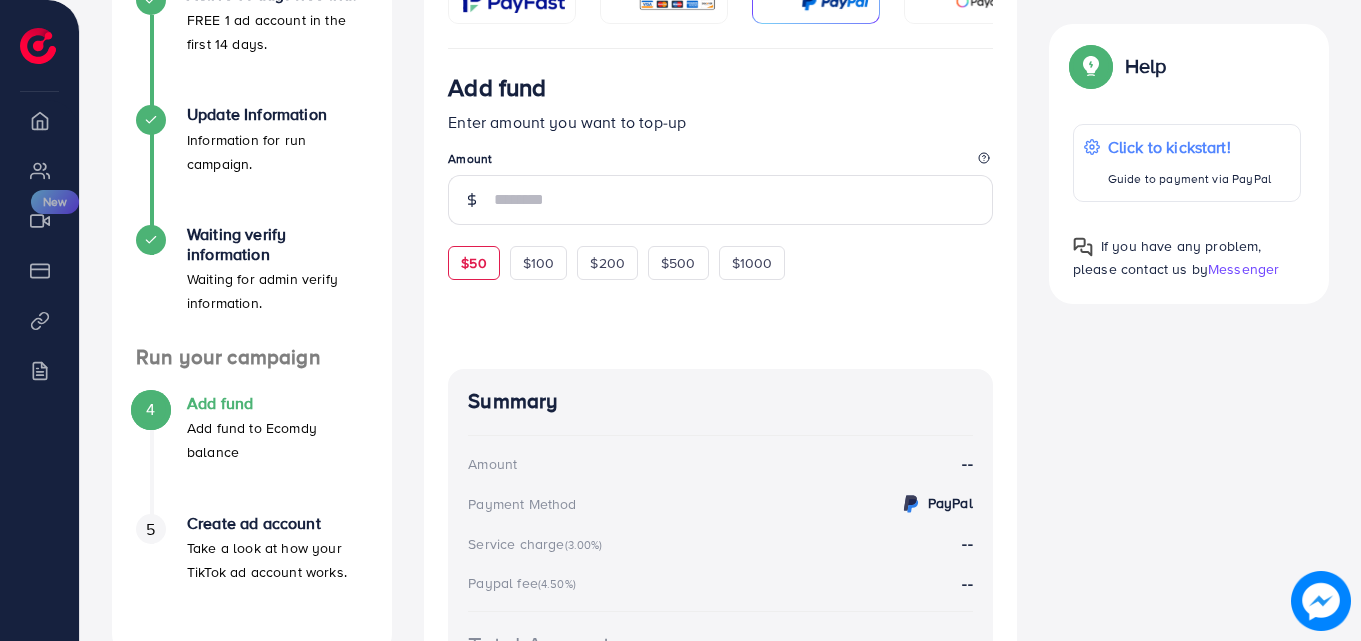 type on "**" 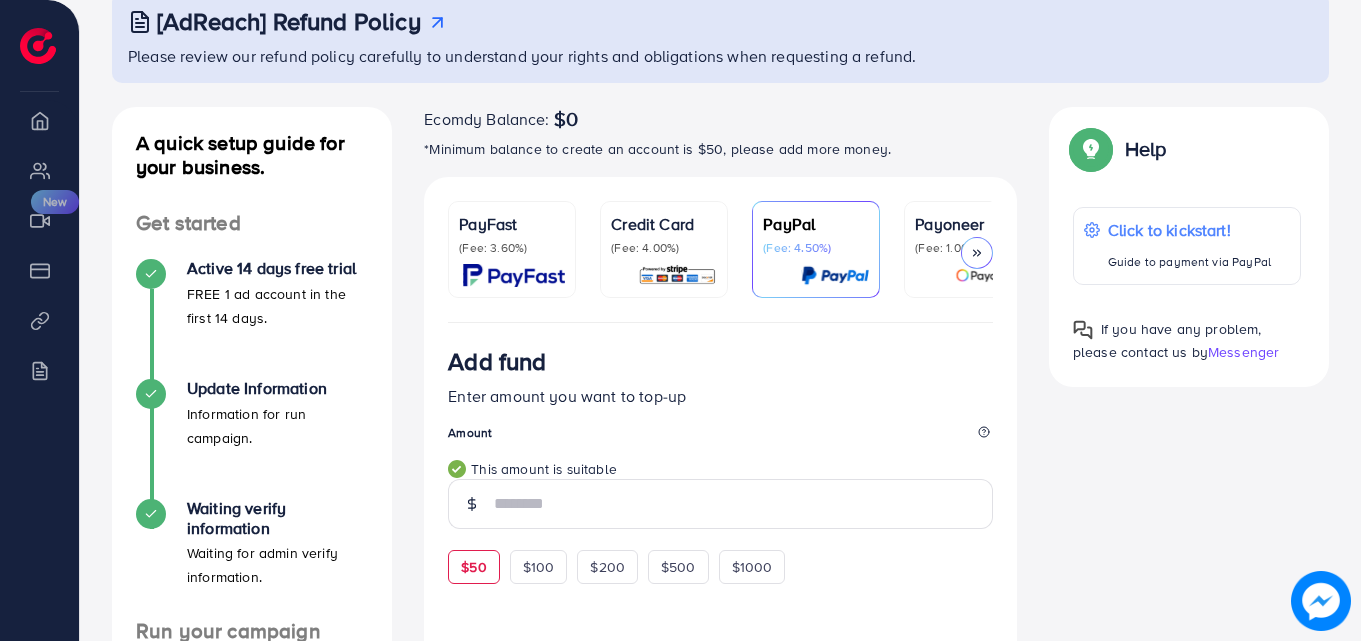 scroll, scrollTop: 131, scrollLeft: 0, axis: vertical 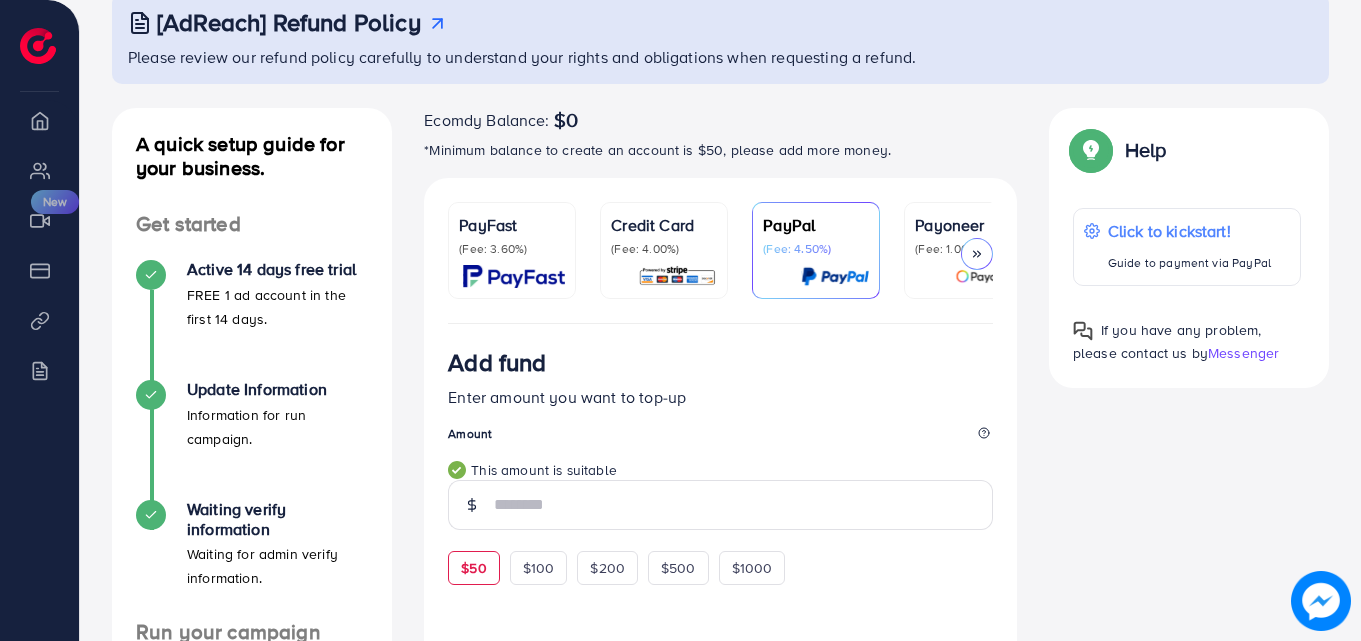 click on "(Fee: 3.60%)" at bounding box center (512, 249) 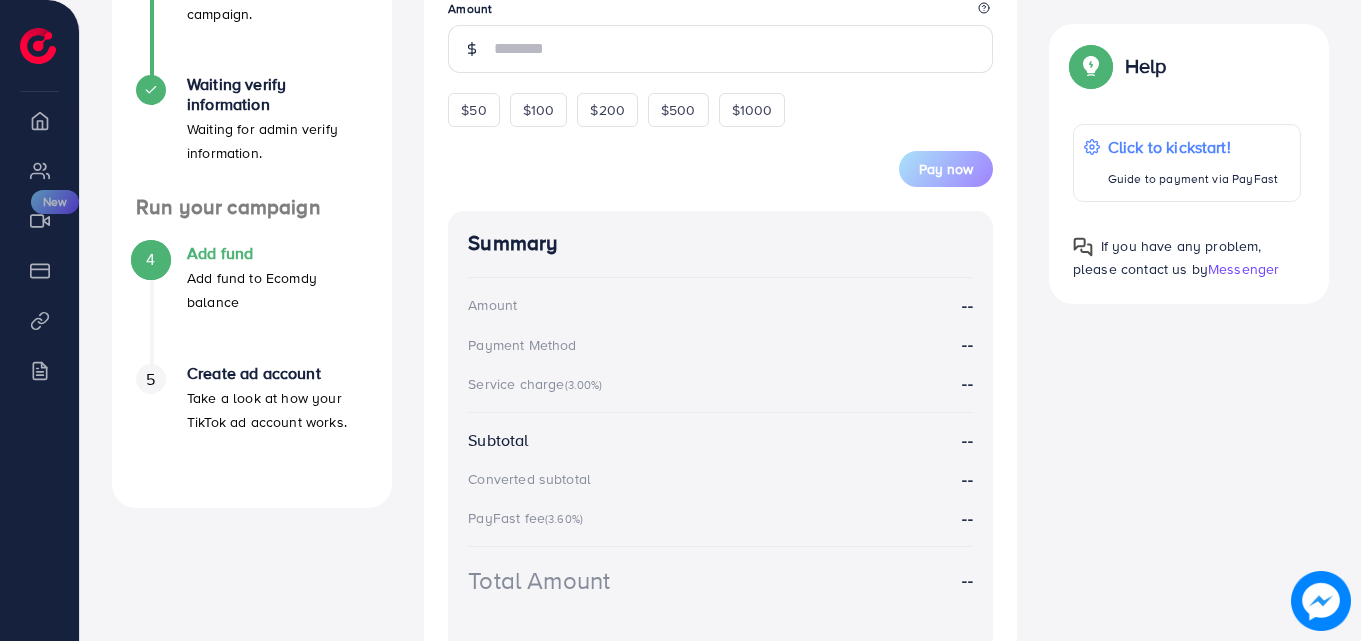 scroll, scrollTop: 558, scrollLeft: 0, axis: vertical 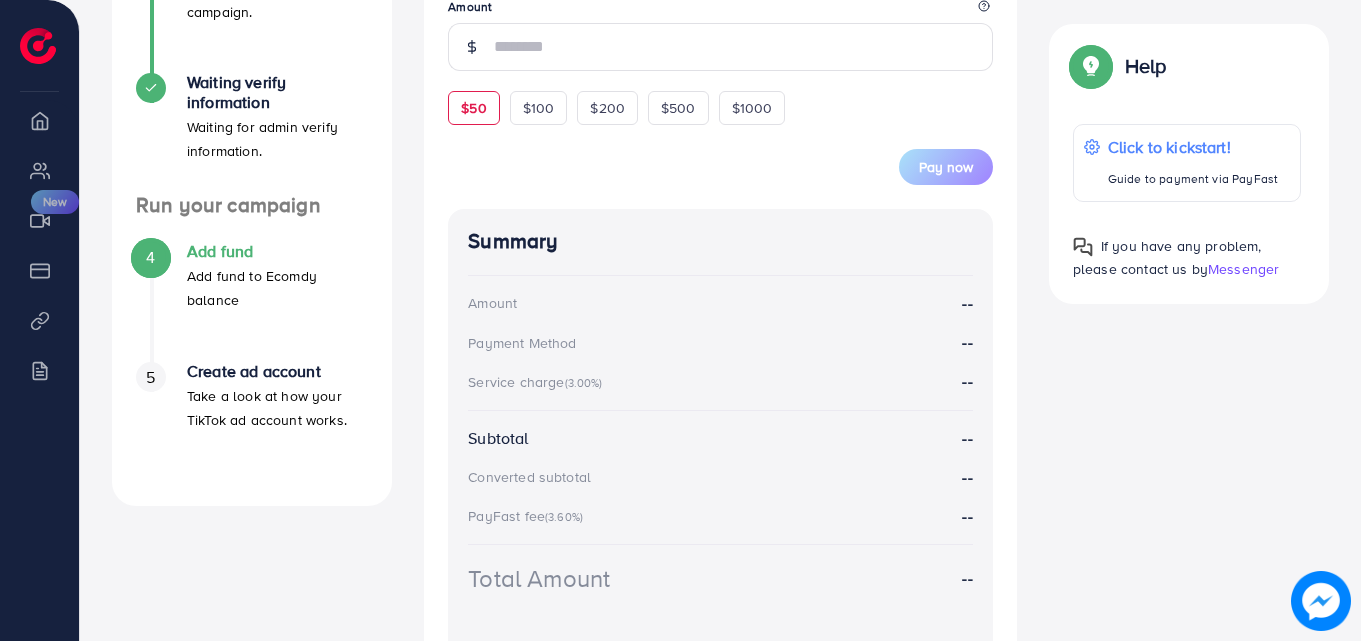 click on "$50" at bounding box center (473, 108) 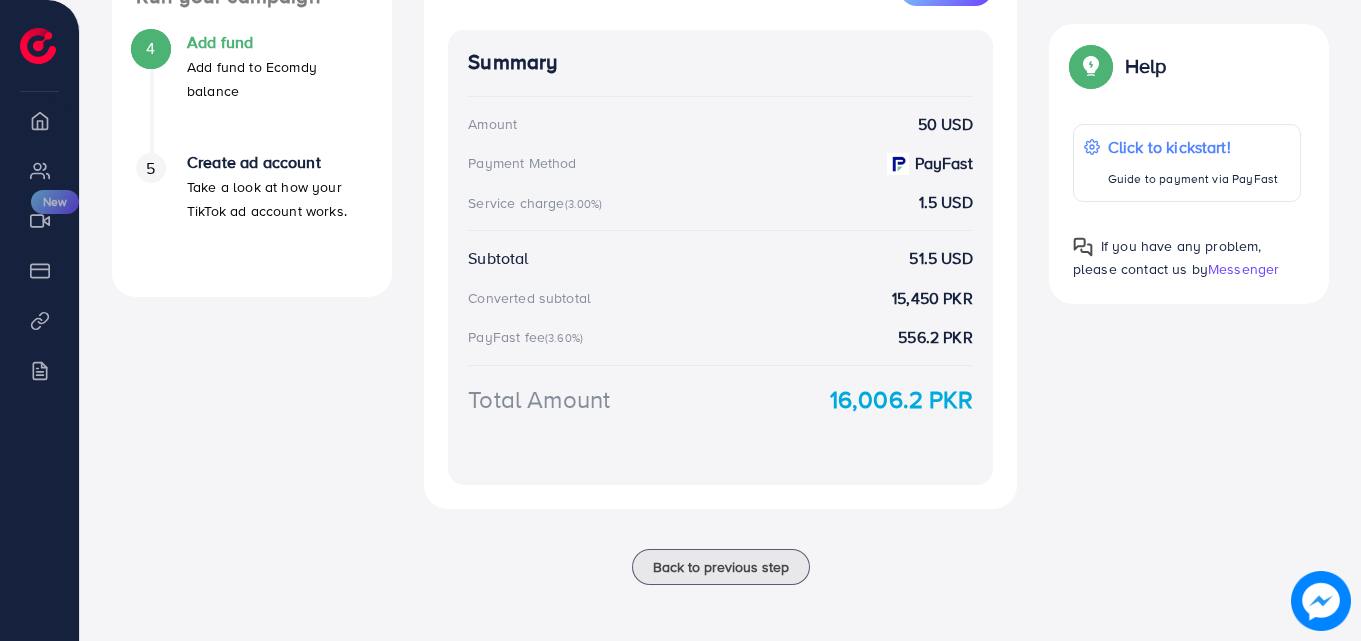 scroll, scrollTop: 409, scrollLeft: 0, axis: vertical 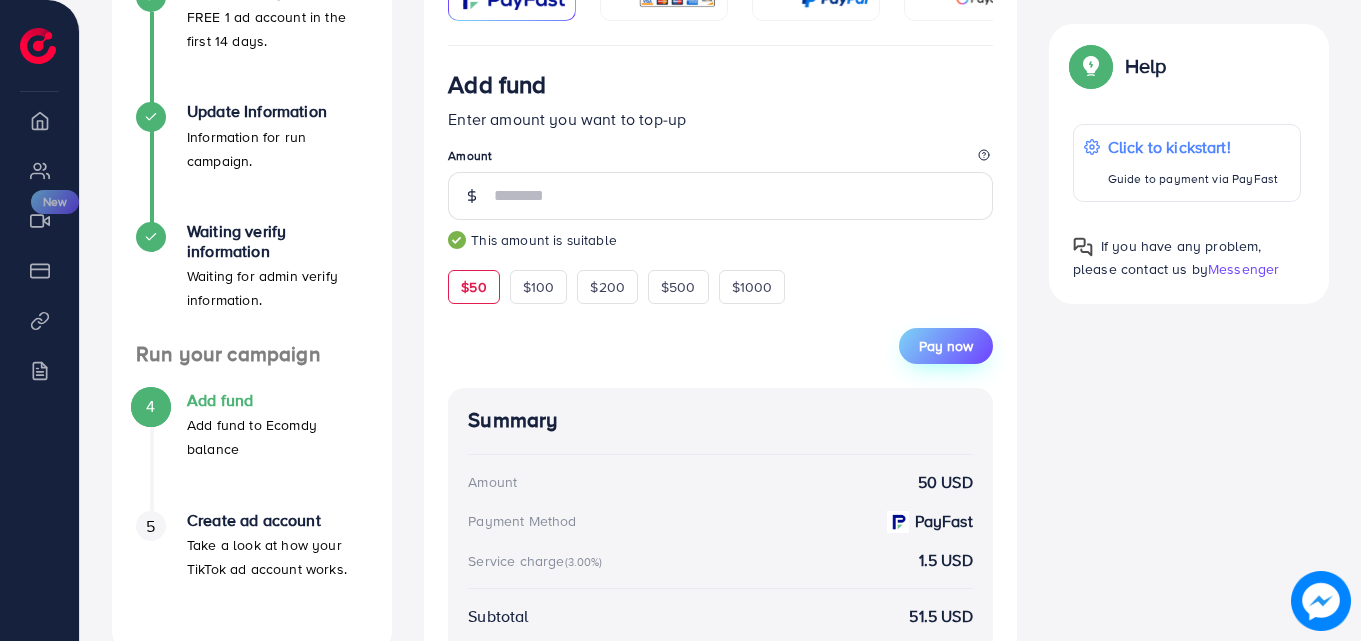 click on "Pay now" at bounding box center (946, 346) 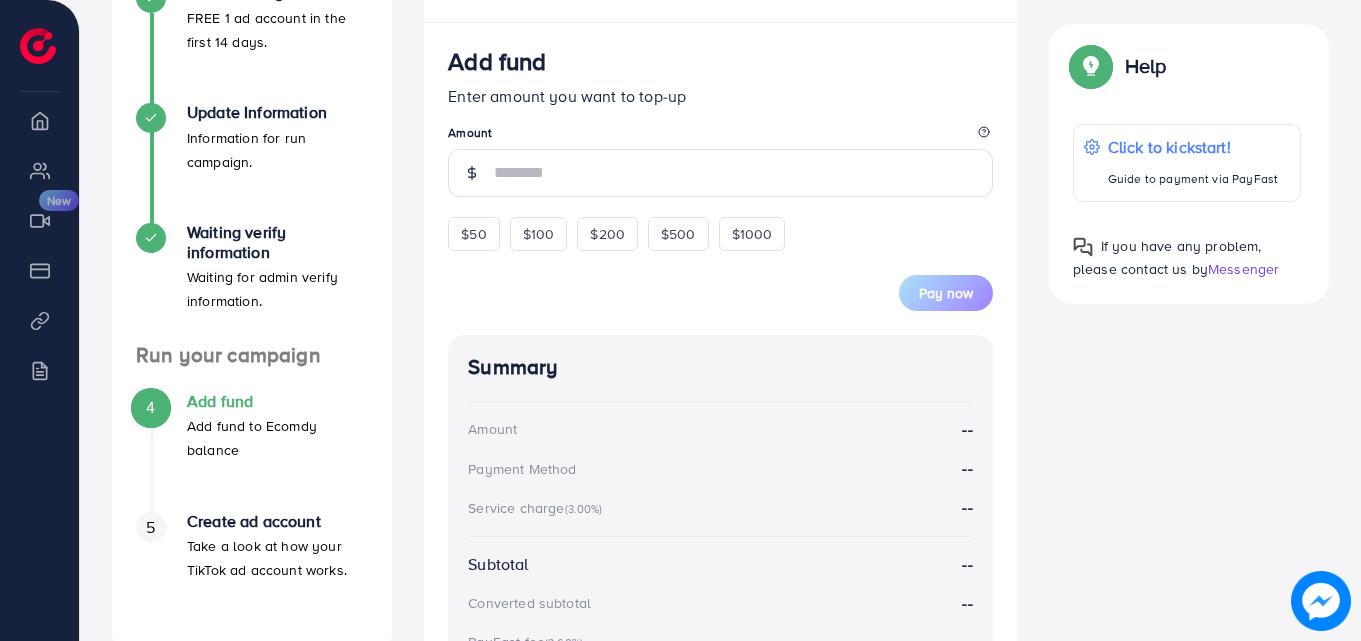 scroll, scrollTop: 718, scrollLeft: 0, axis: vertical 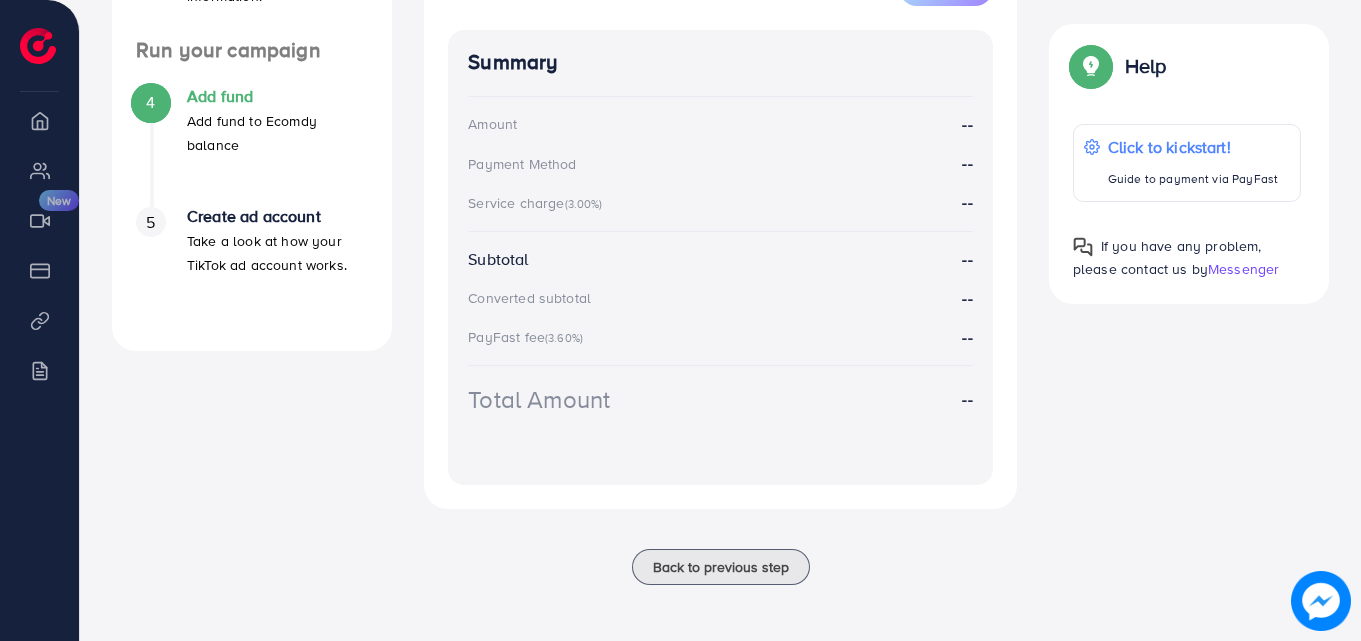 click on "5   Create ad account   Take a look at how your TikTok ad account works." at bounding box center [252, 242] 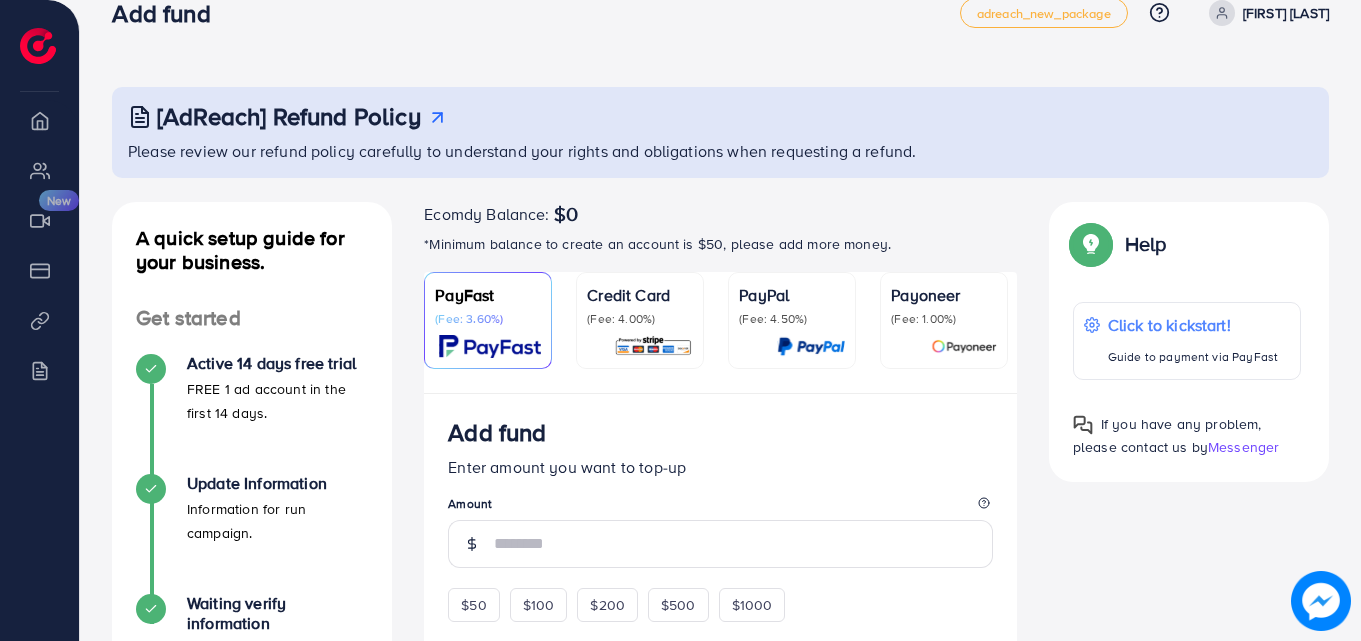 scroll, scrollTop: 0, scrollLeft: 0, axis: both 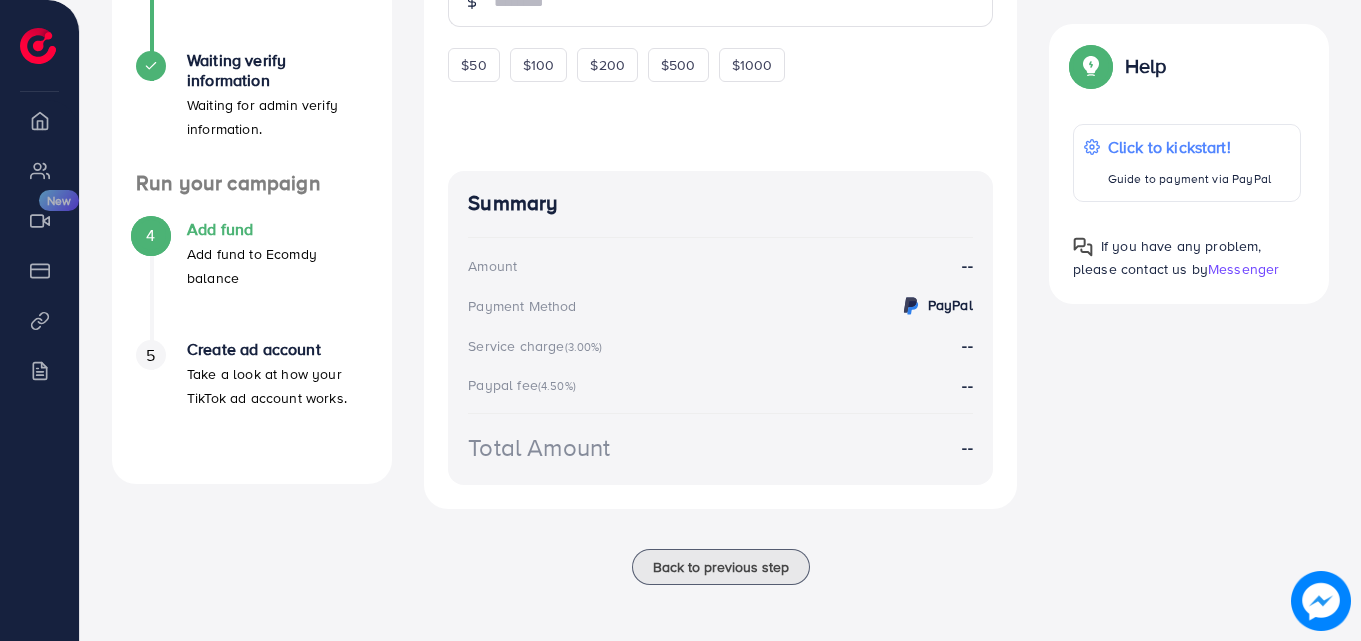 click on "Overview My ad accounts Creative center  New  Payment Product Links Billing" at bounding box center (39, 261) 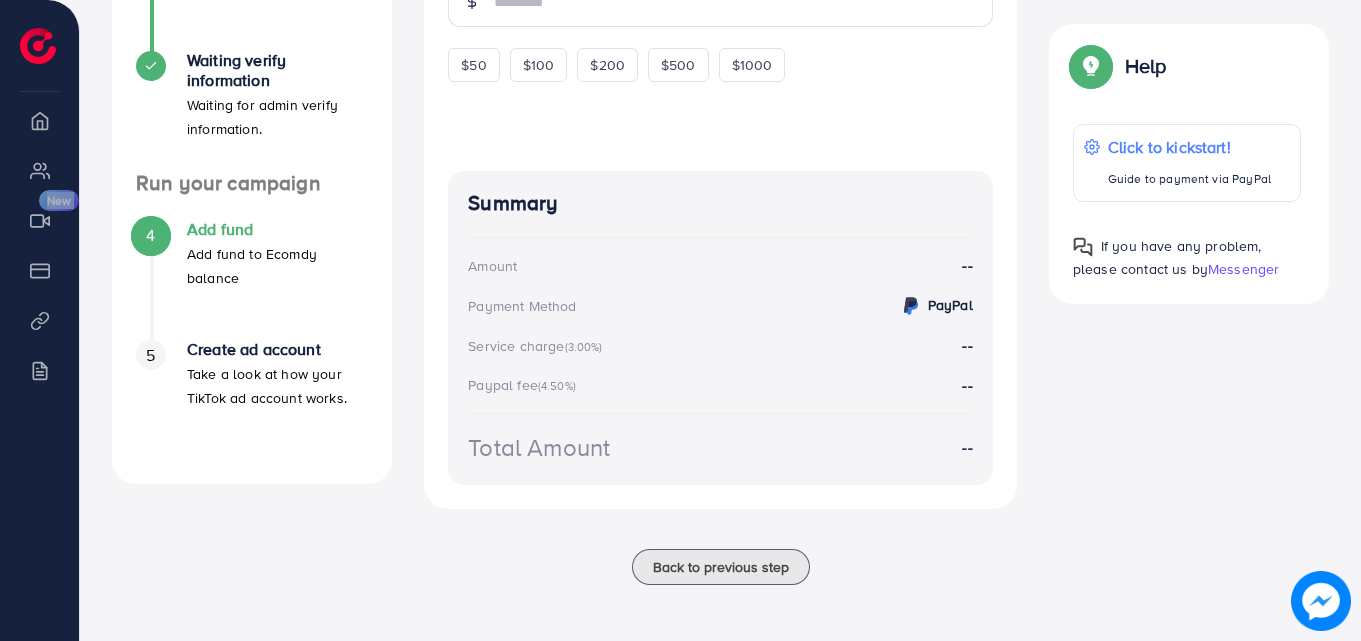 drag, startPoint x: 39, startPoint y: 134, endPoint x: 45, endPoint y: 371, distance: 237.07594 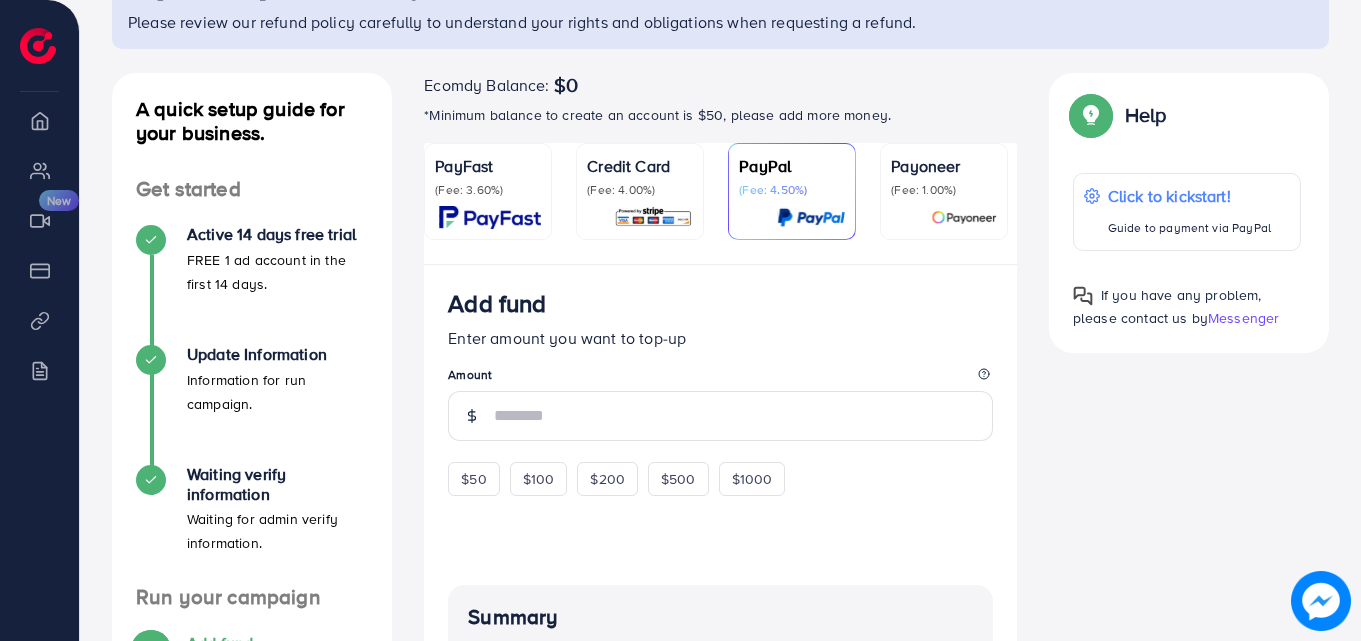scroll, scrollTop: 0, scrollLeft: 0, axis: both 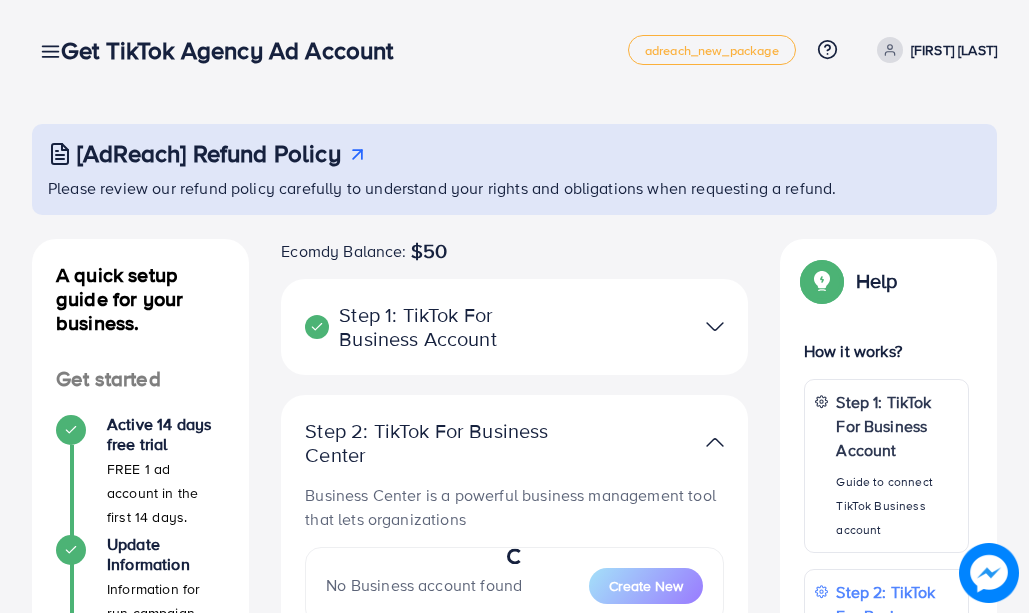 click on "Get TikTok Agency Ad Account" at bounding box center [235, 50] 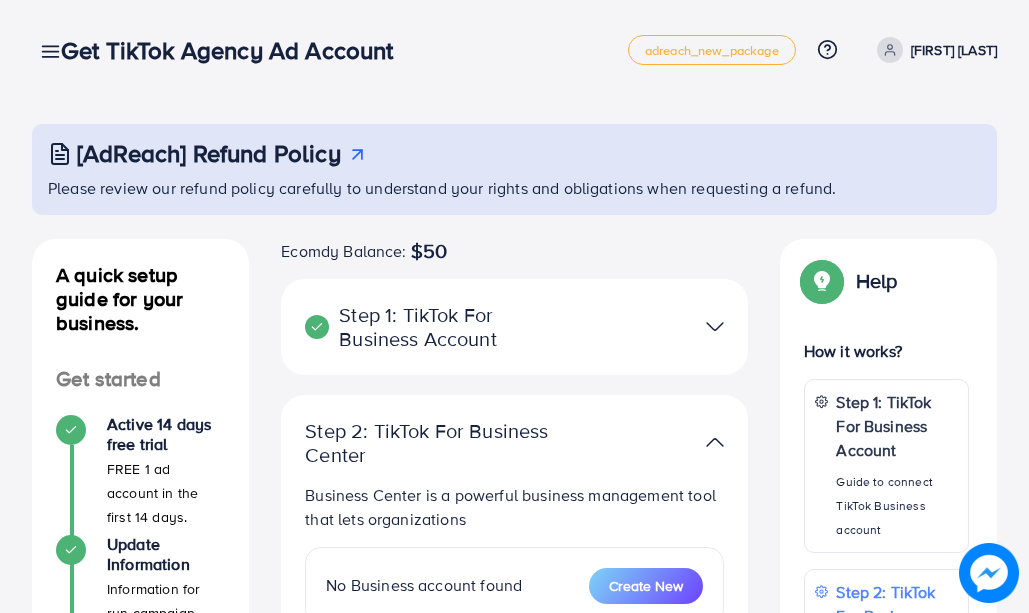 click on "Get TikTok Agency Ad Account" at bounding box center (235, 50) 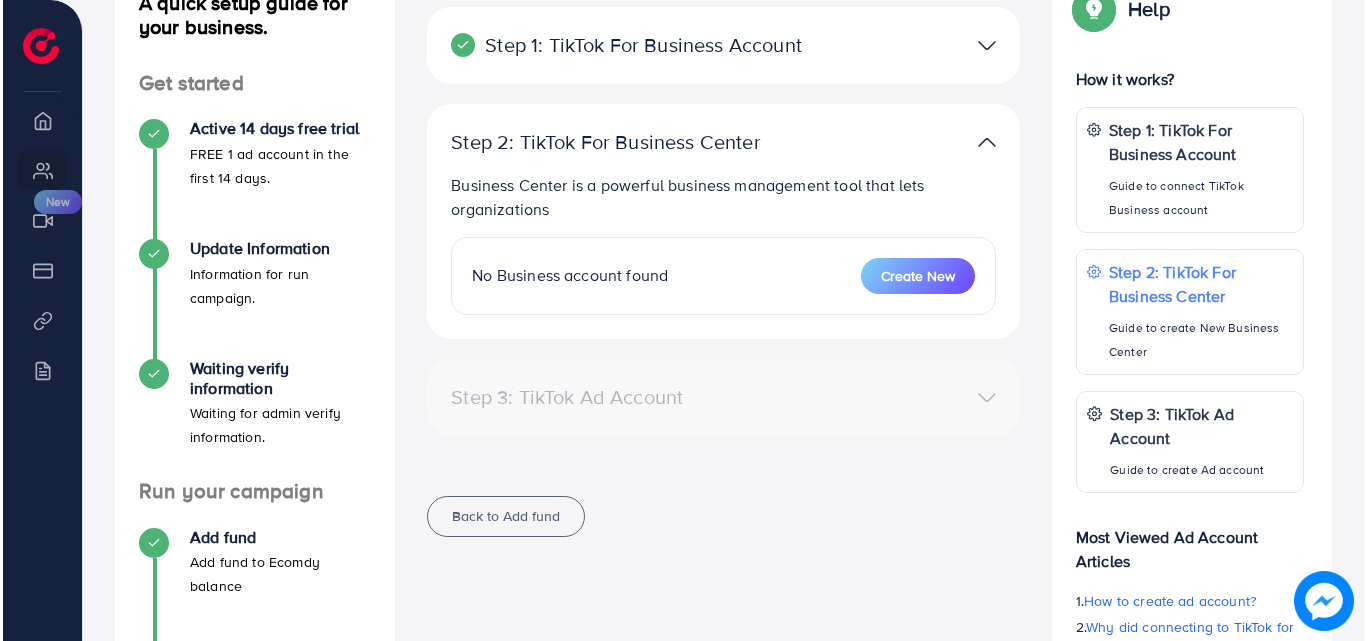 scroll, scrollTop: 271, scrollLeft: 0, axis: vertical 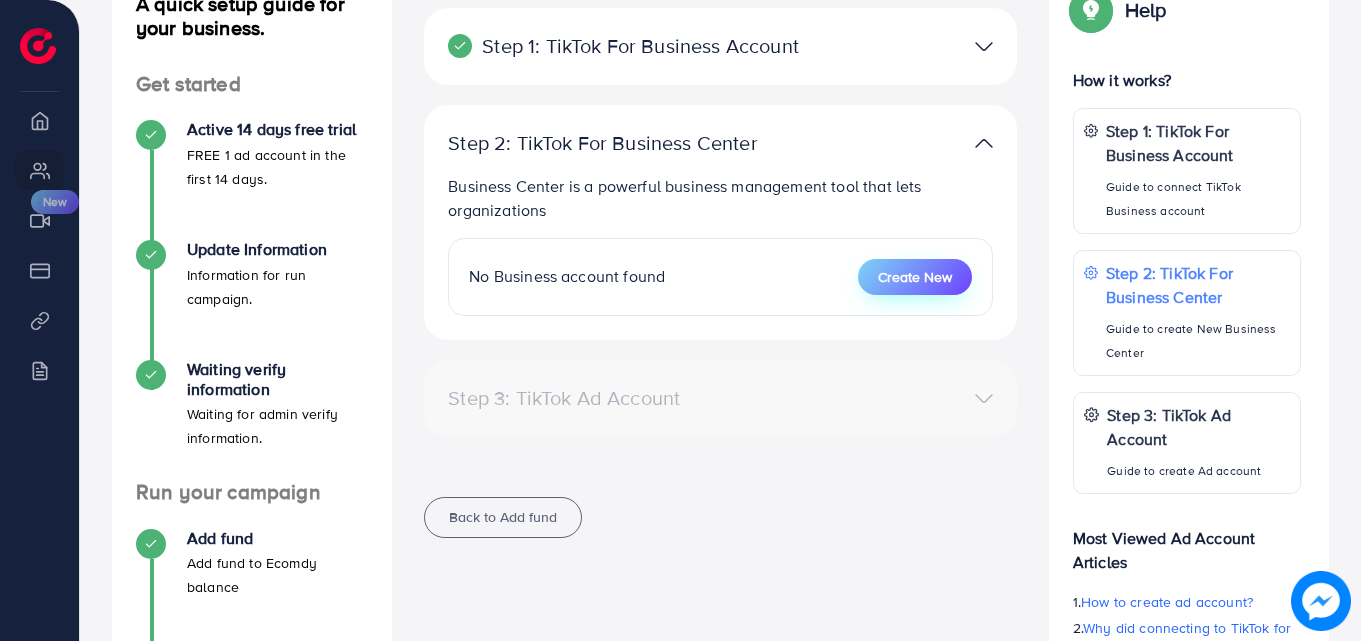 click on "Create New" at bounding box center [915, 277] 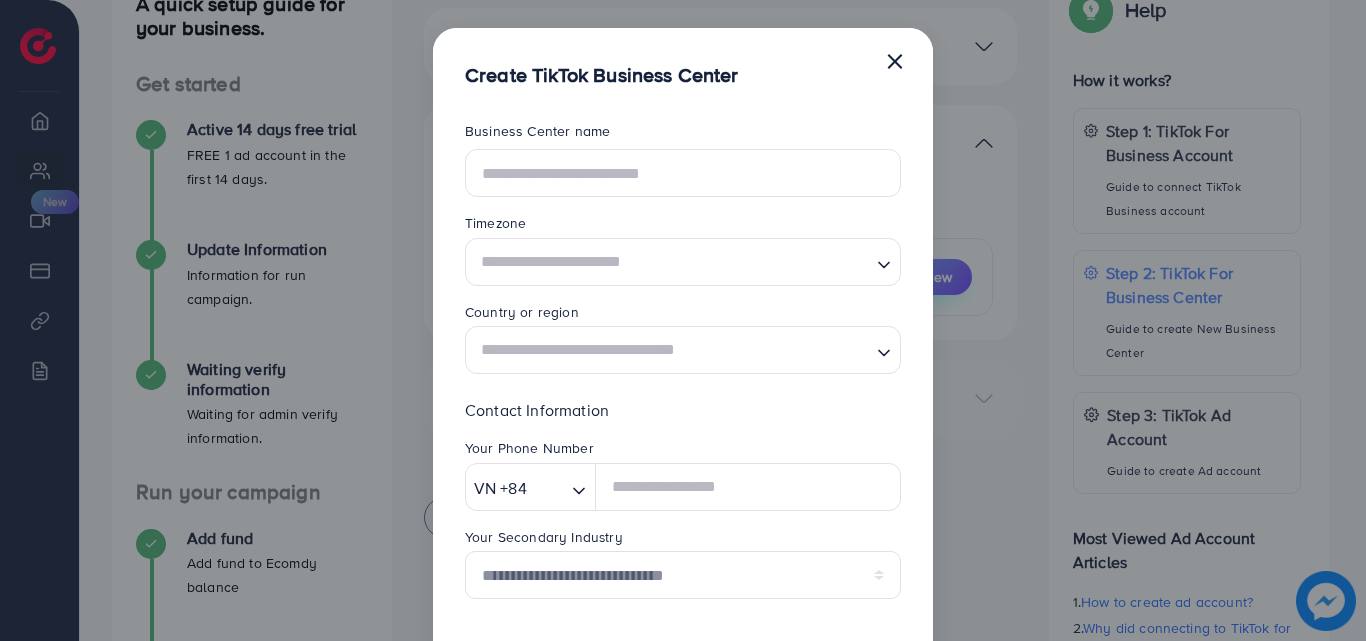 scroll, scrollTop: 0, scrollLeft: 0, axis: both 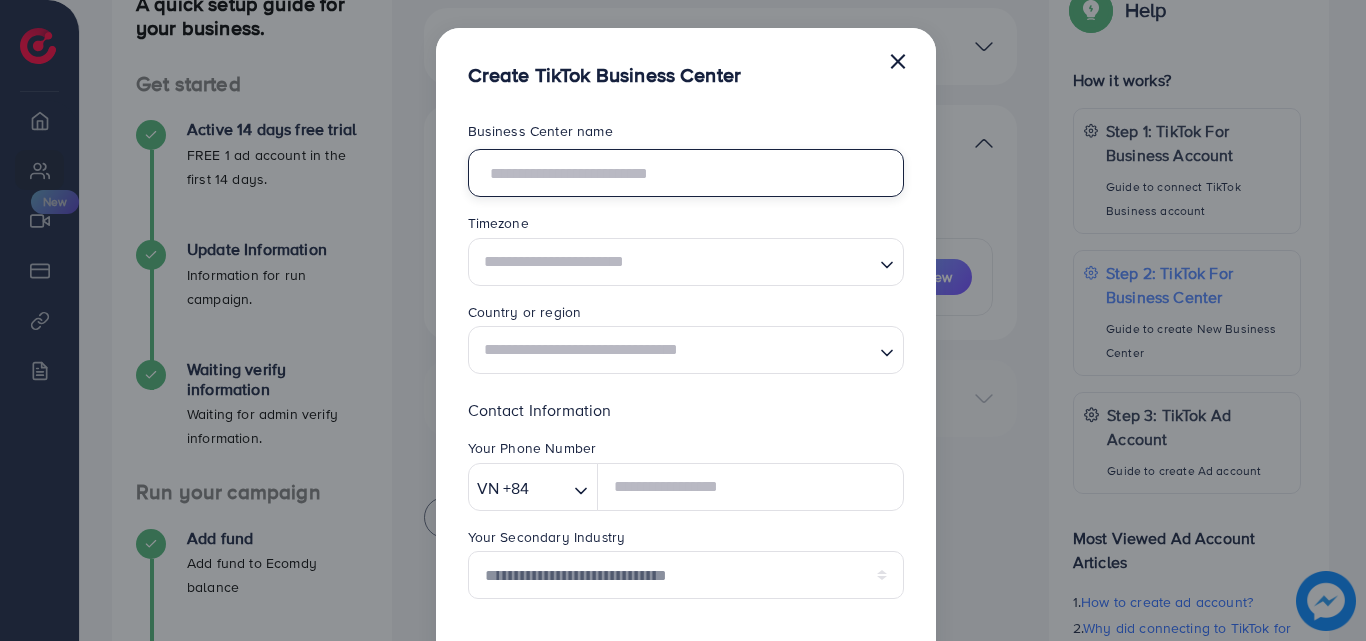 click at bounding box center (686, 173) 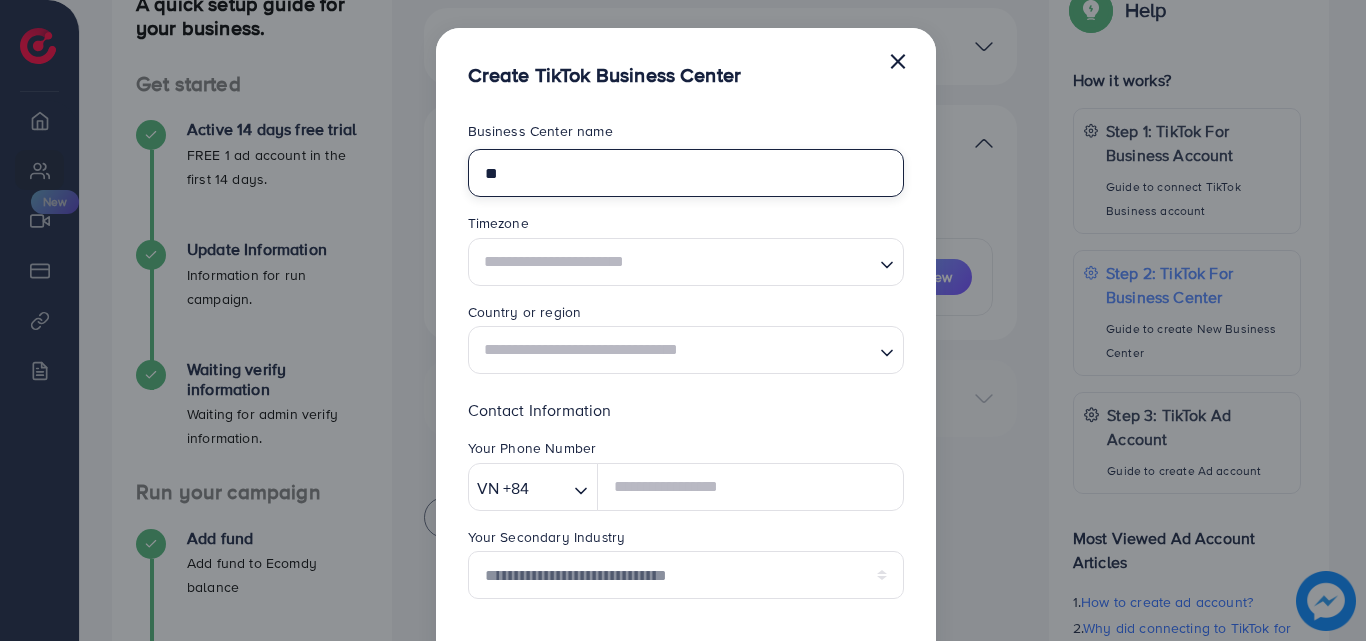 type on "*" 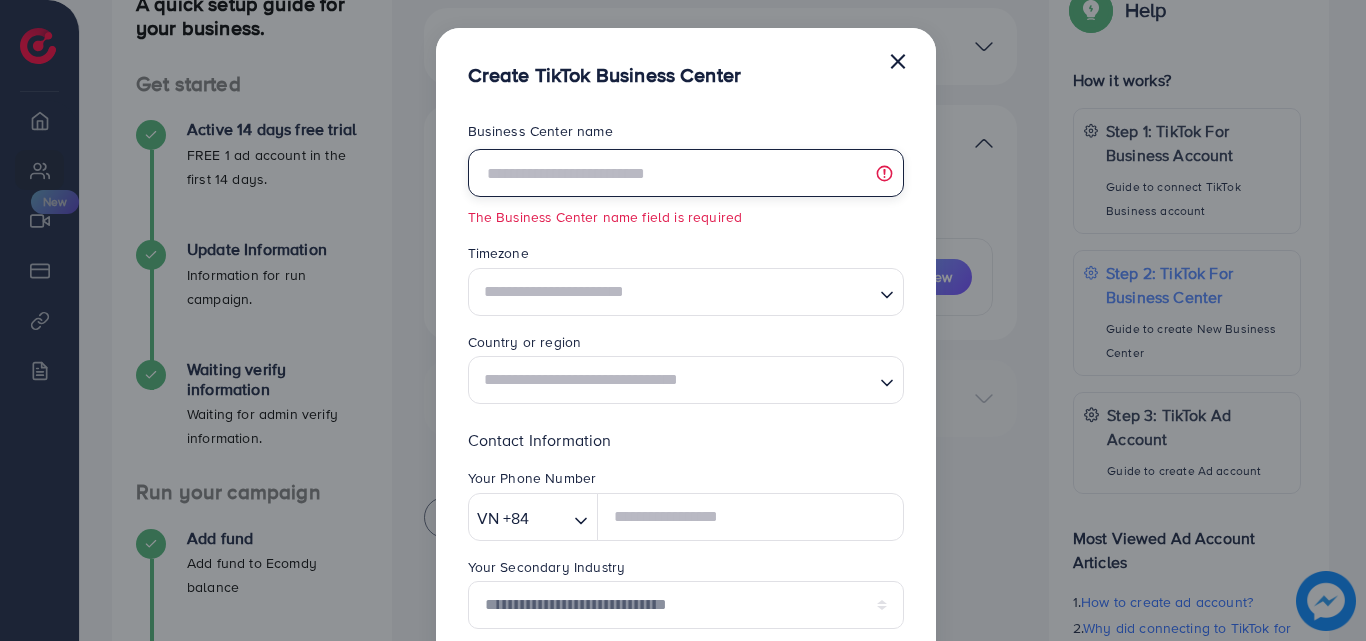 paste on "**********" 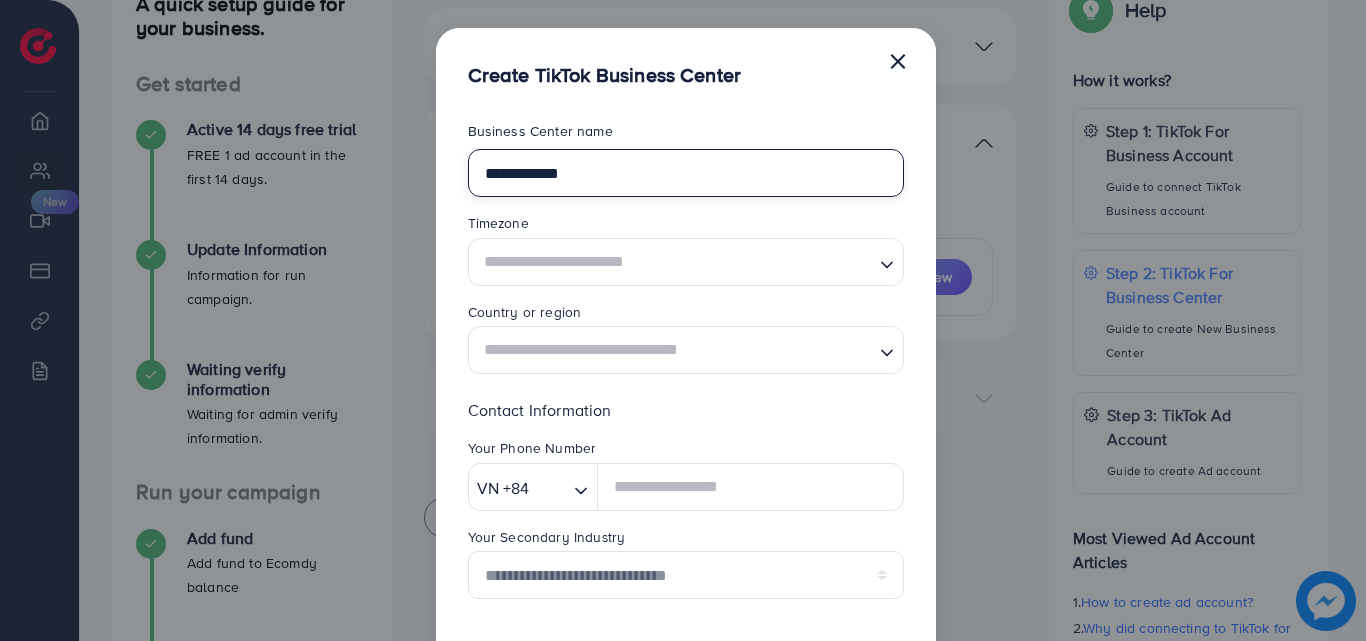 type on "**********" 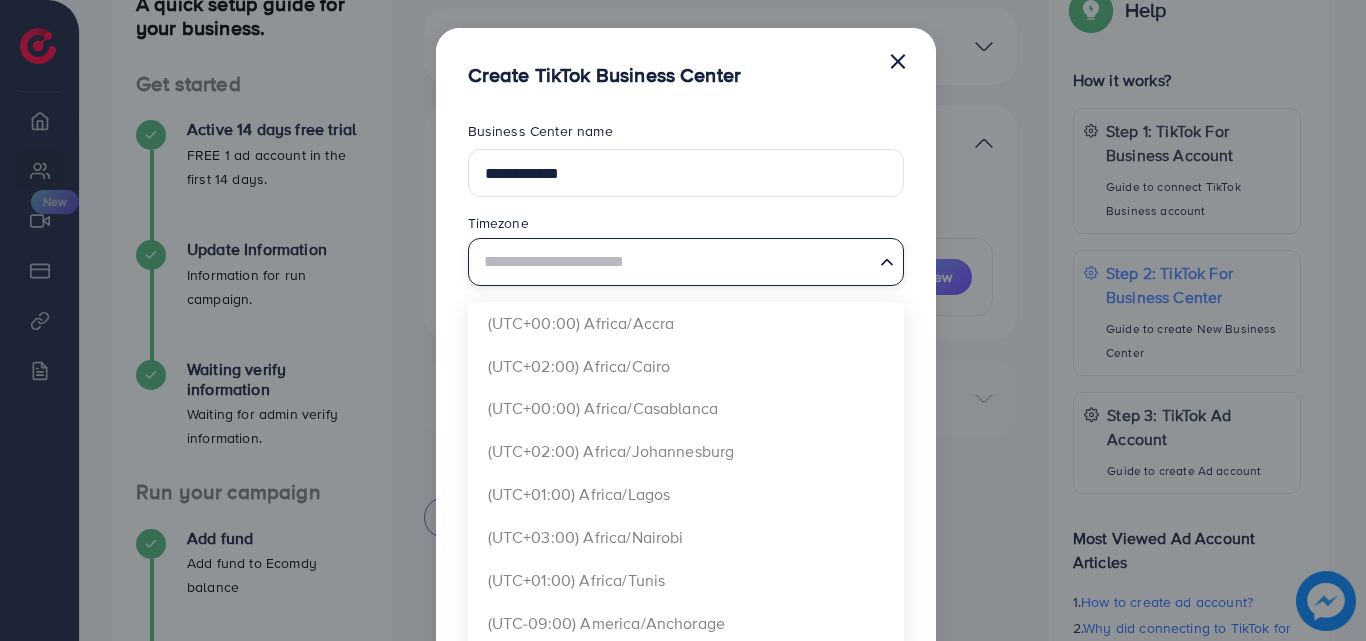 click at bounding box center [674, 261] 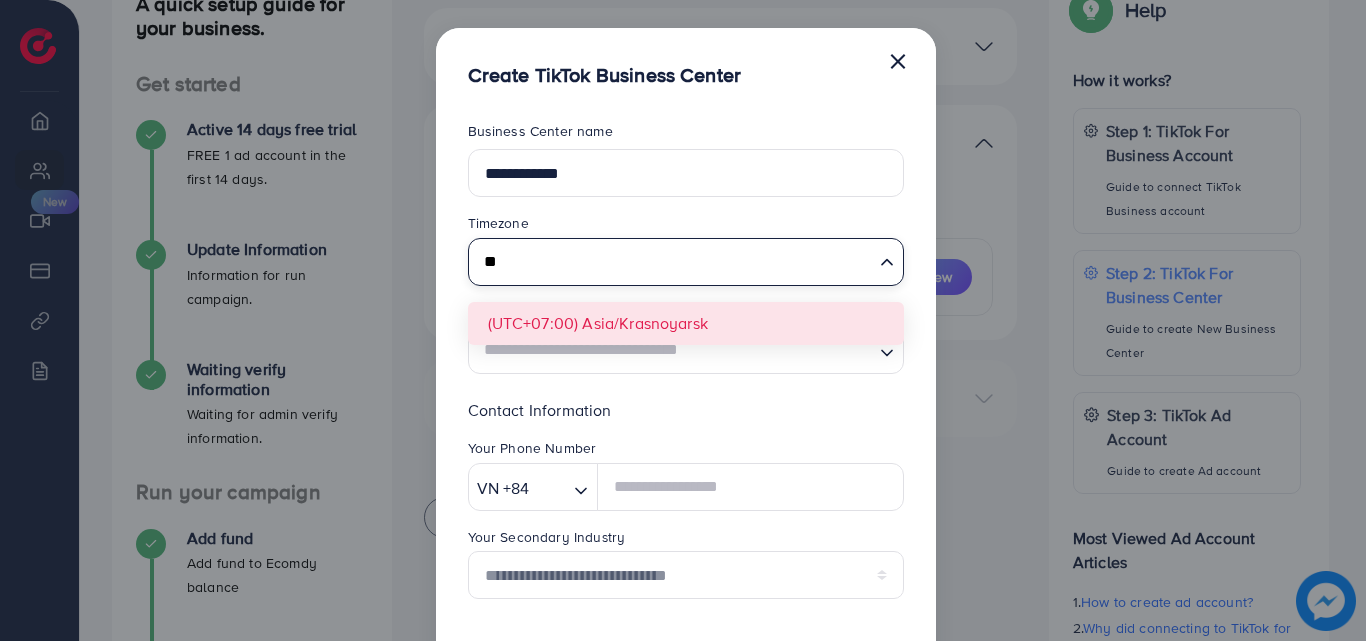 type on "*" 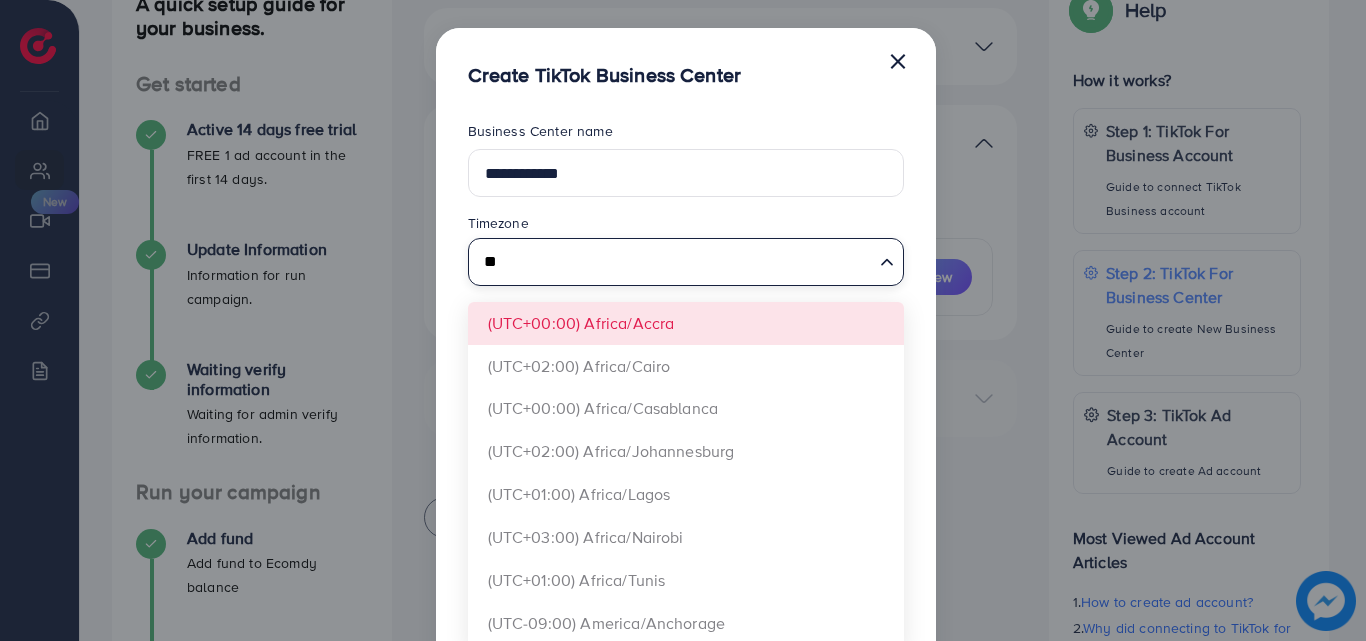 type on "*" 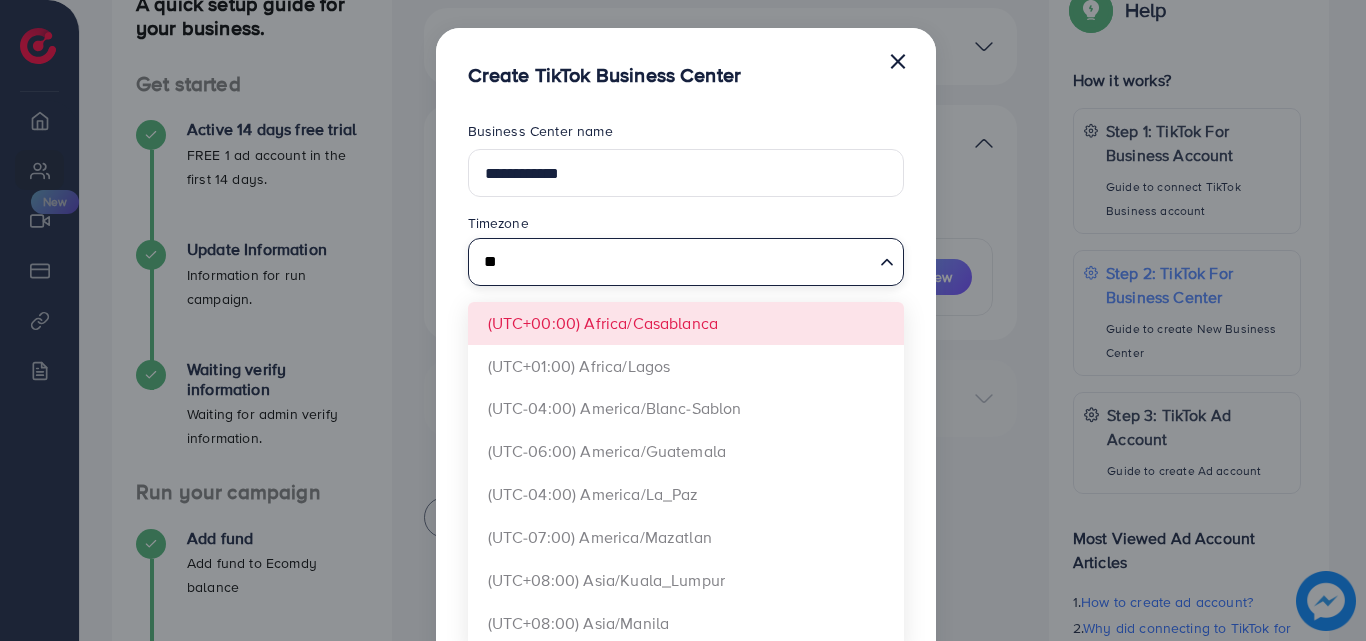 type on "*" 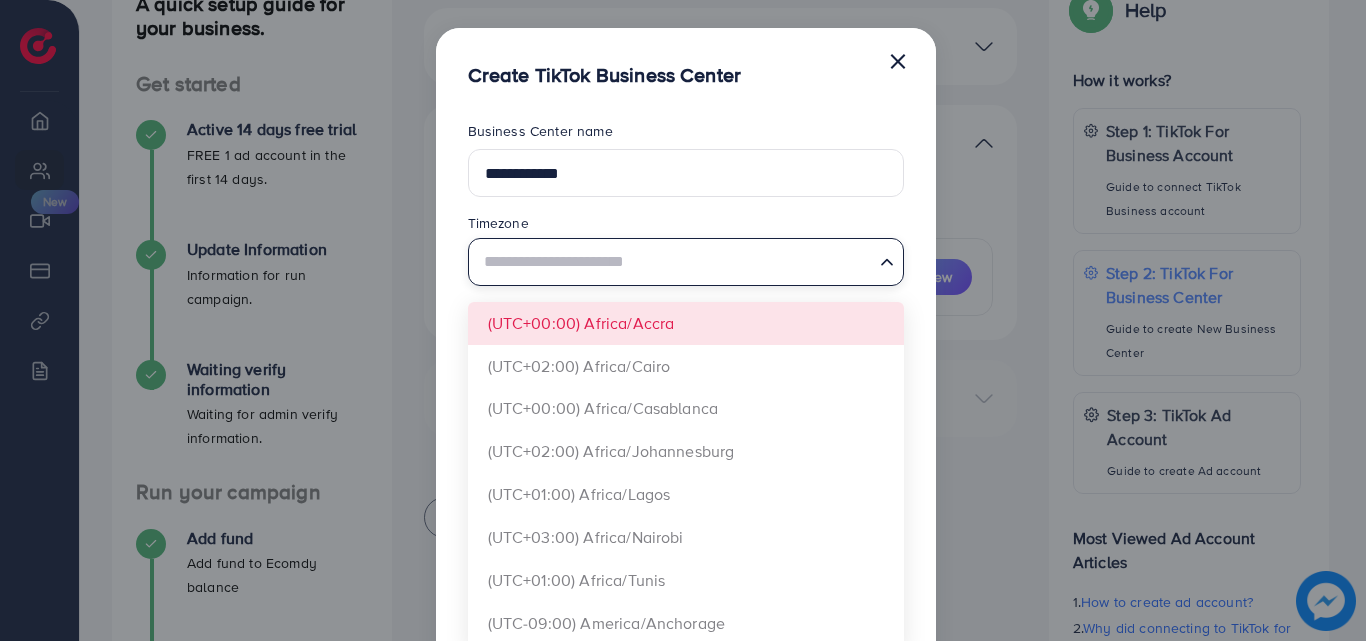type on "*" 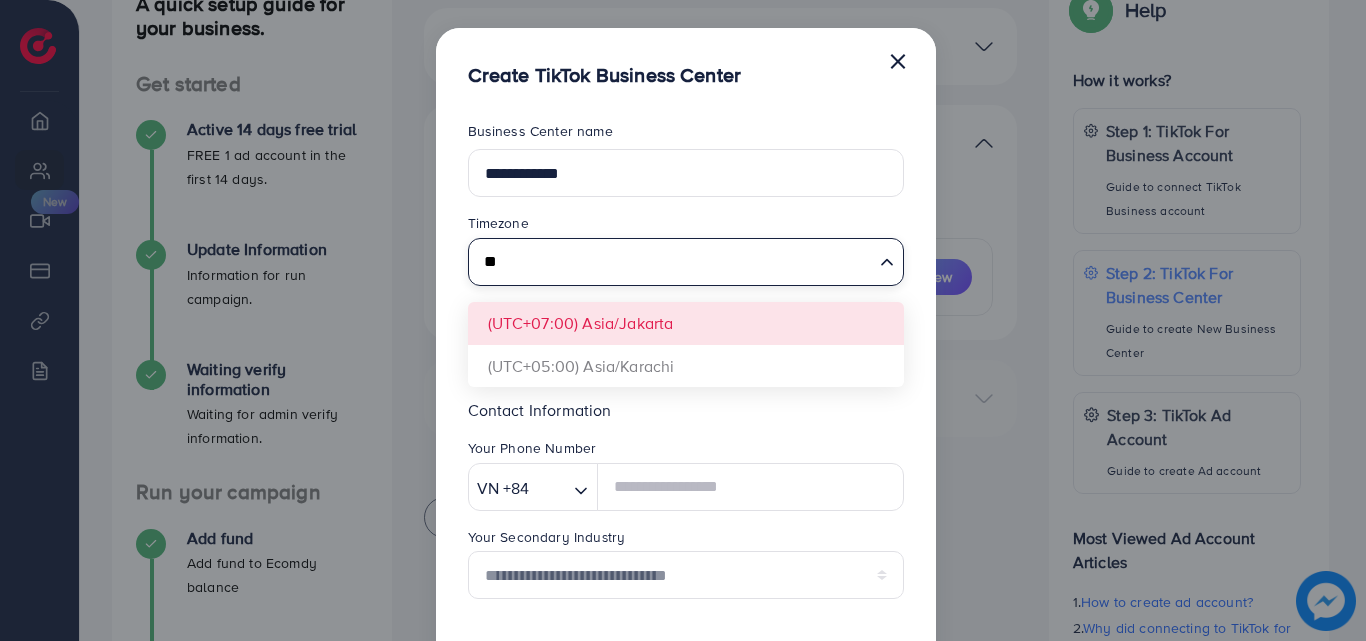 type on "*" 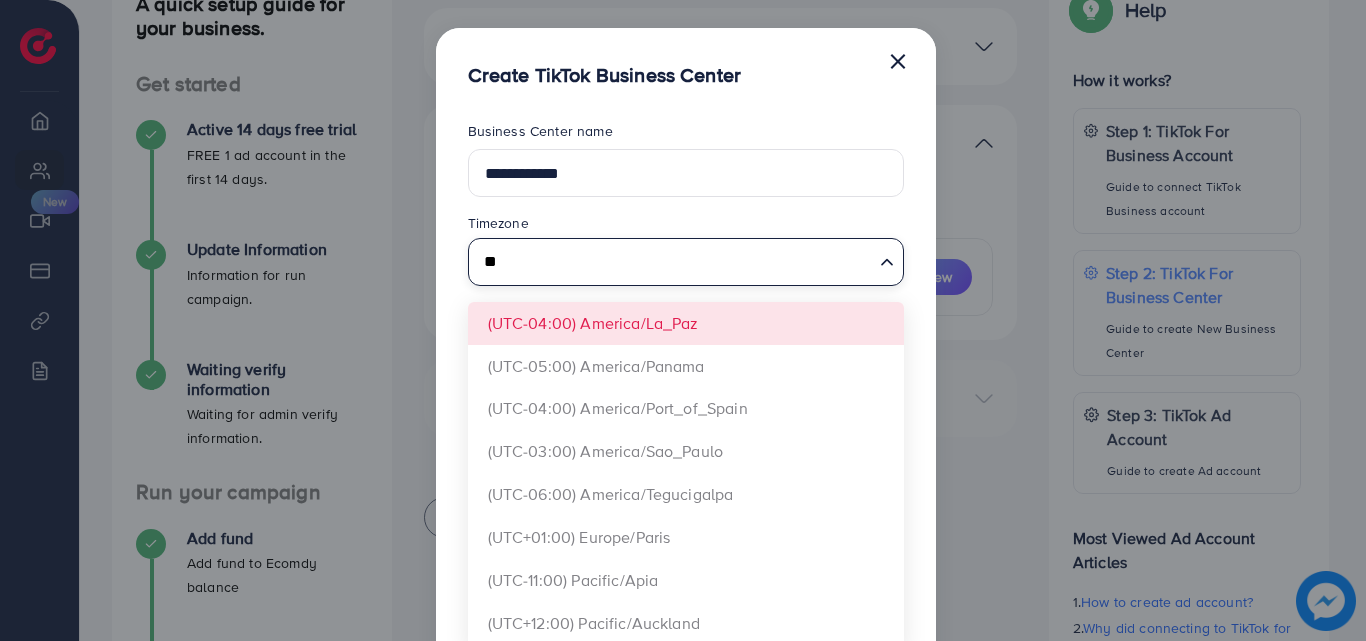 type on "*" 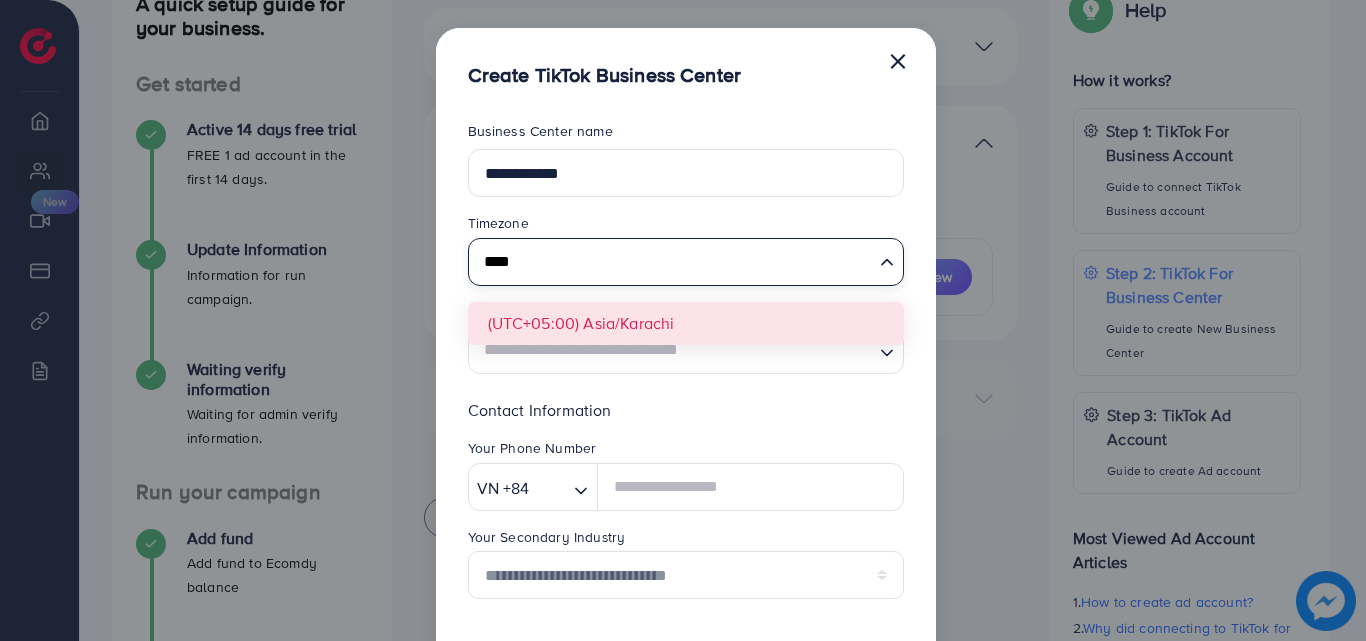 type on "****" 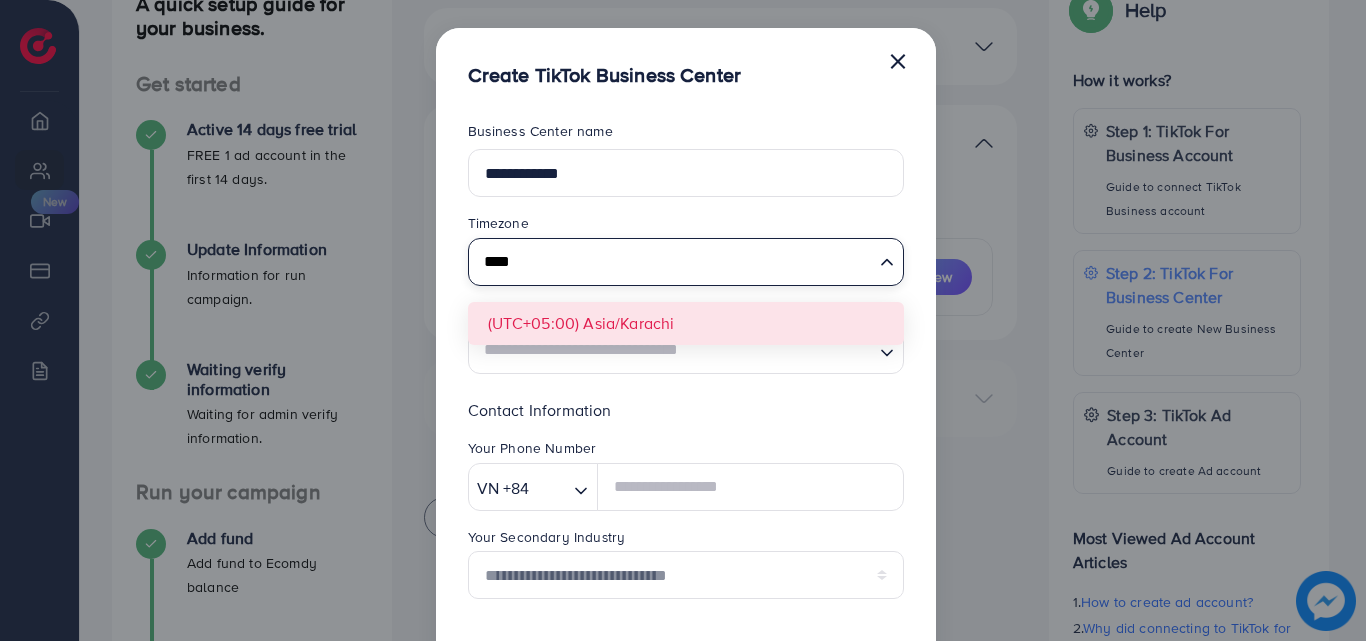type 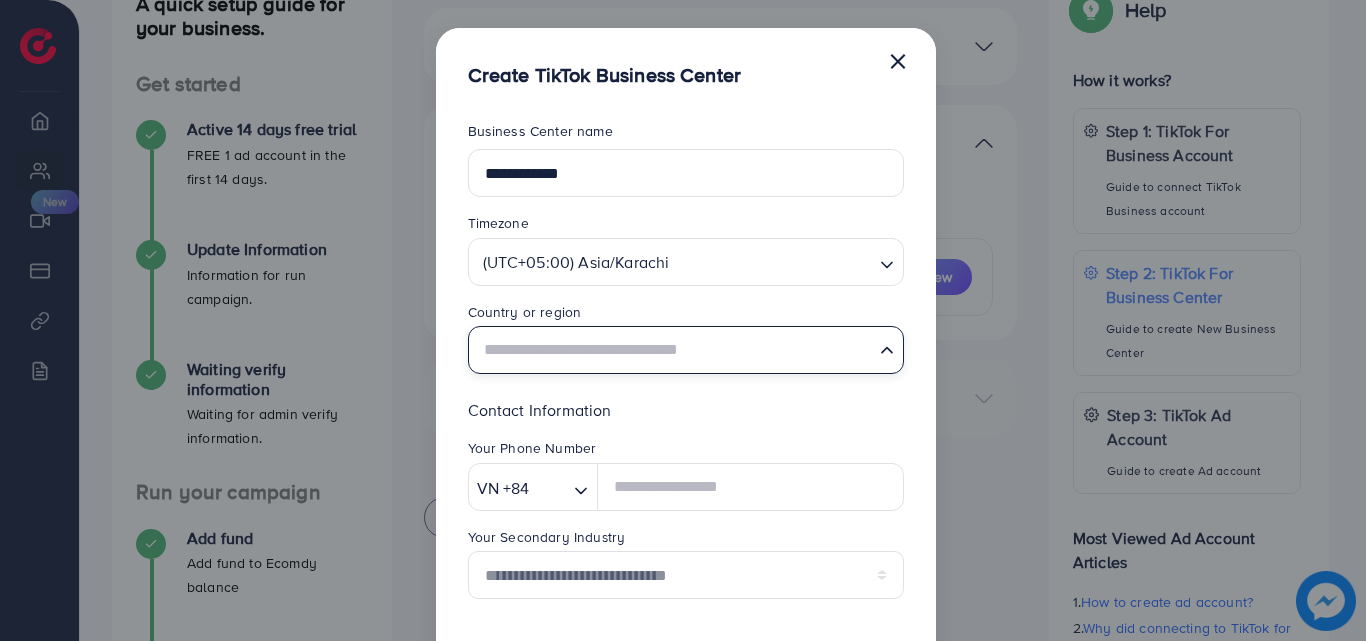 click at bounding box center [674, 350] 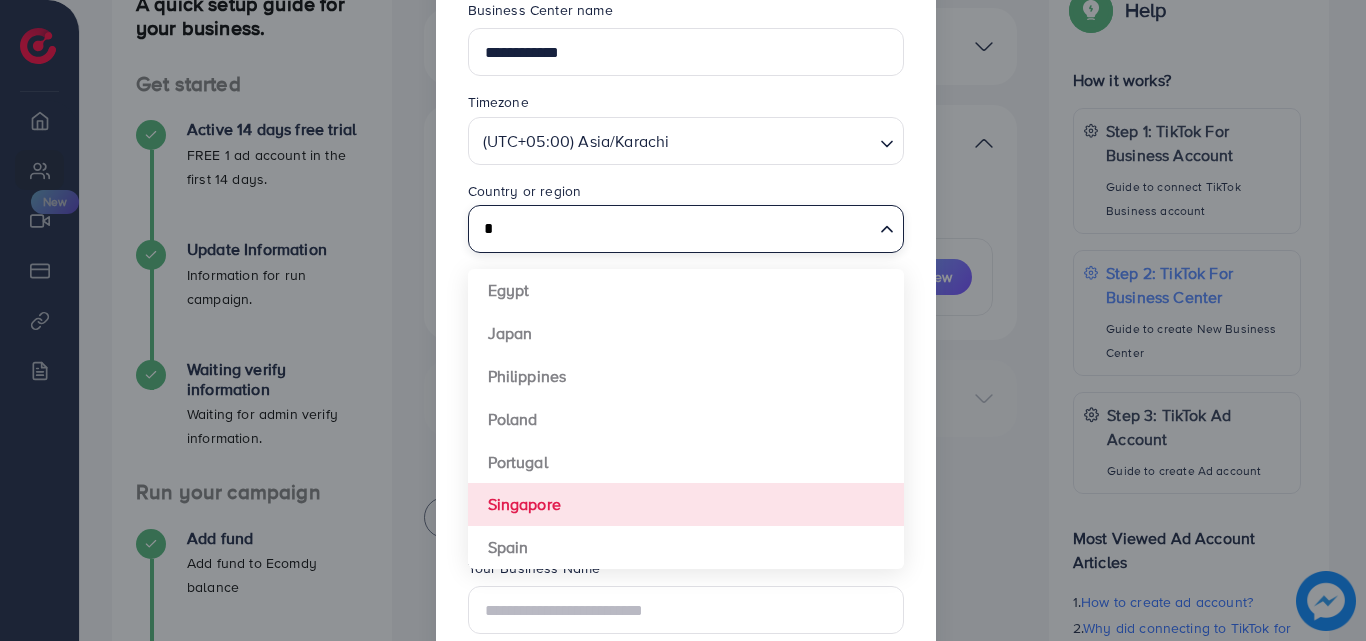 scroll, scrollTop: 120, scrollLeft: 0, axis: vertical 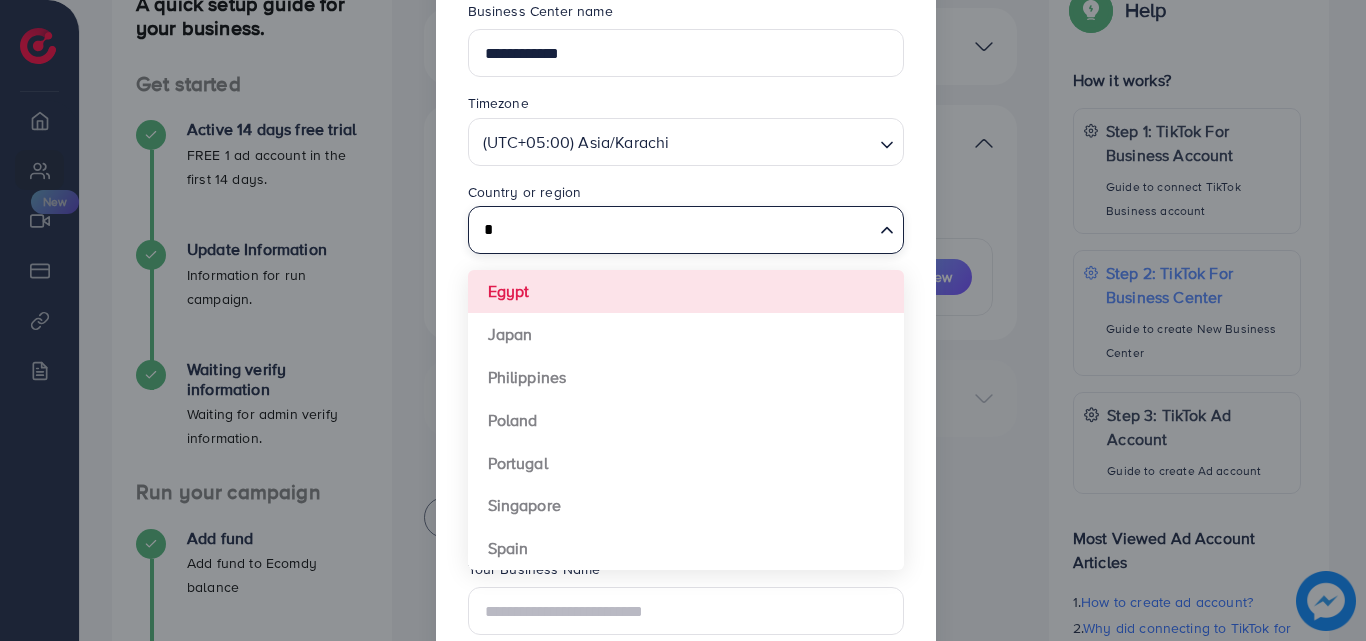 click on "*" at bounding box center [674, 230] 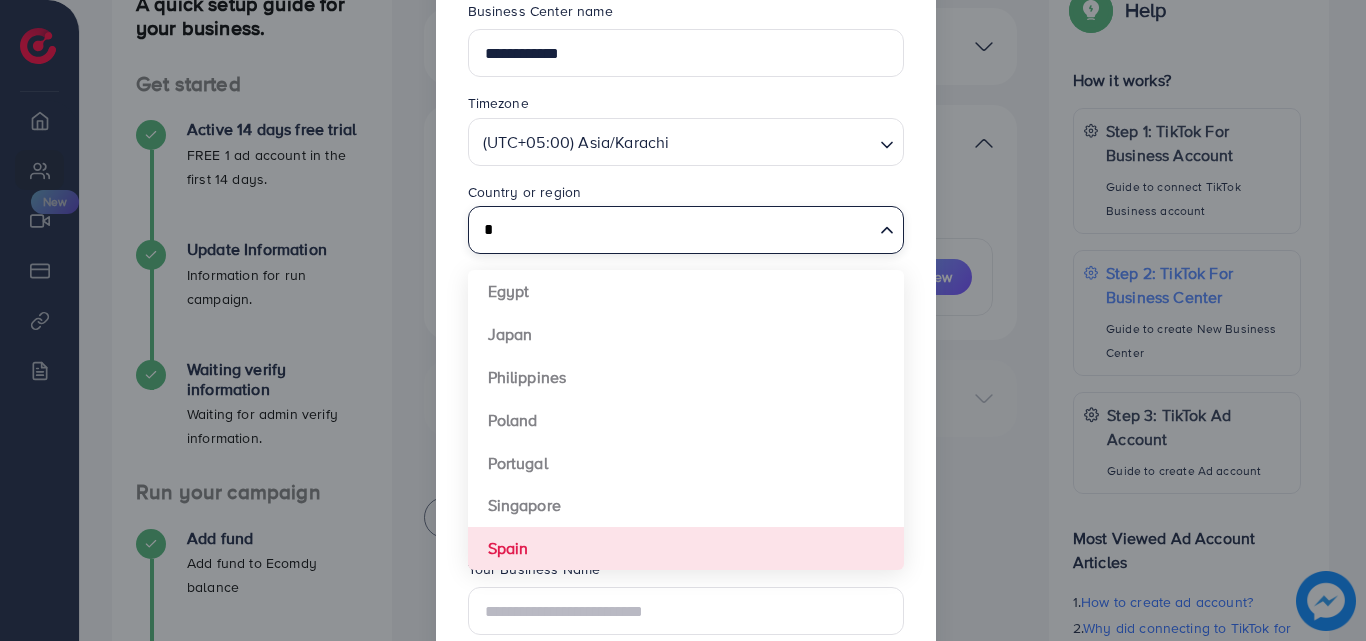 type on "*" 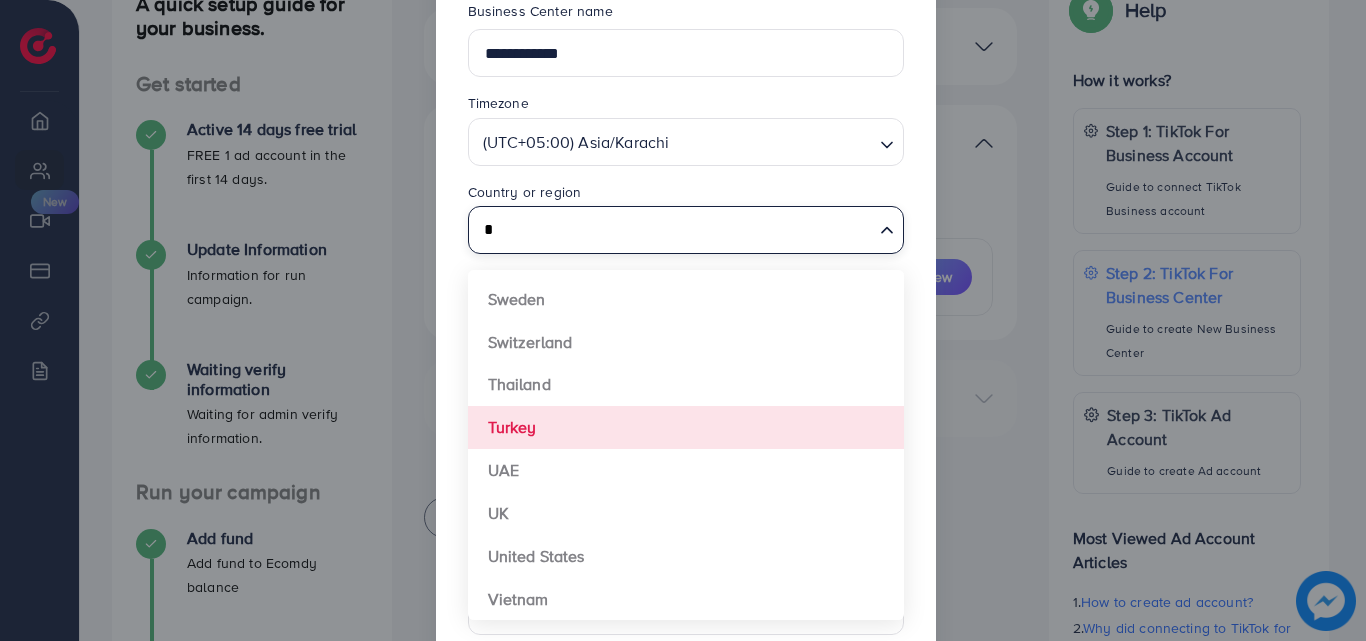 scroll, scrollTop: 0, scrollLeft: 0, axis: both 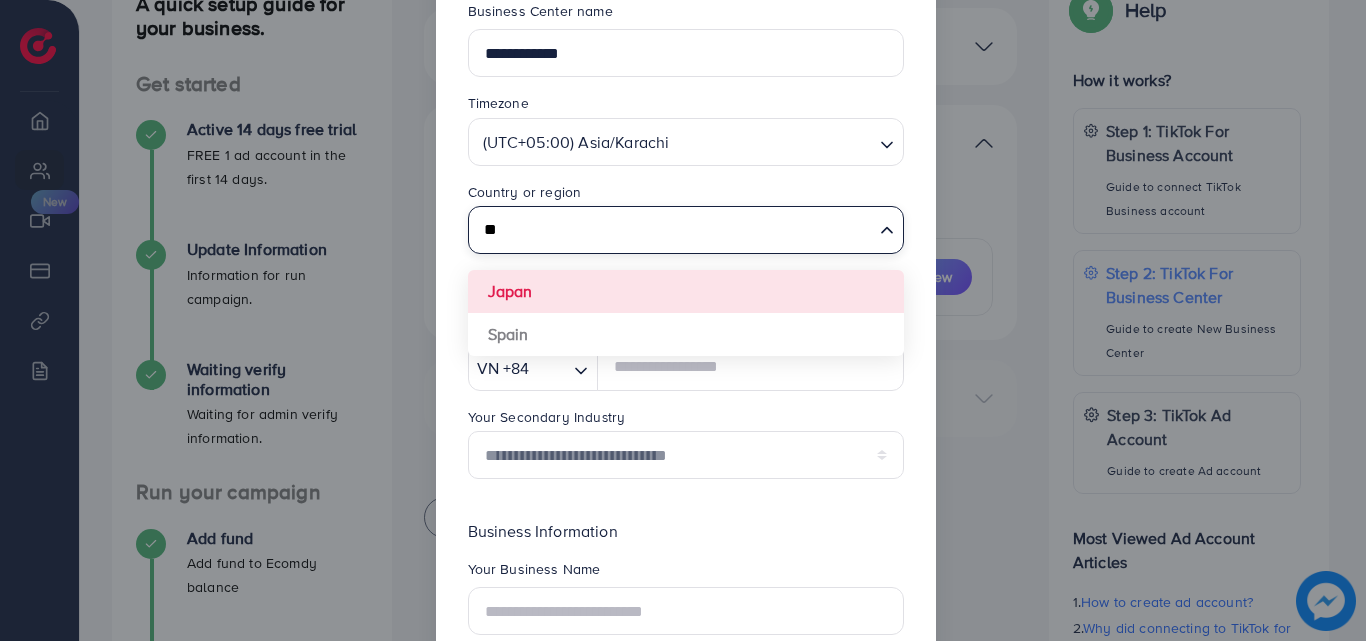 type on "*" 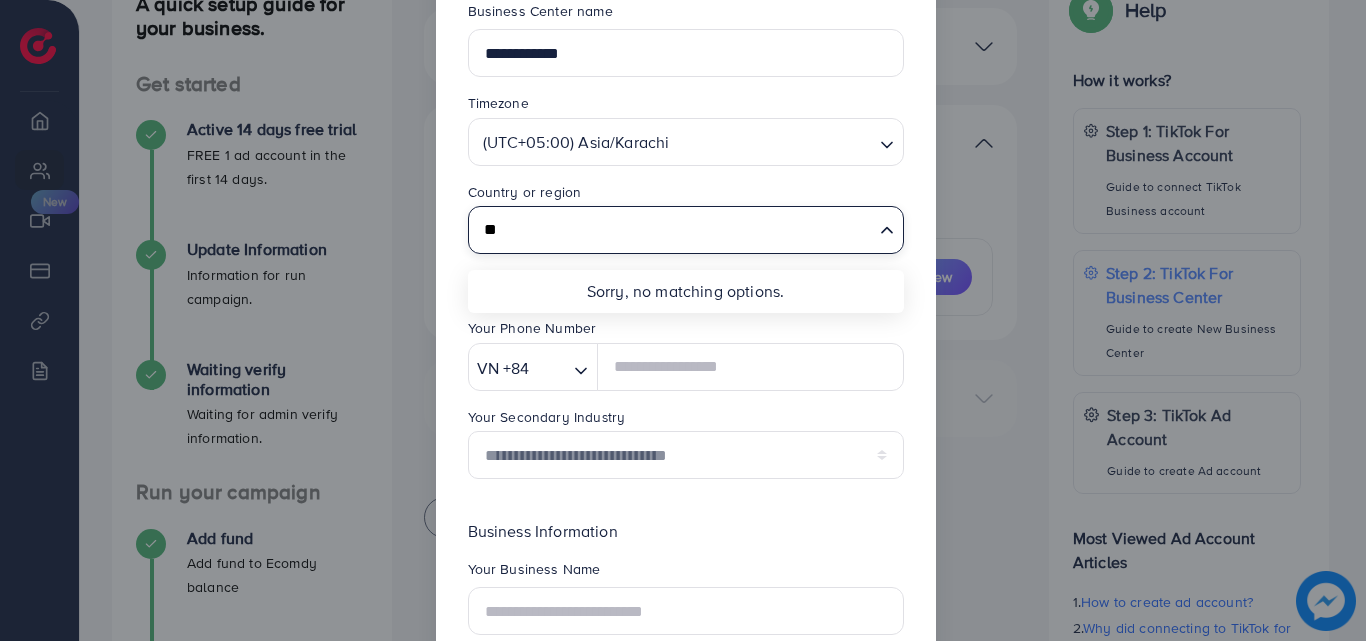 type on "*" 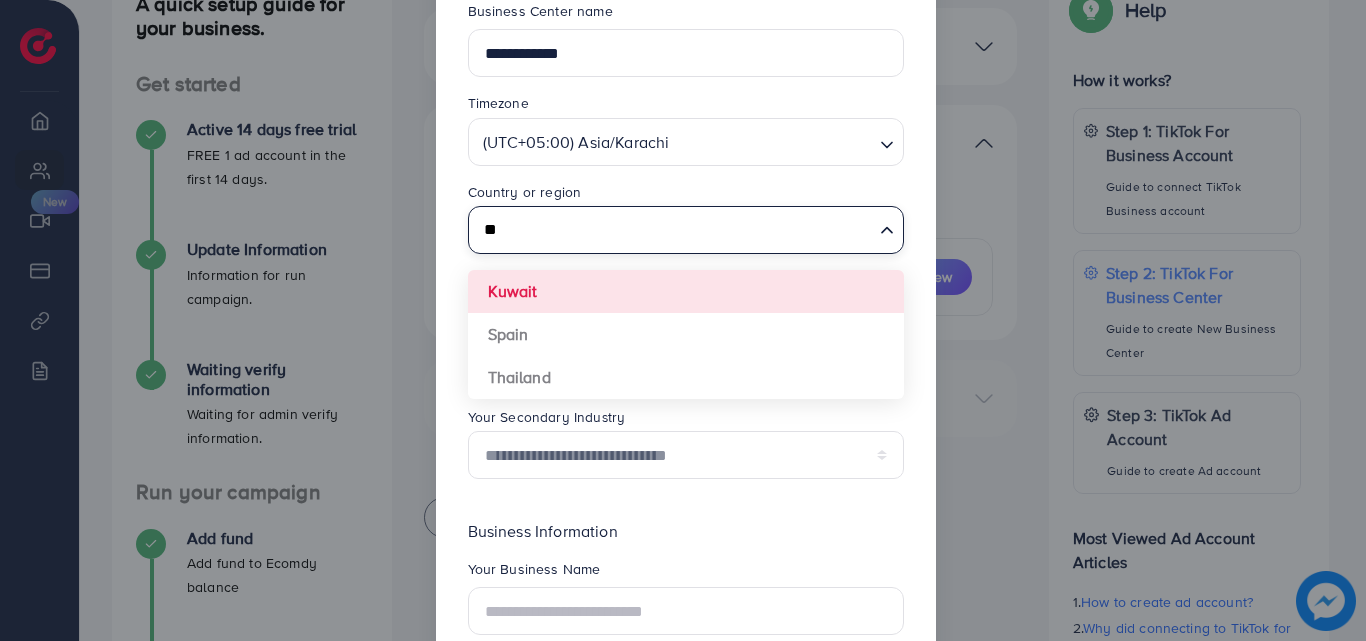 type on "*" 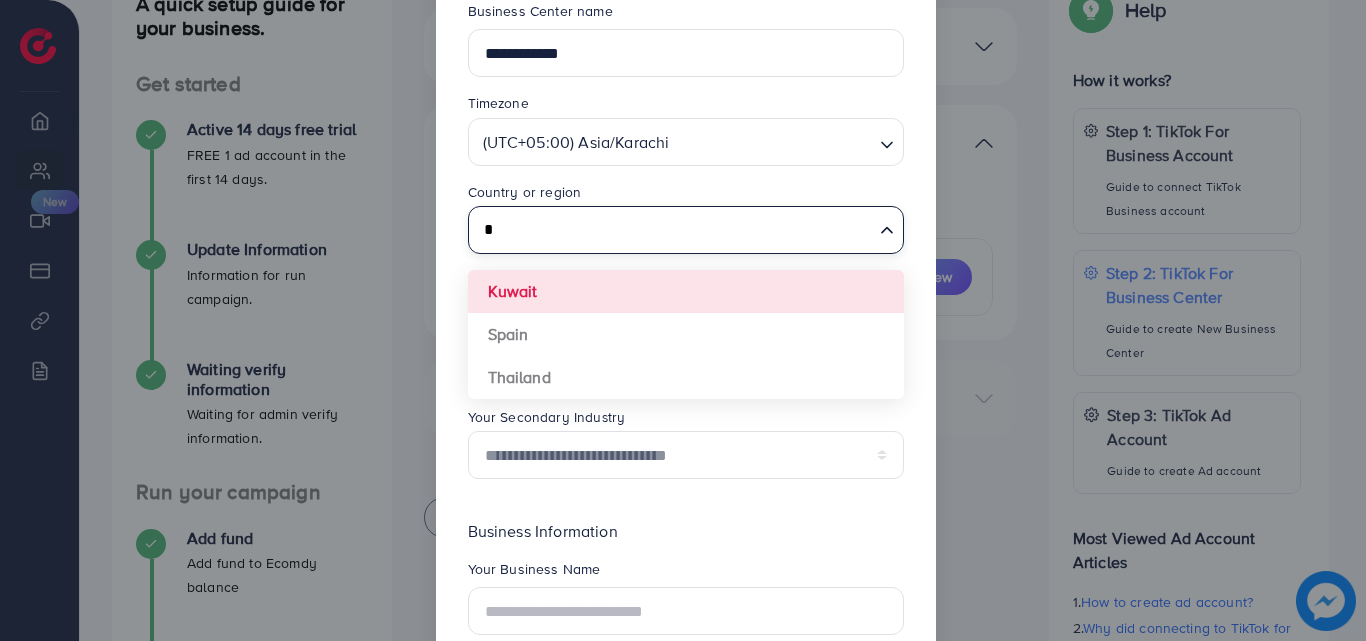 type 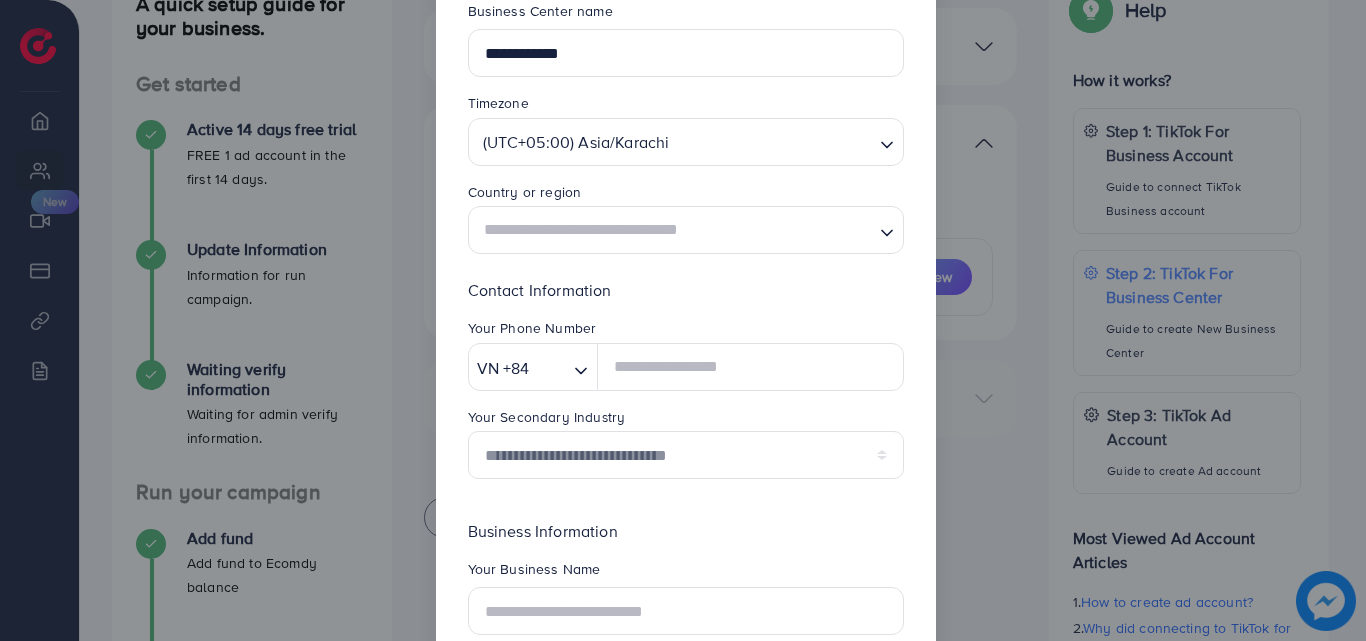 click on "Country or region" at bounding box center (686, 194) 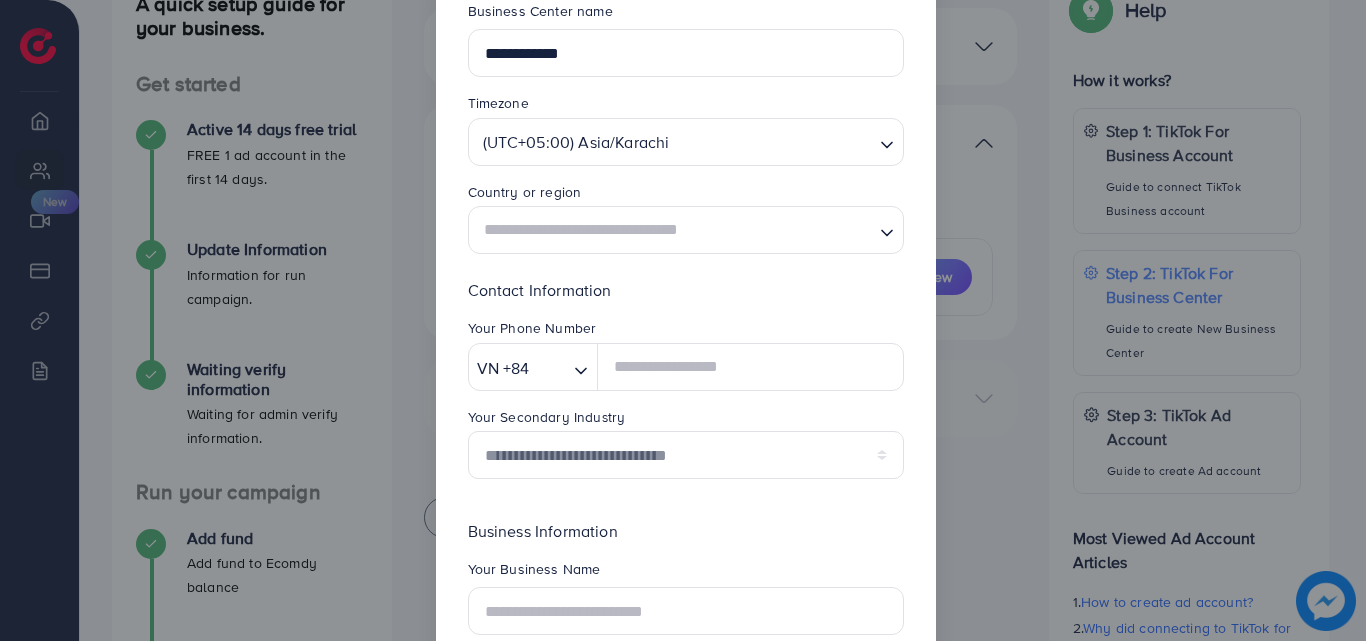 scroll, scrollTop: 343, scrollLeft: 0, axis: vertical 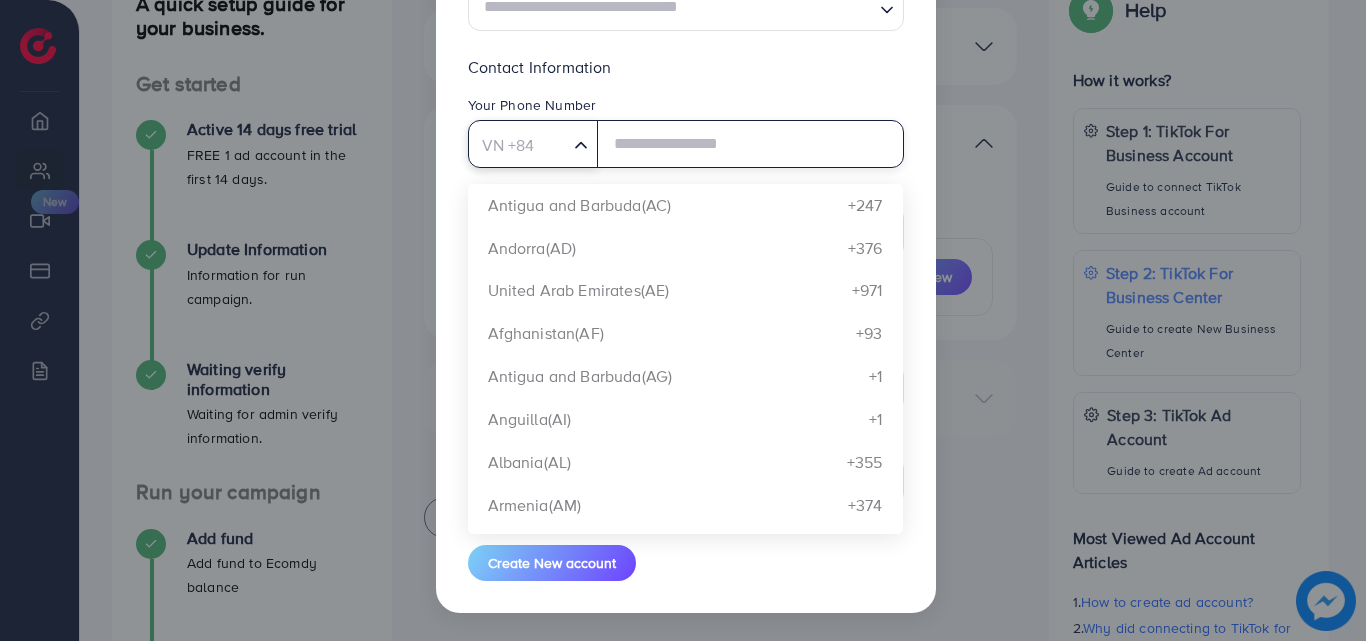 click at bounding box center (519, 145) 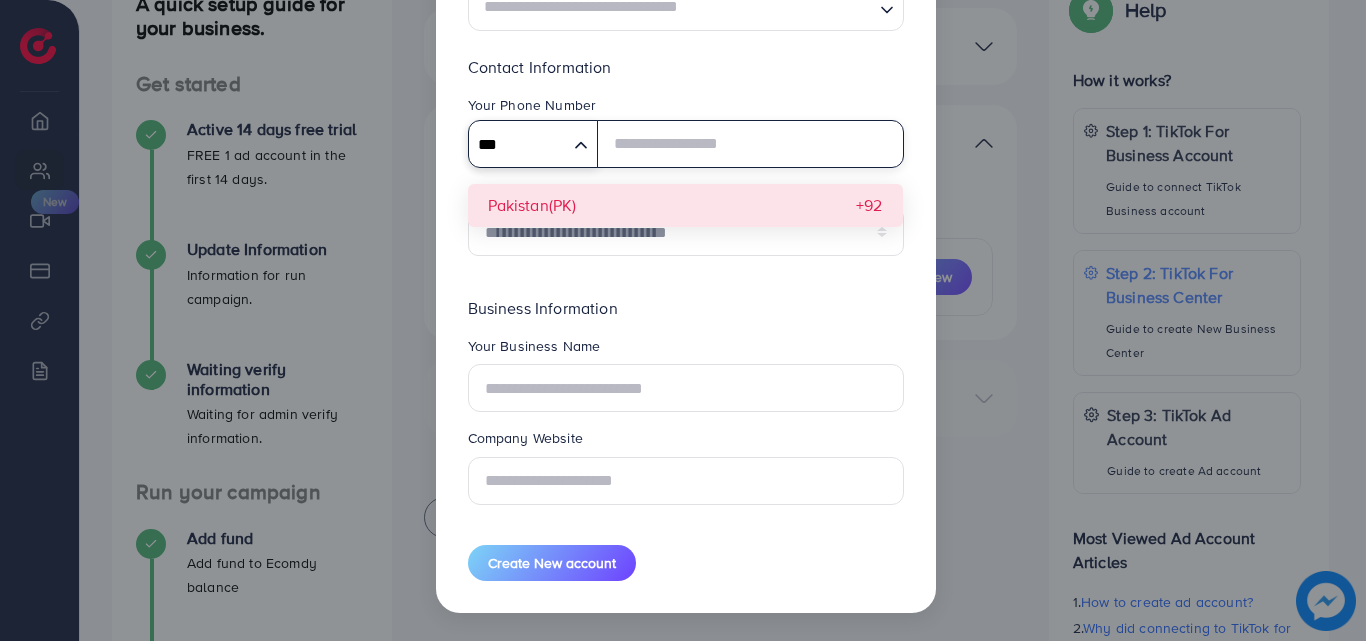 type on "***" 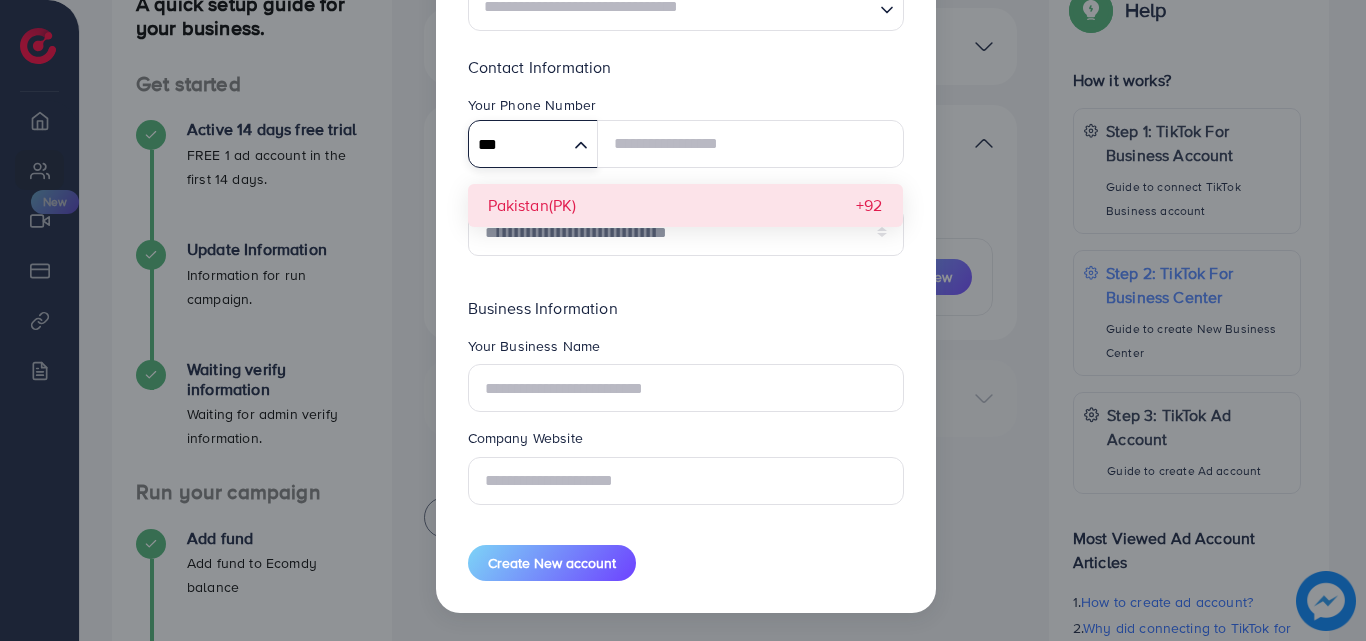type 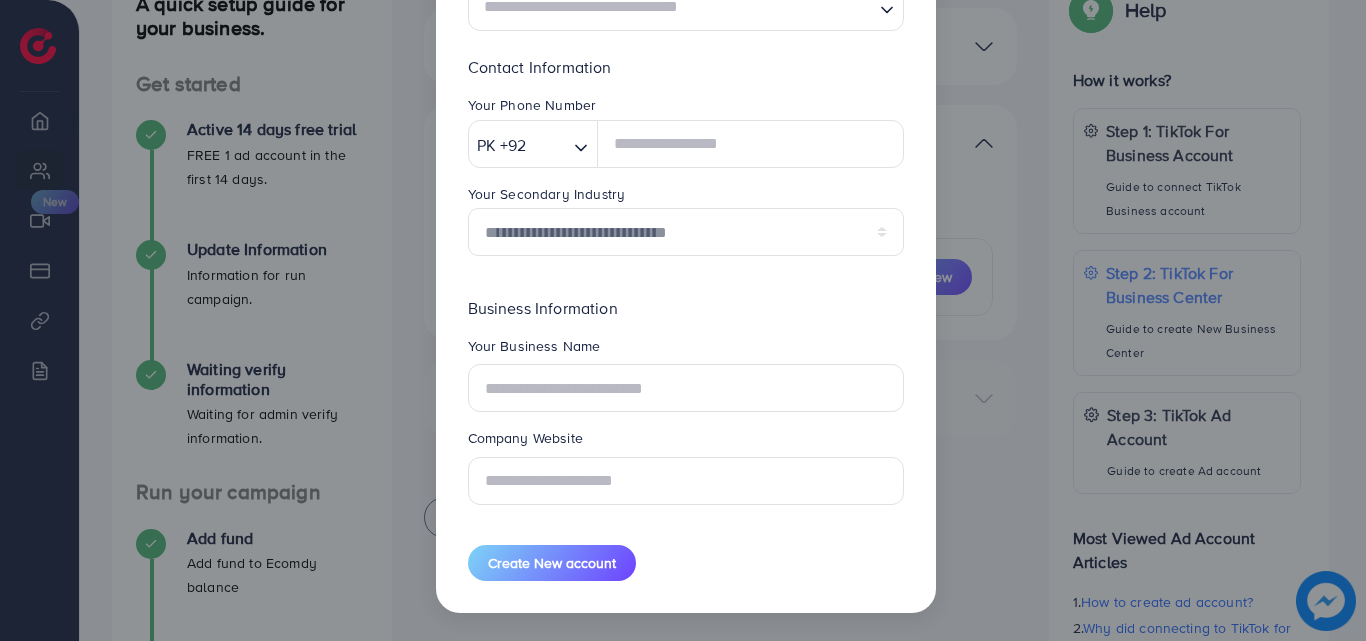 click on "**********" at bounding box center (686, 163) 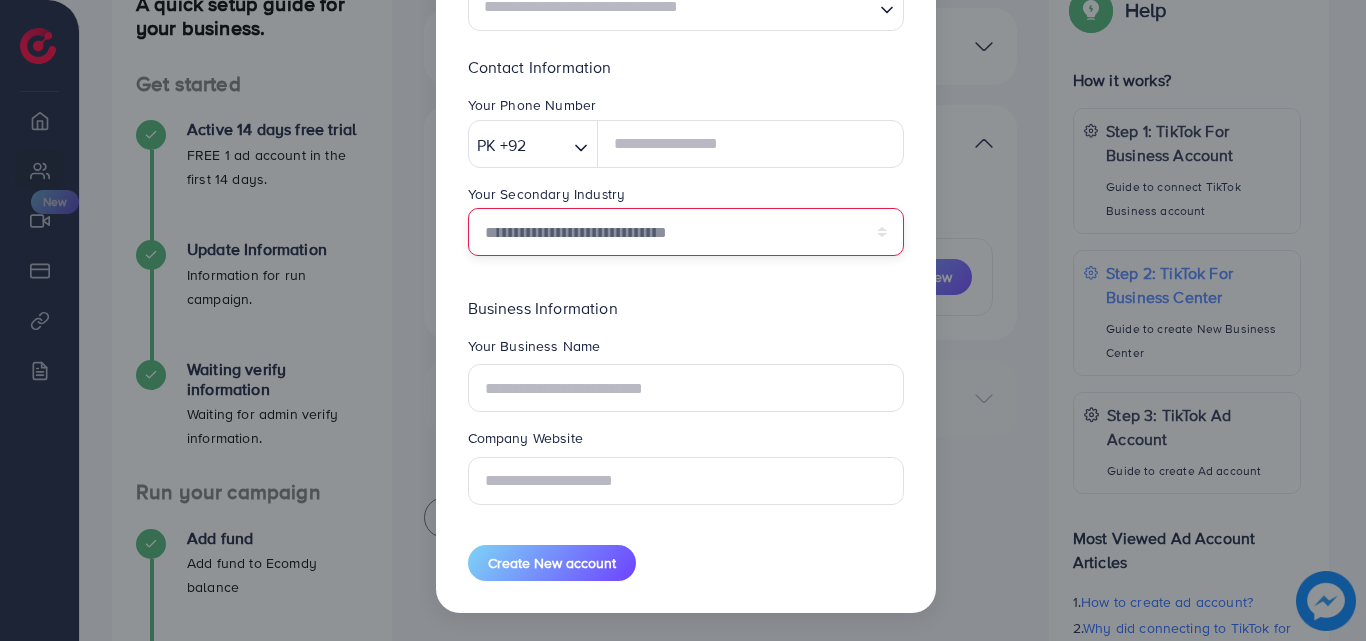 click on "**********" at bounding box center [686, 232] 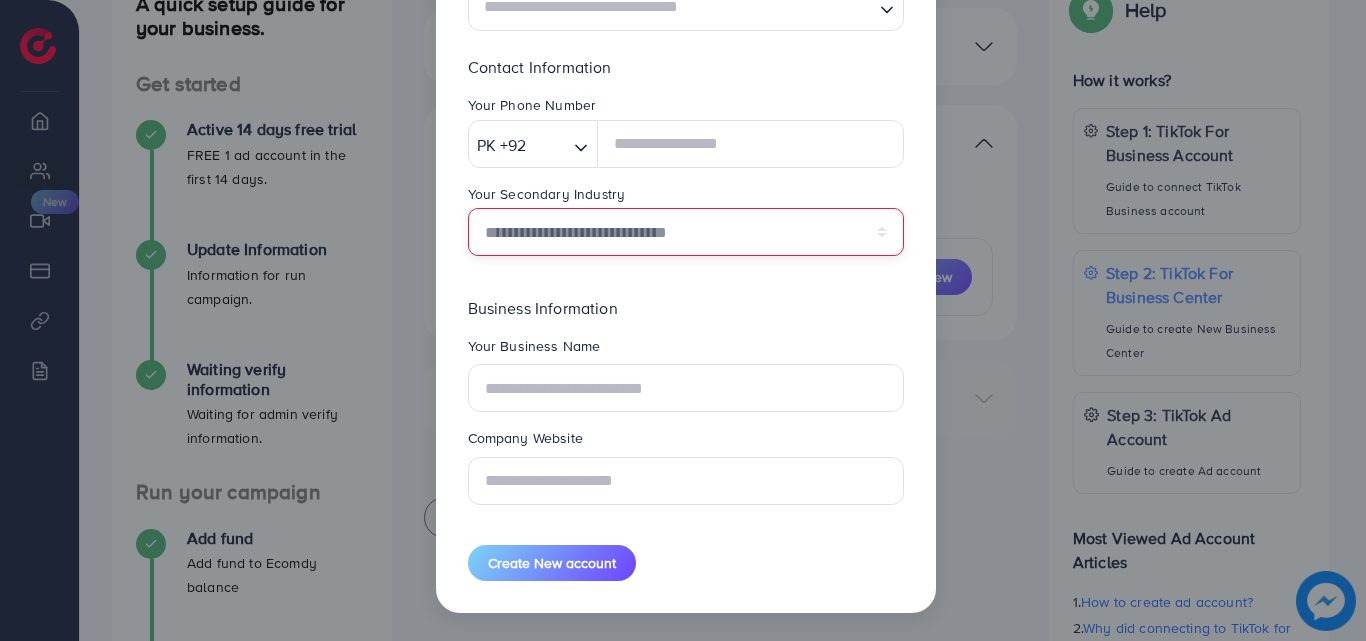 select on "******" 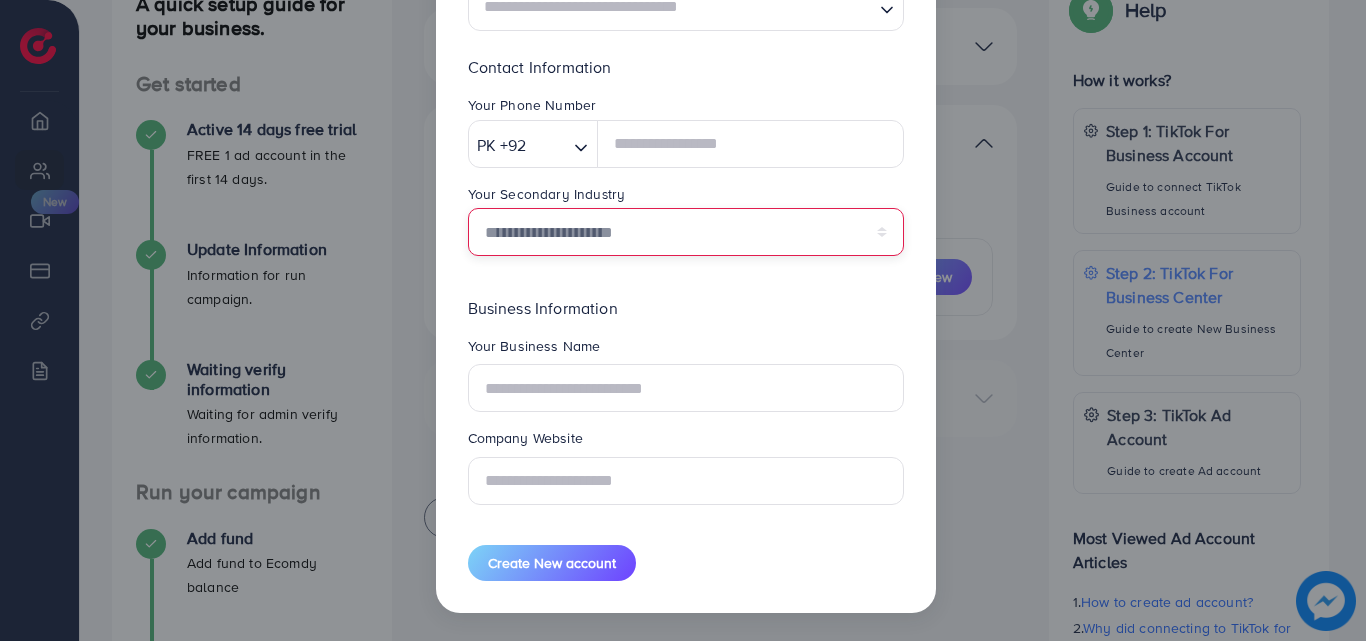 click on "**********" at bounding box center (686, 232) 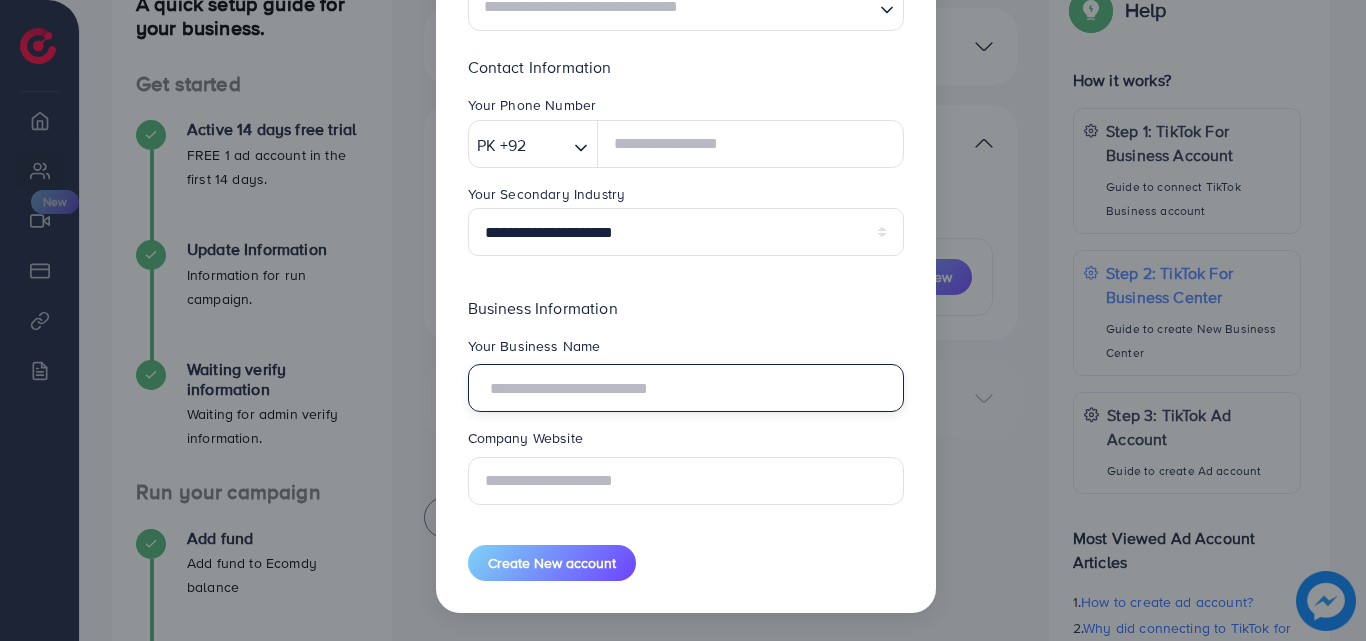 click at bounding box center [686, 388] 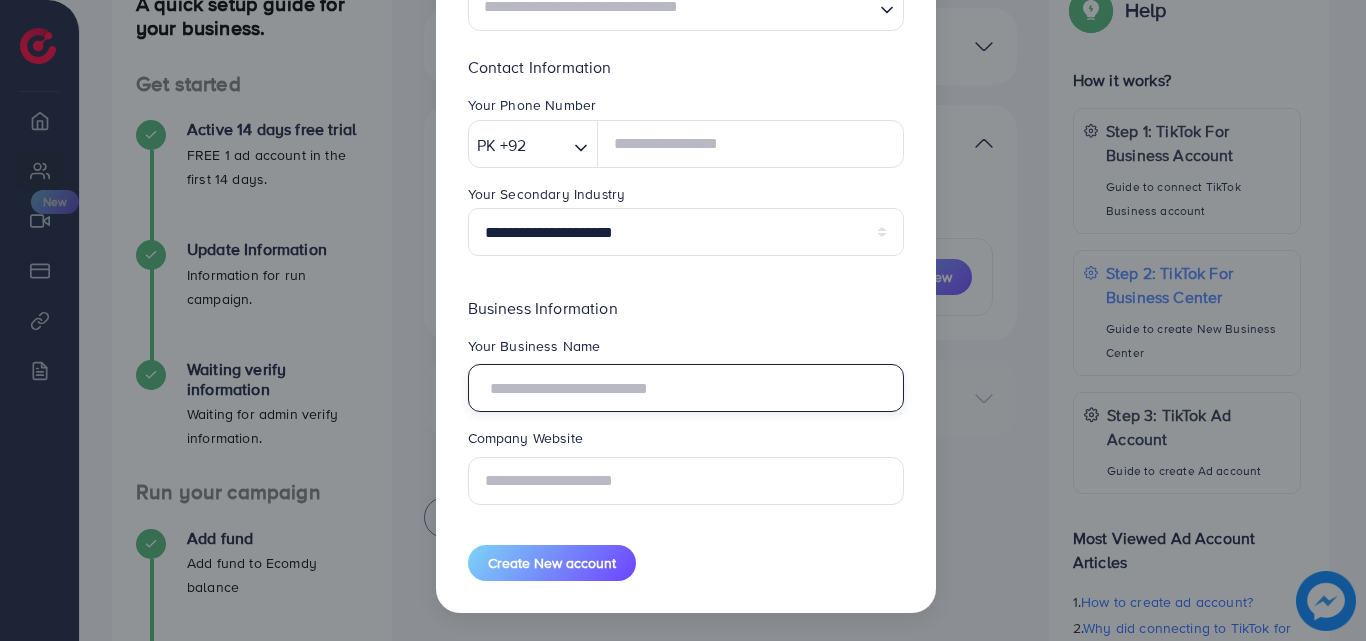 paste on "**********" 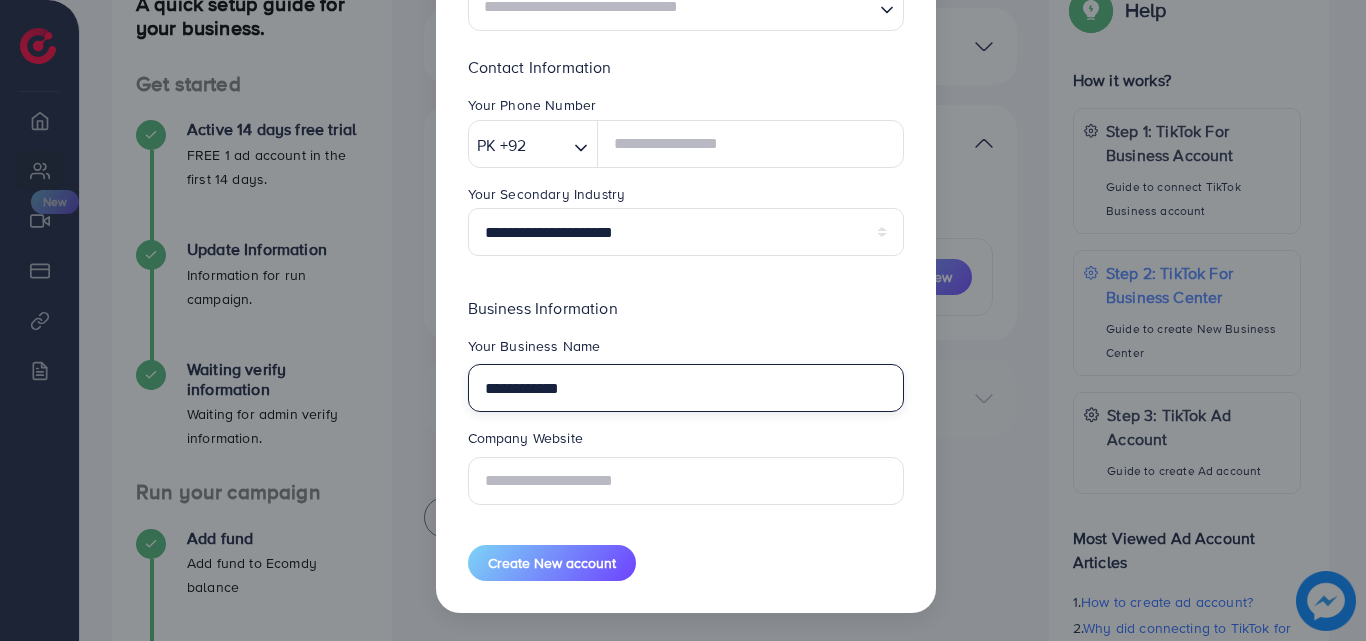 type on "**********" 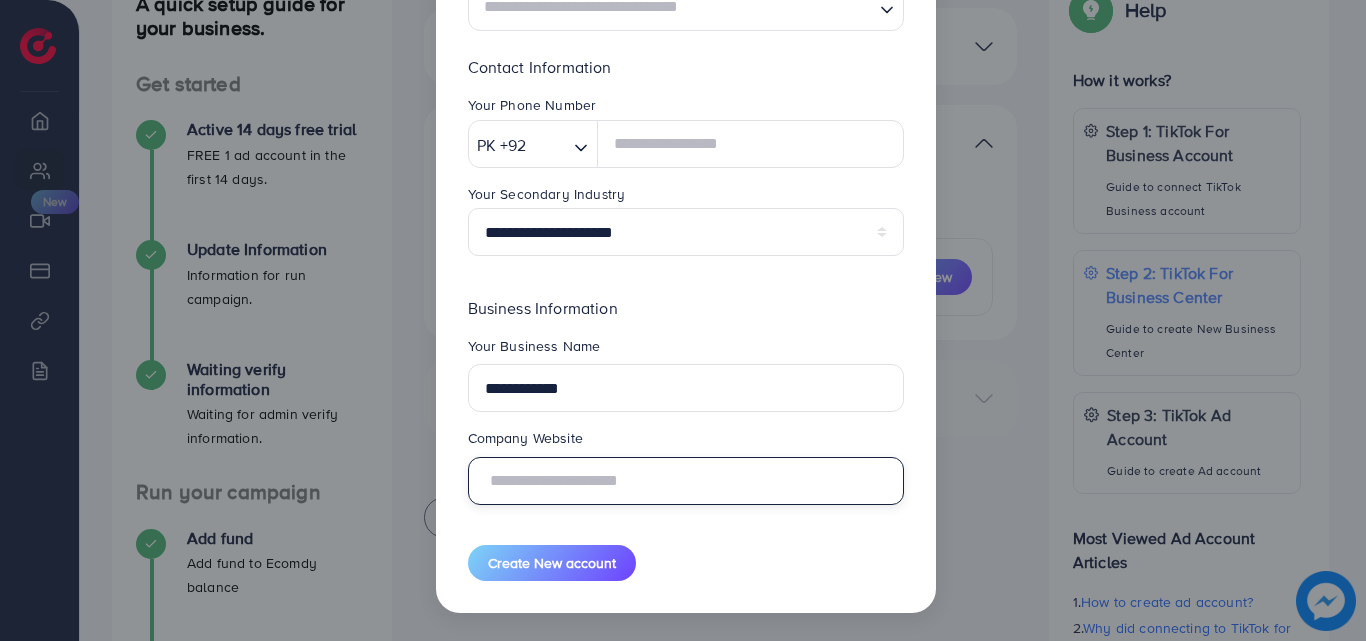click at bounding box center (686, 481) 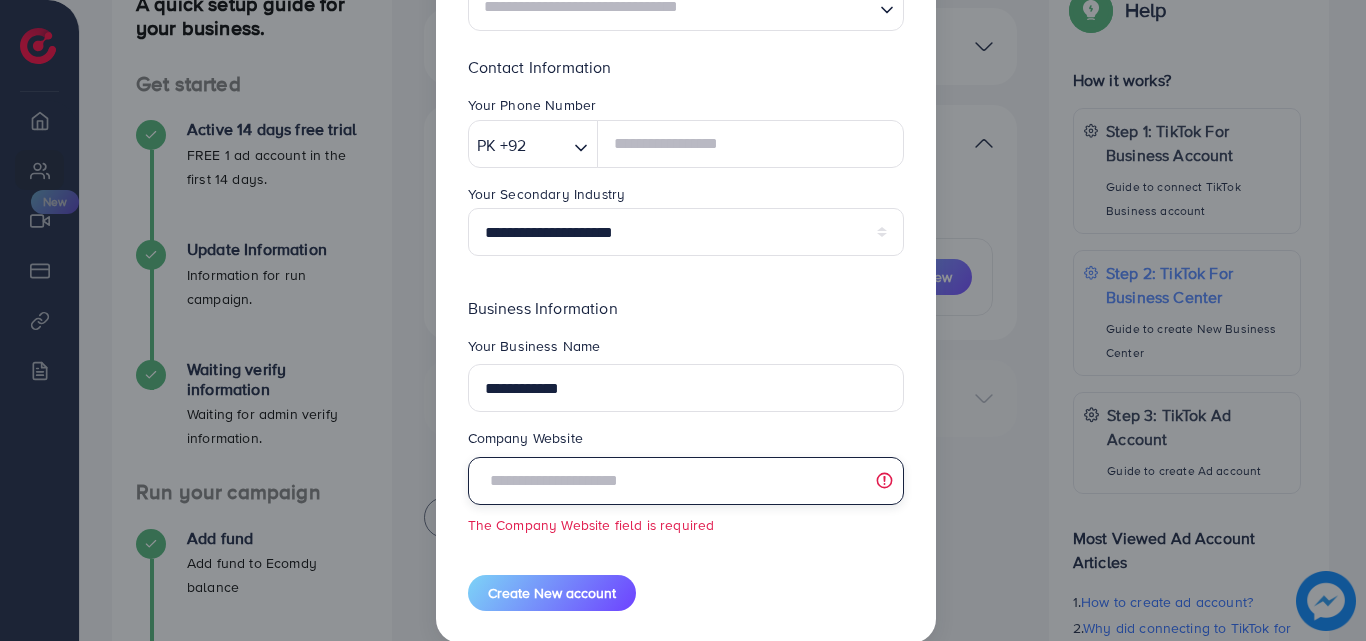 paste on "**********" 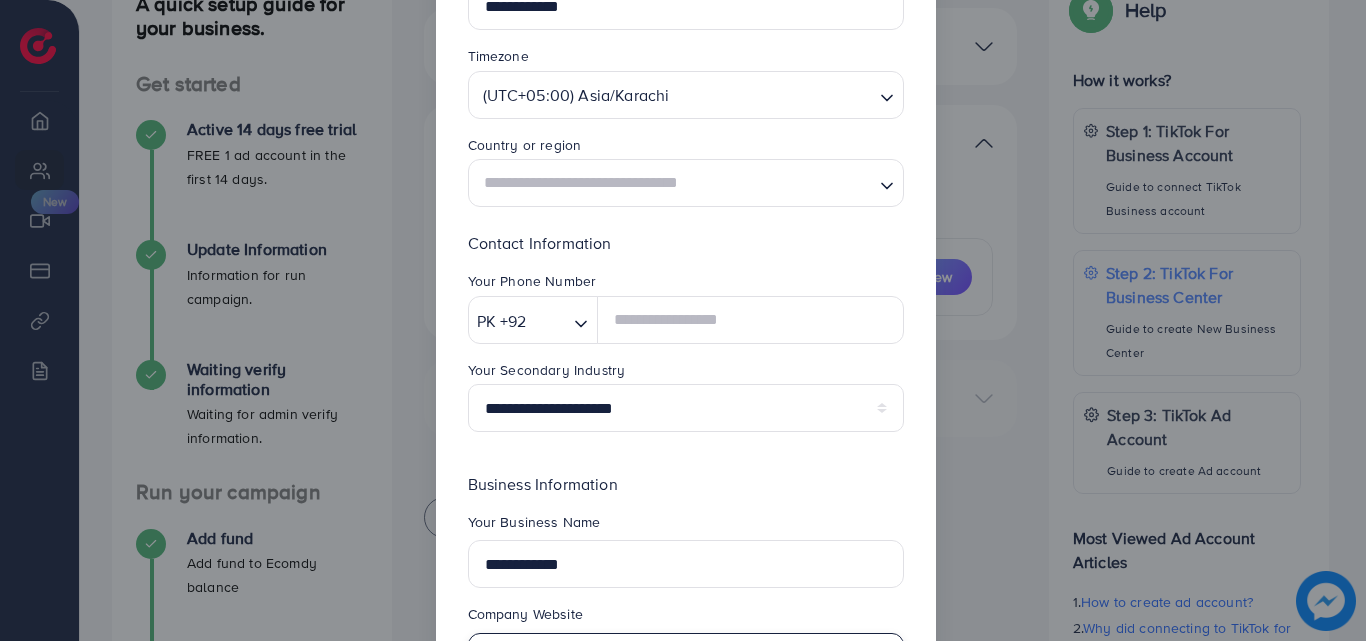 scroll, scrollTop: 169, scrollLeft: 0, axis: vertical 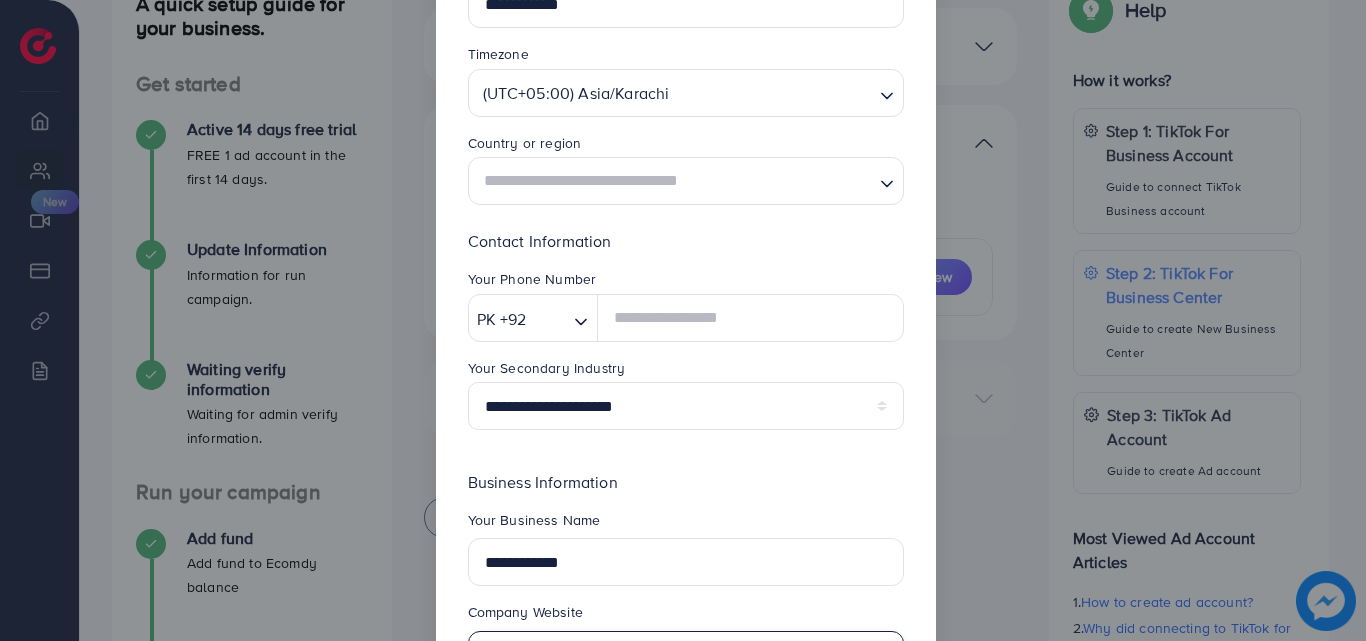 type on "**********" 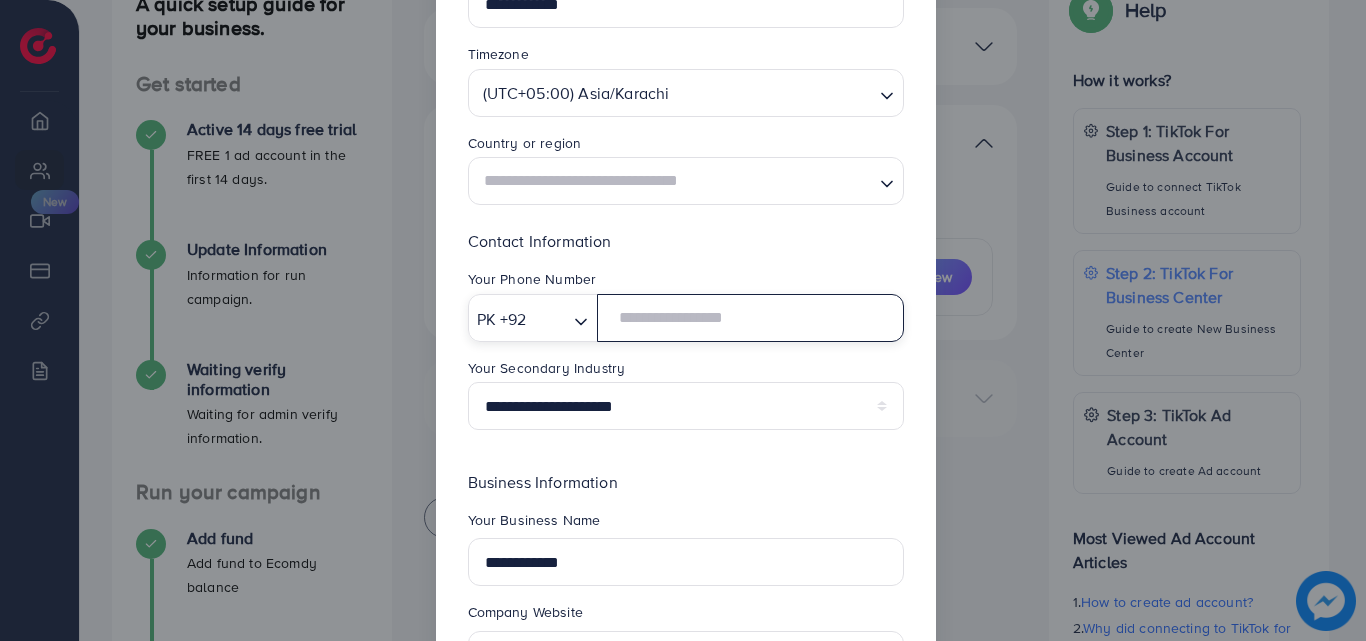 click at bounding box center (750, 318) 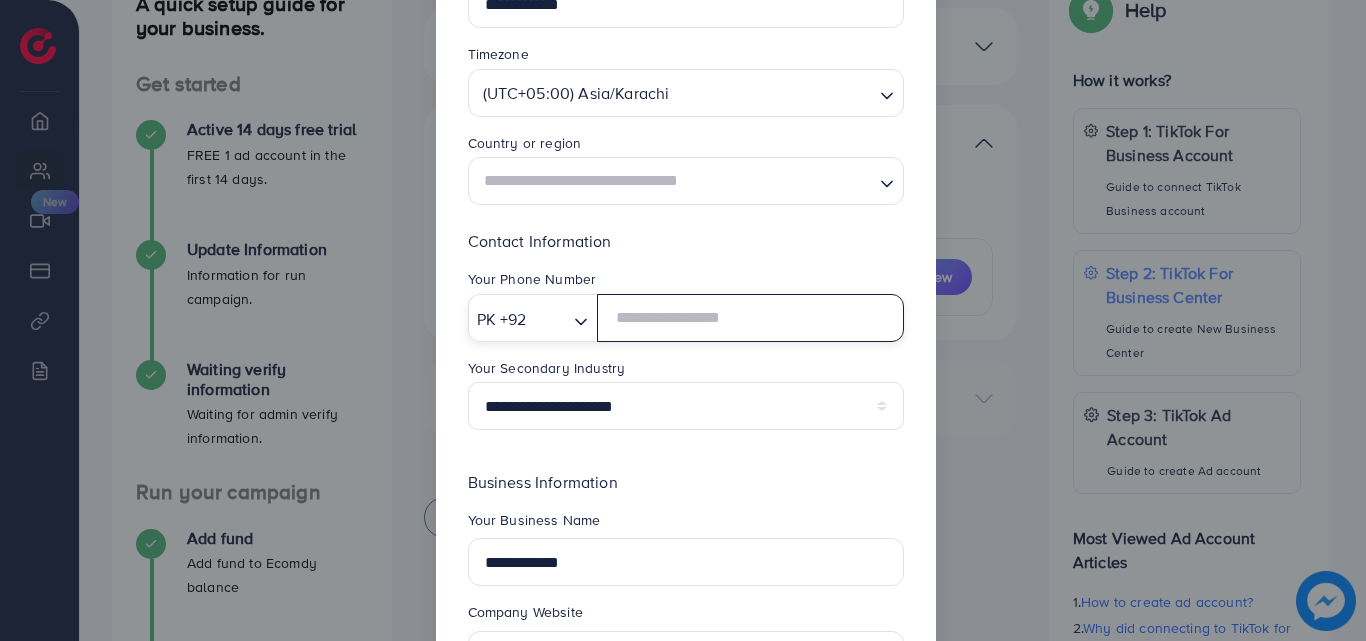 paste on "**********" 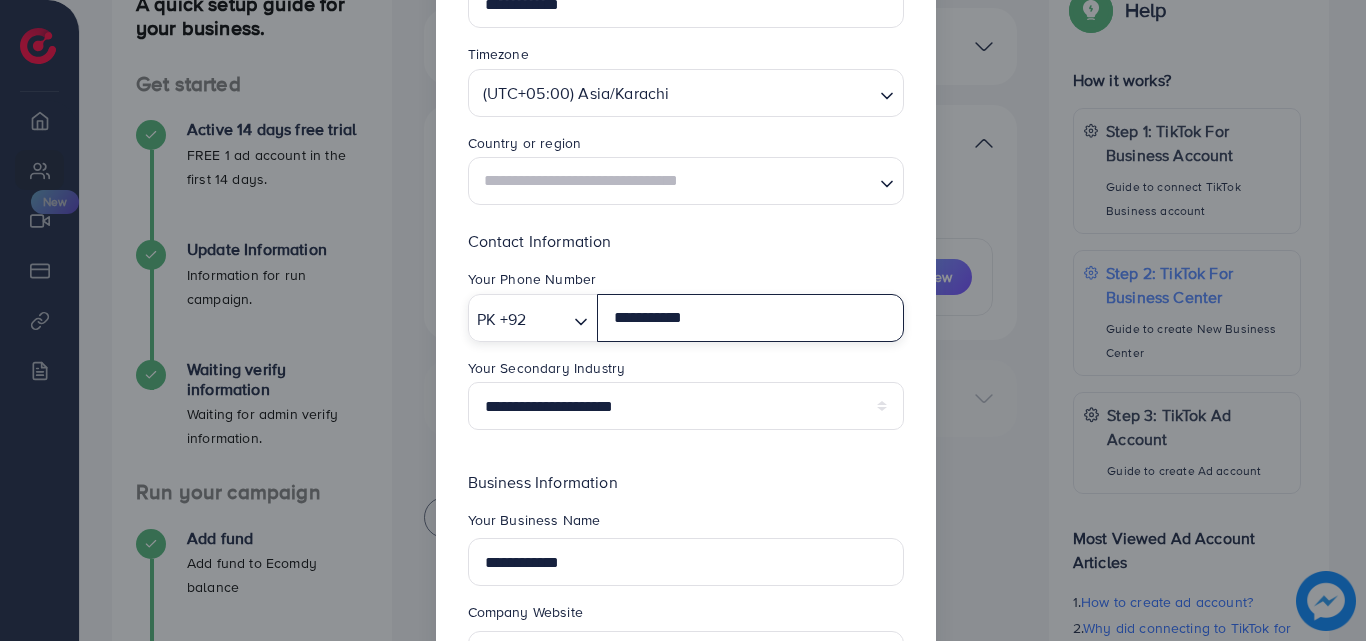 click on "**********" at bounding box center (750, 318) 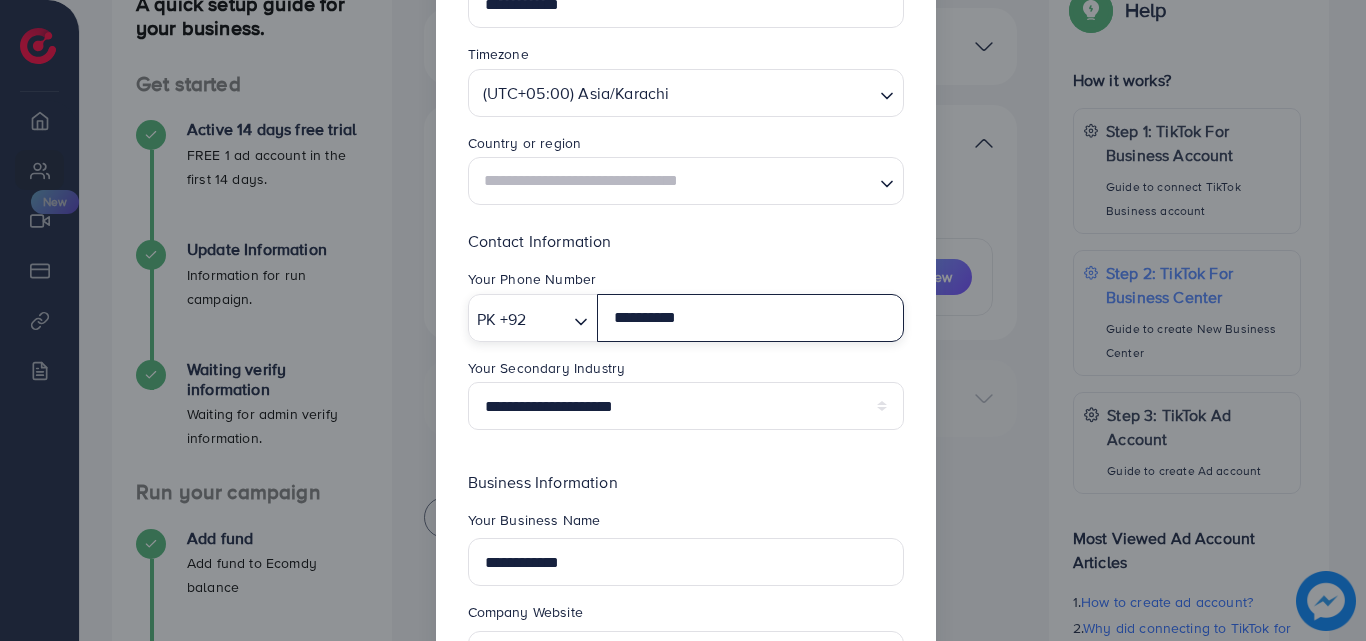scroll, scrollTop: 343, scrollLeft: 0, axis: vertical 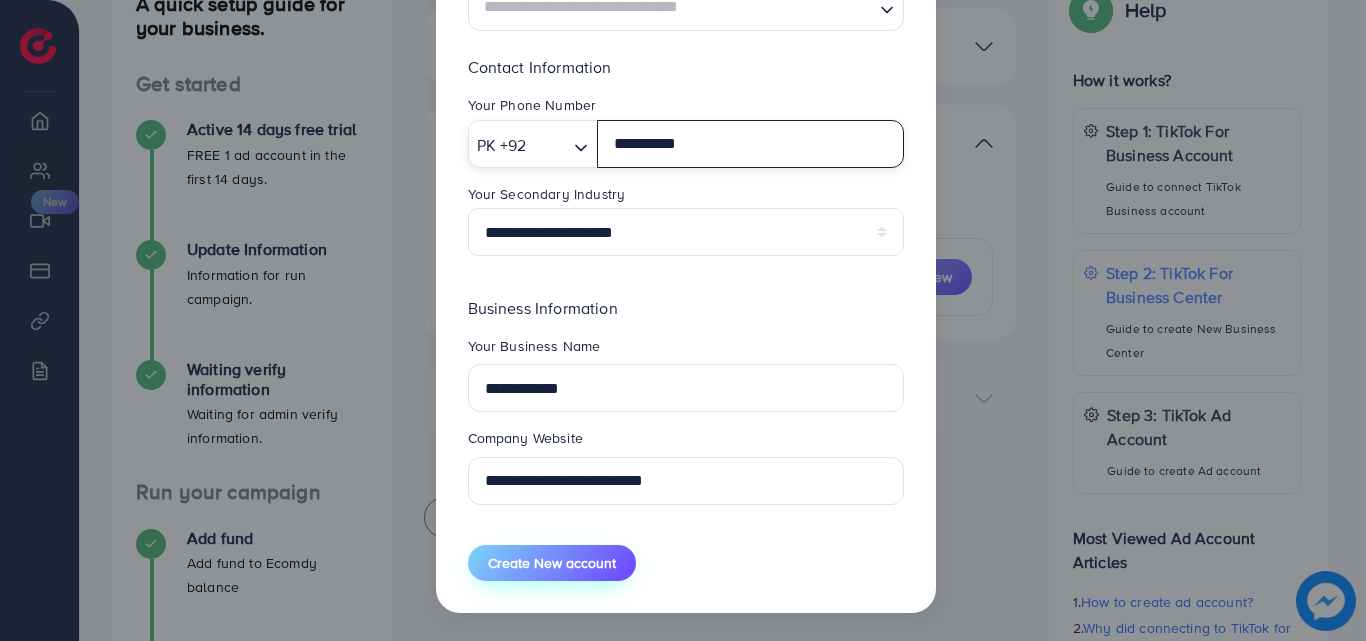 type on "**********" 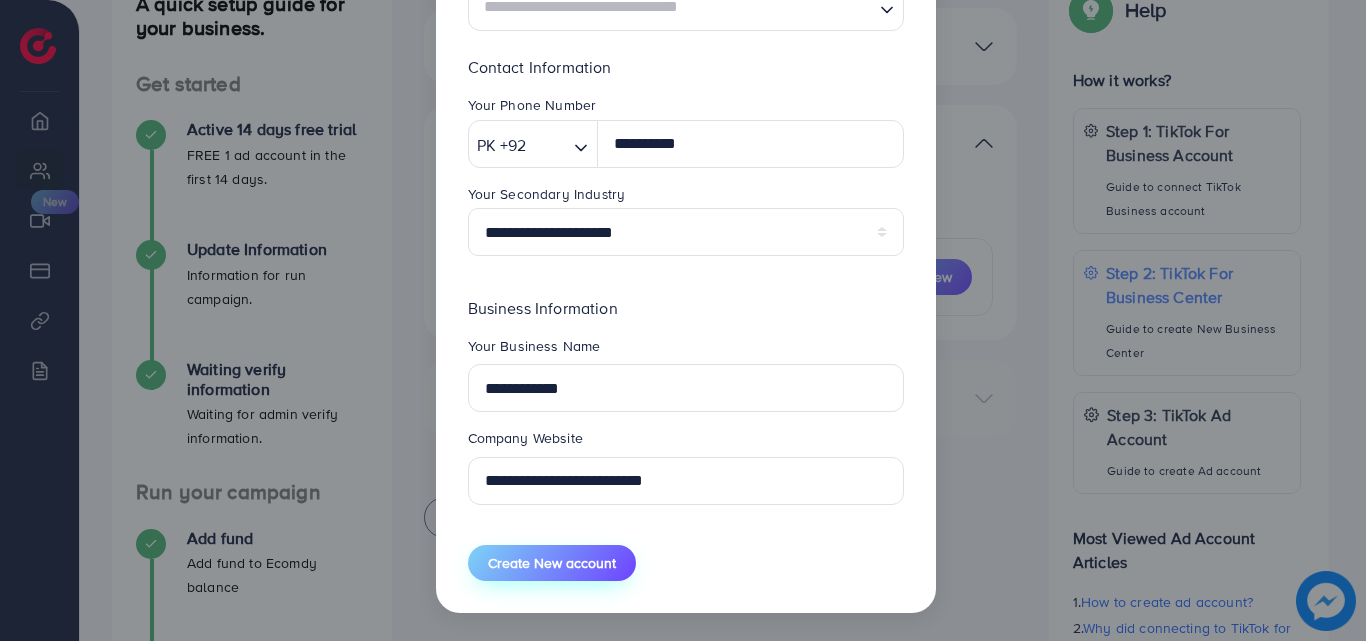 click on "Create New account" at bounding box center (552, 563) 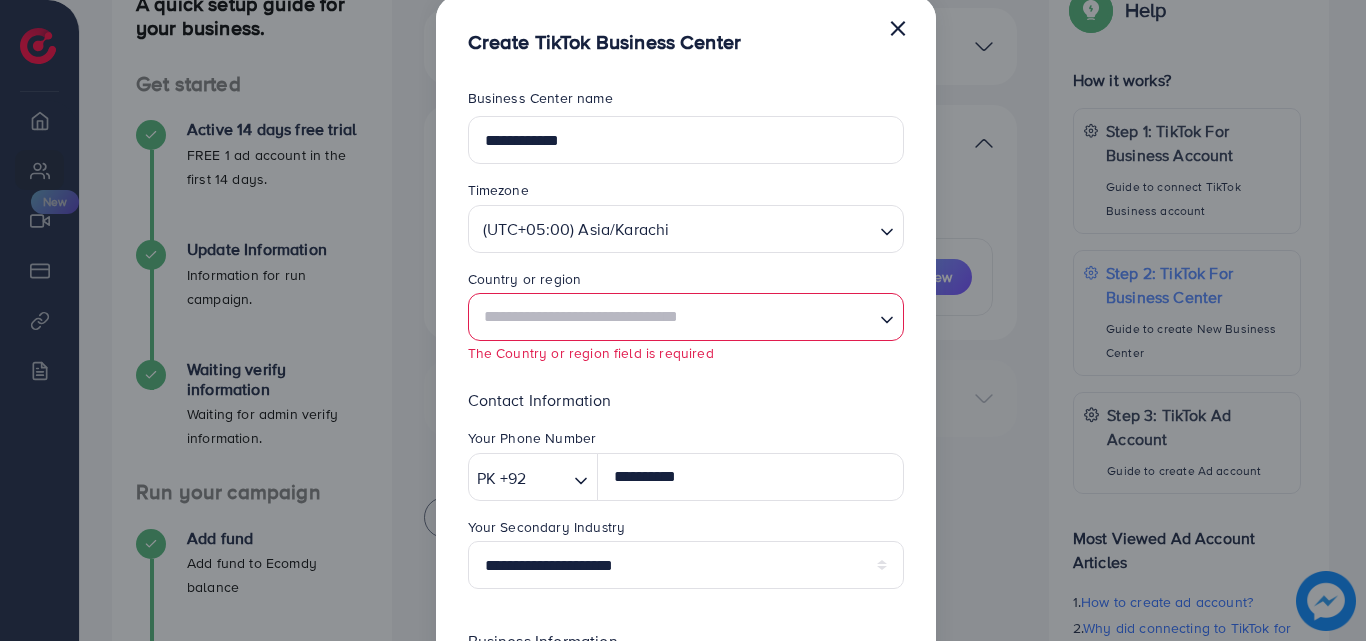 scroll, scrollTop: 32, scrollLeft: 0, axis: vertical 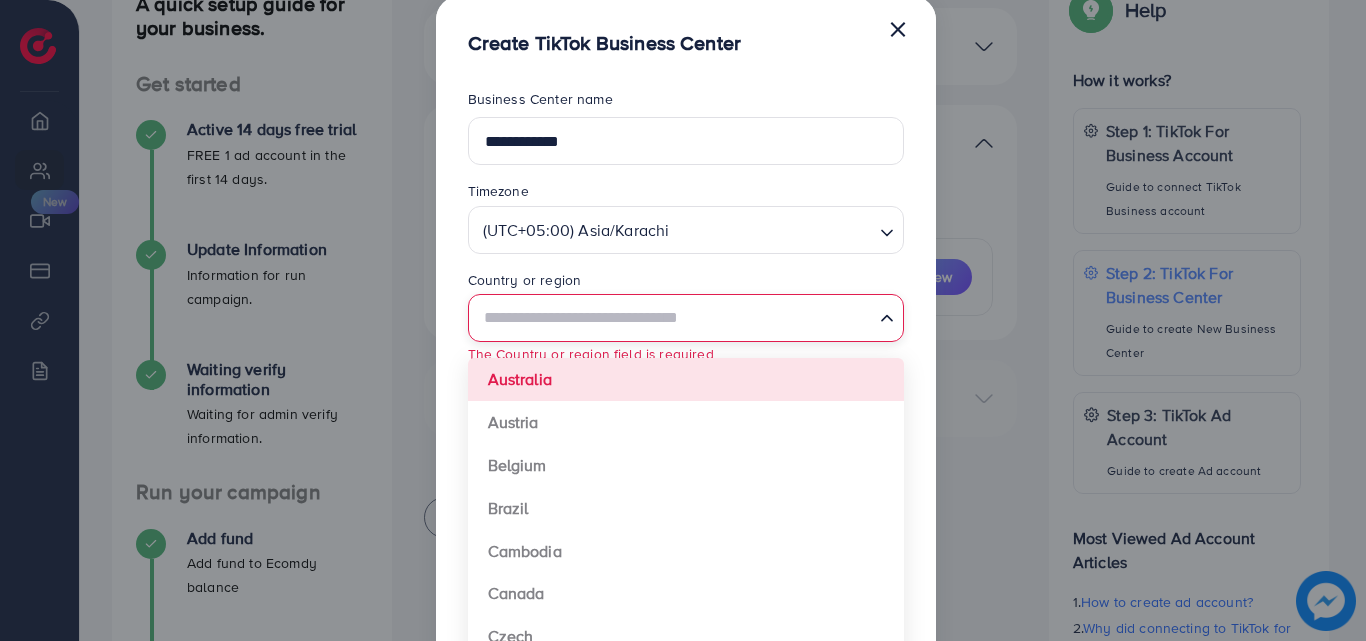 click at bounding box center (674, 318) 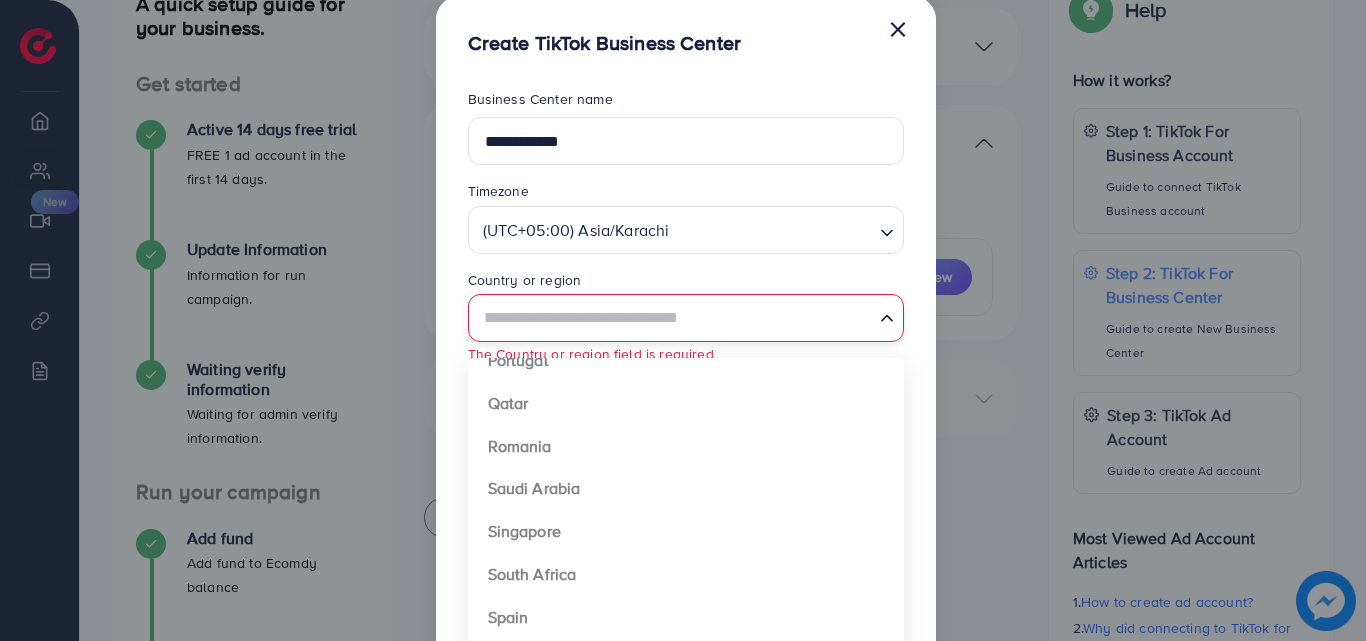 scroll, scrollTop: 1492, scrollLeft: 0, axis: vertical 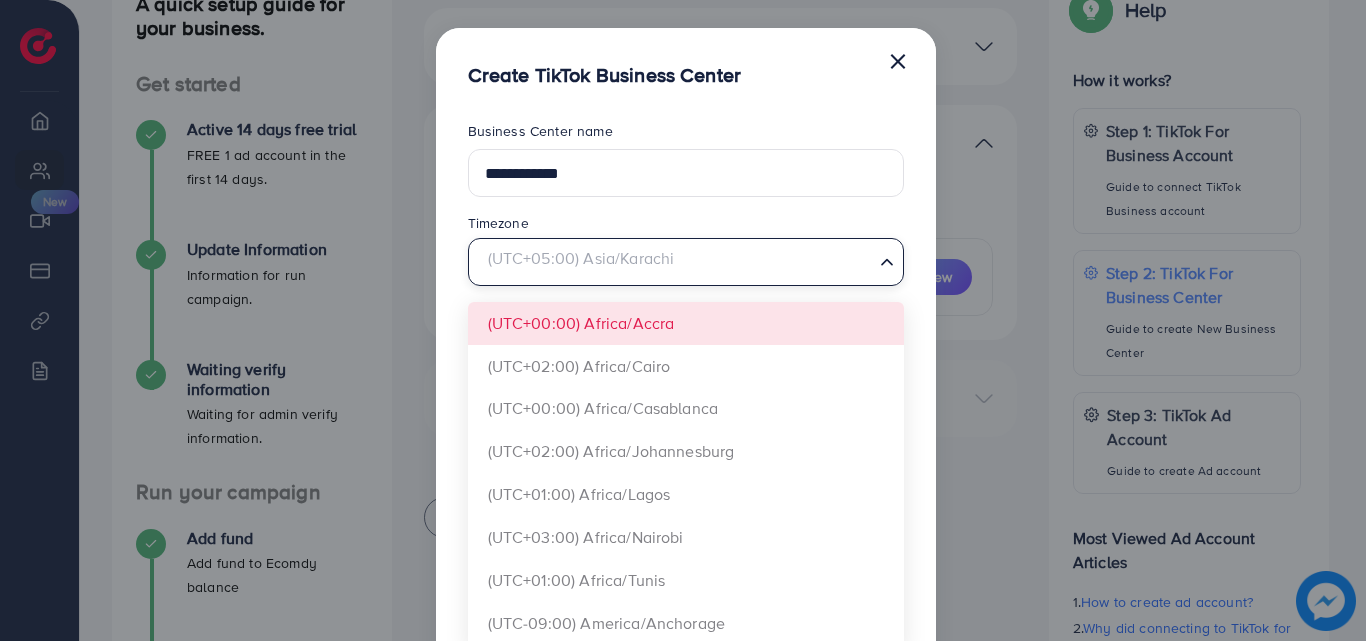 click at bounding box center (674, 261) 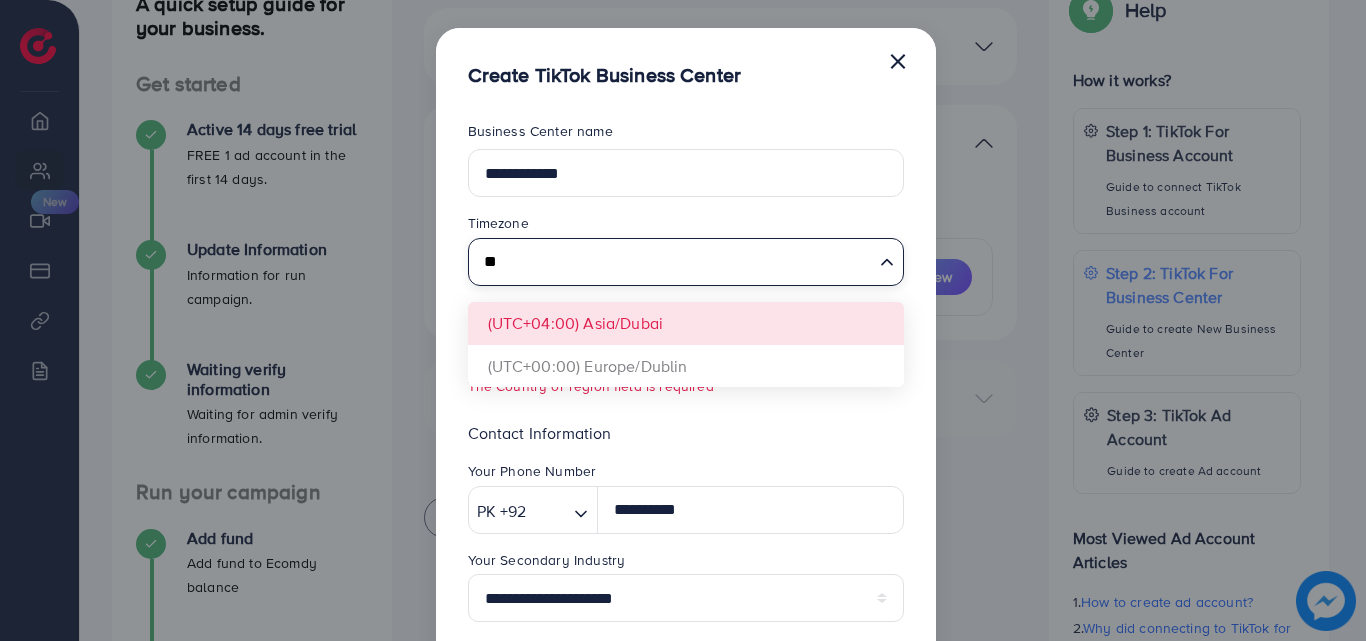 type on "**" 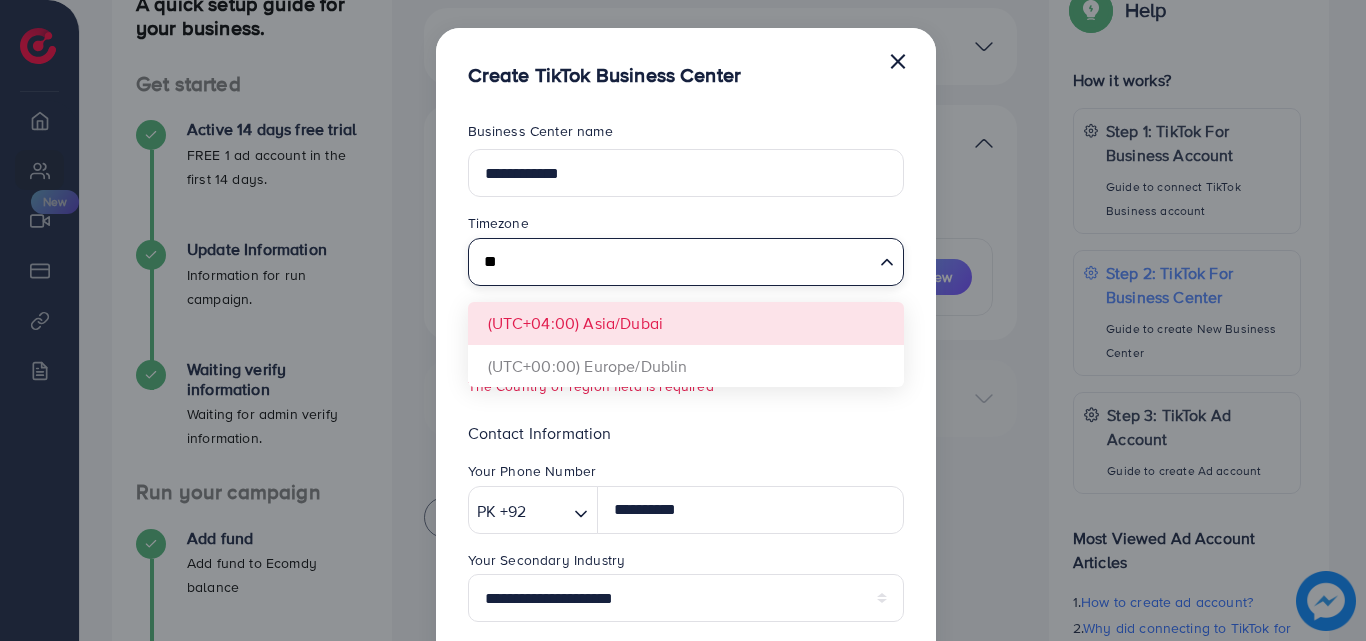 type 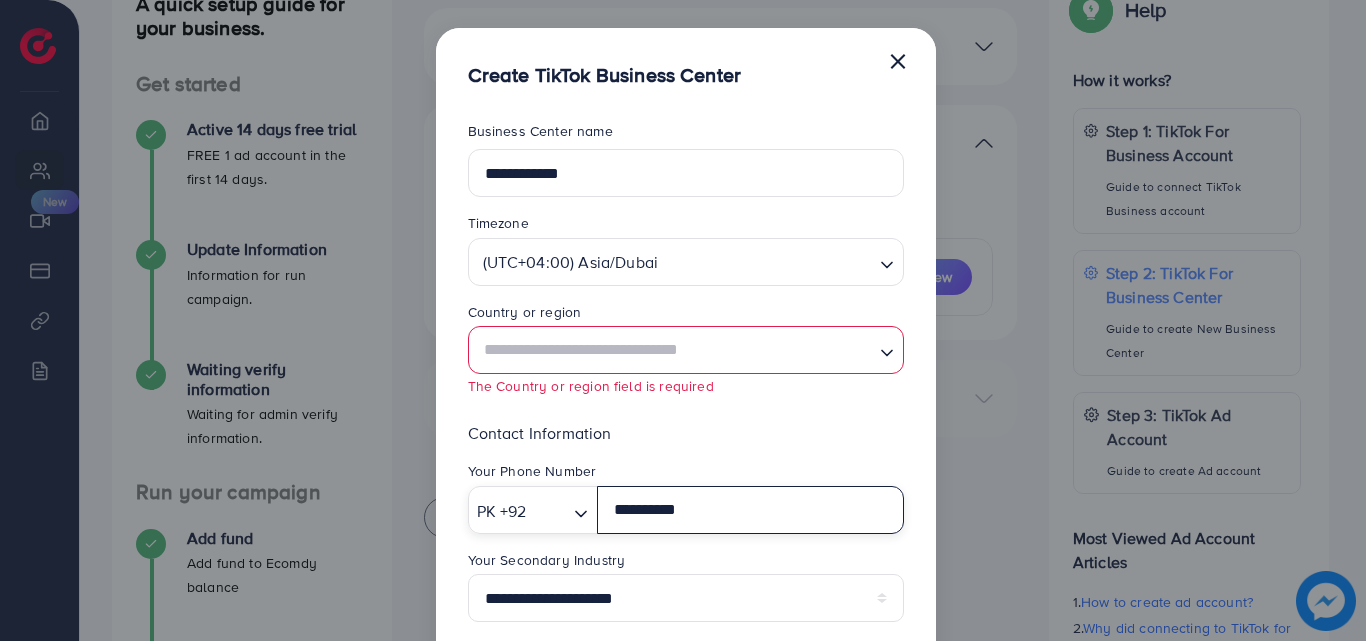 click on "**********" at bounding box center [750, 510] 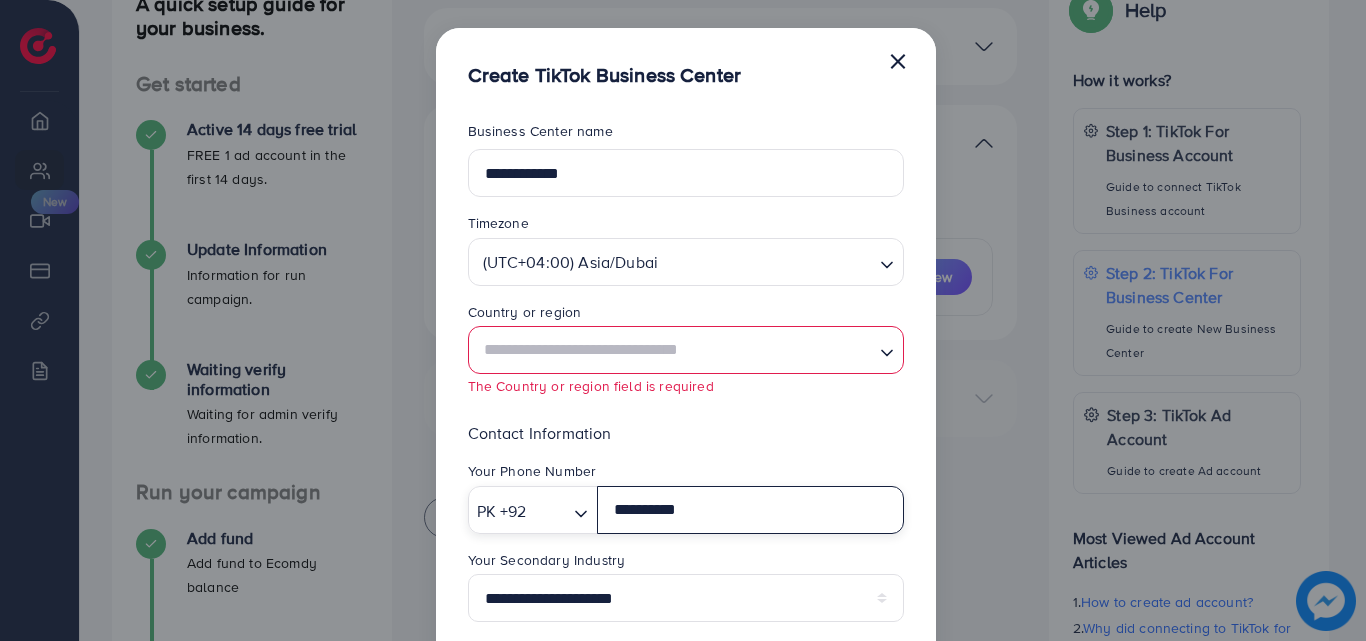 click on "**********" at bounding box center [750, 510] 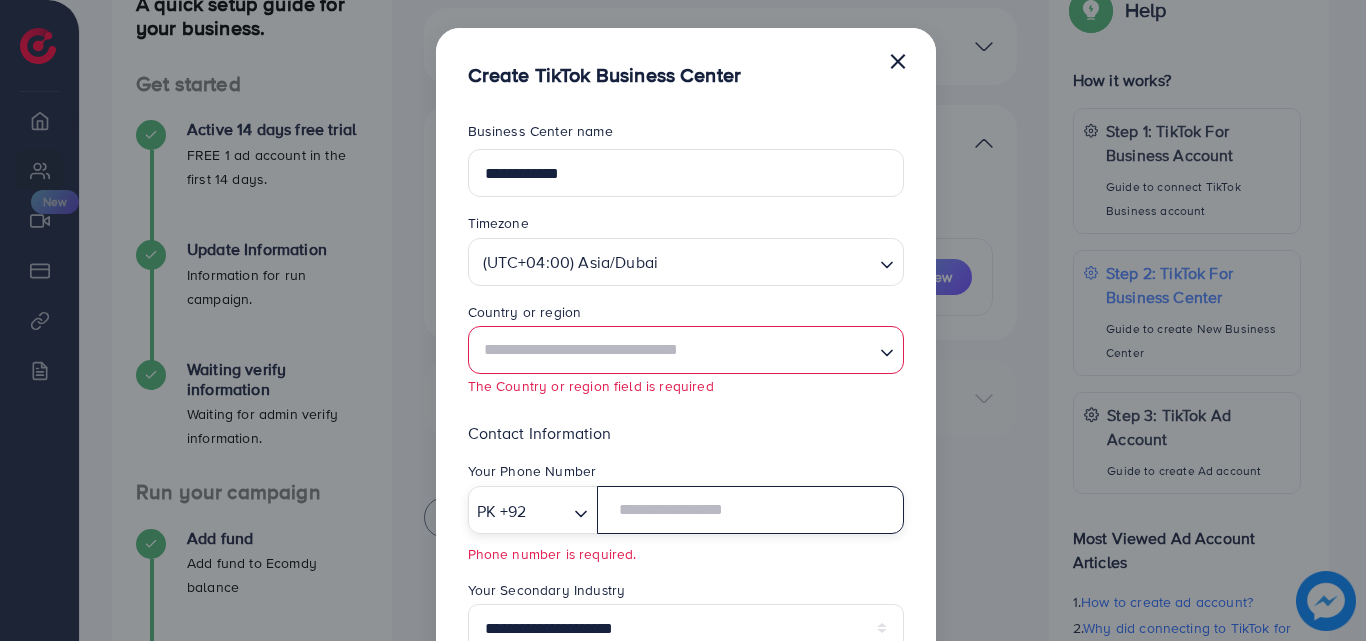 type 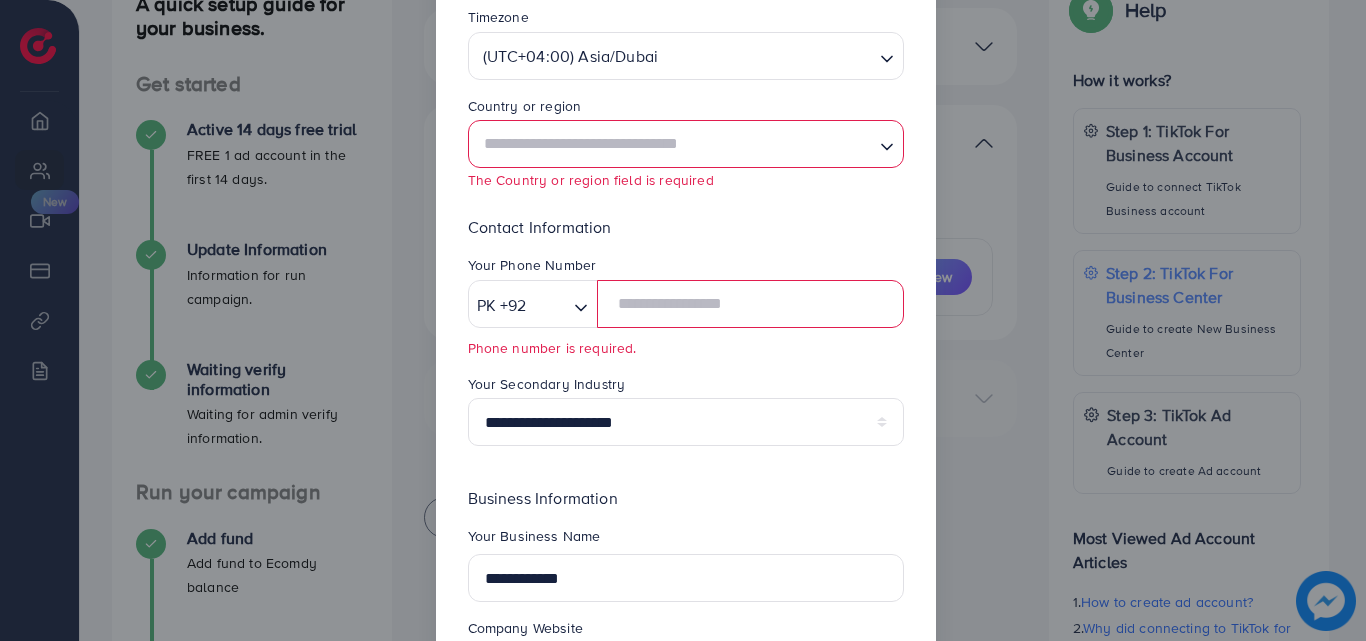 scroll, scrollTop: 0, scrollLeft: 0, axis: both 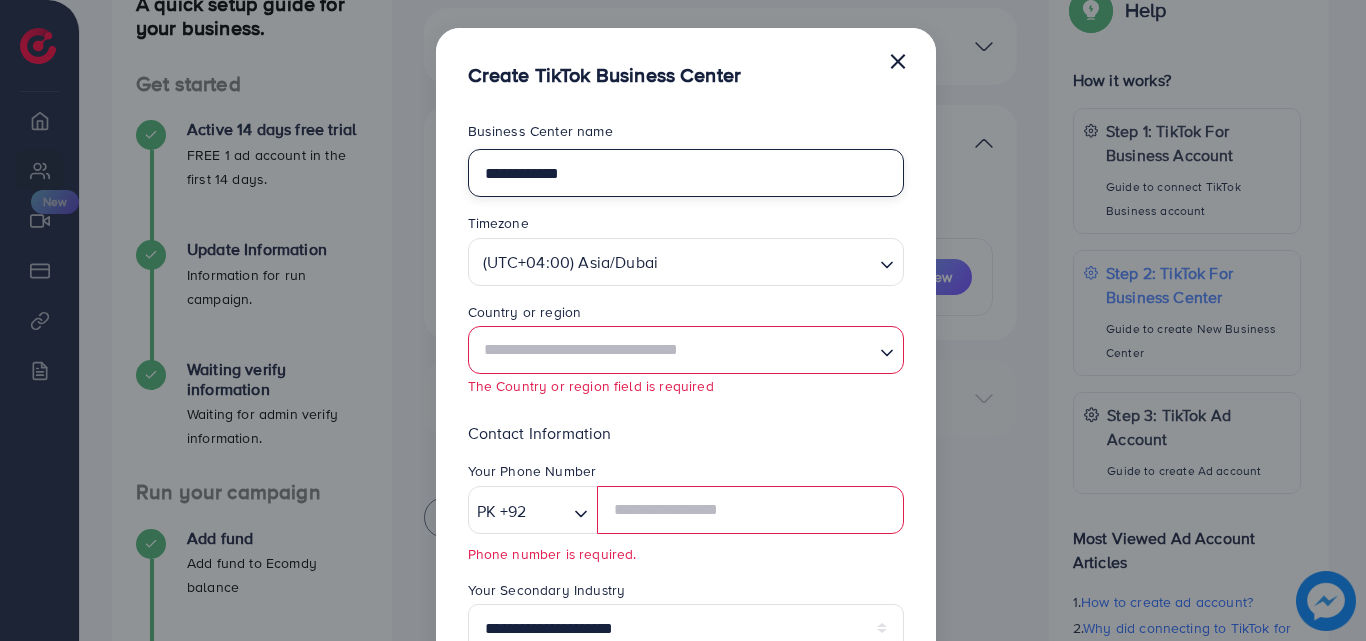 click on "**********" at bounding box center (686, 173) 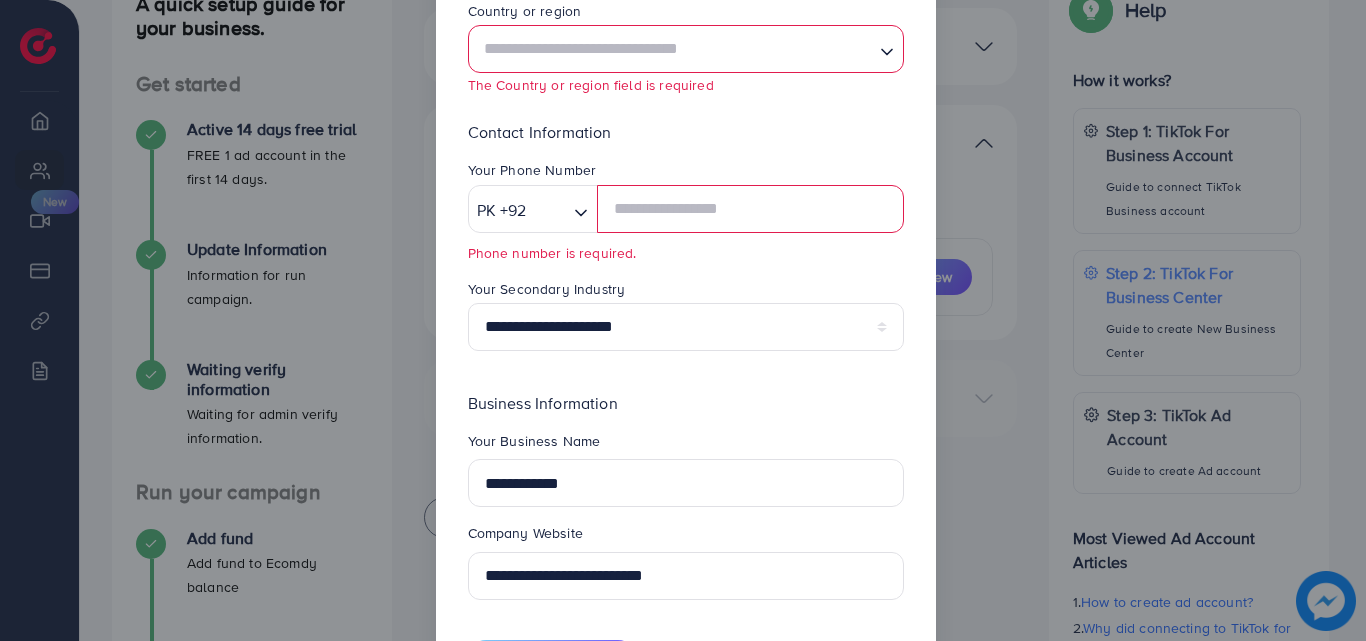 scroll, scrollTop: 331, scrollLeft: 0, axis: vertical 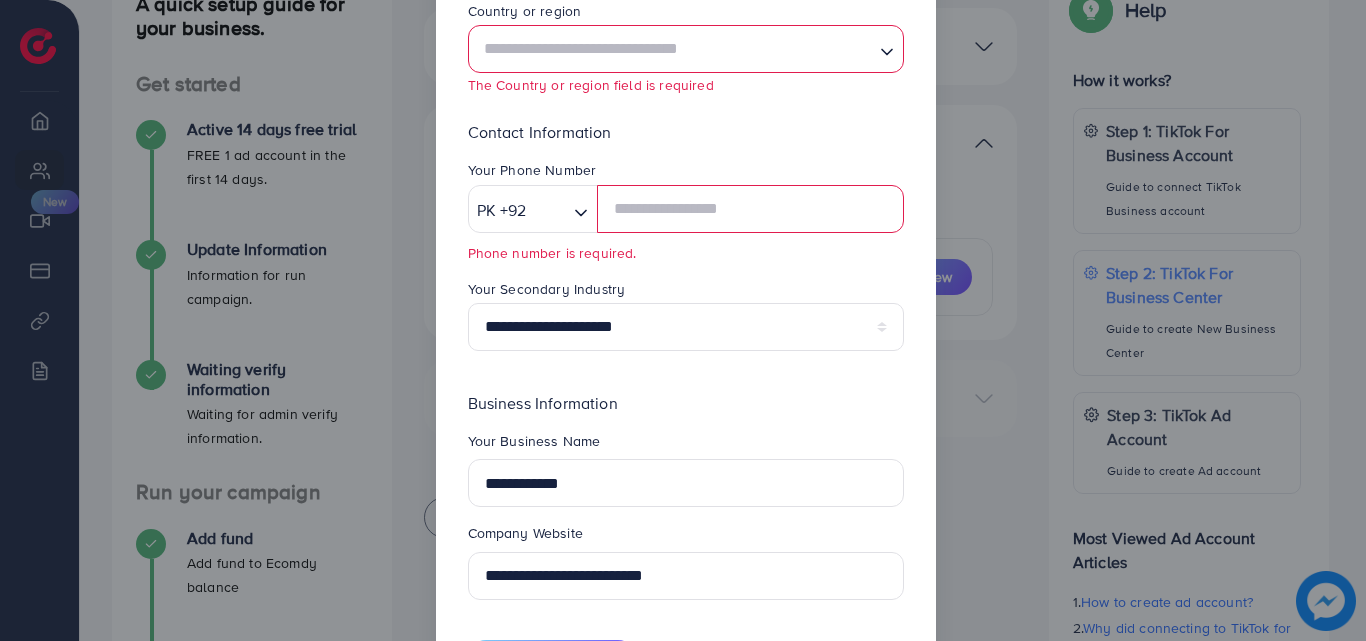 type 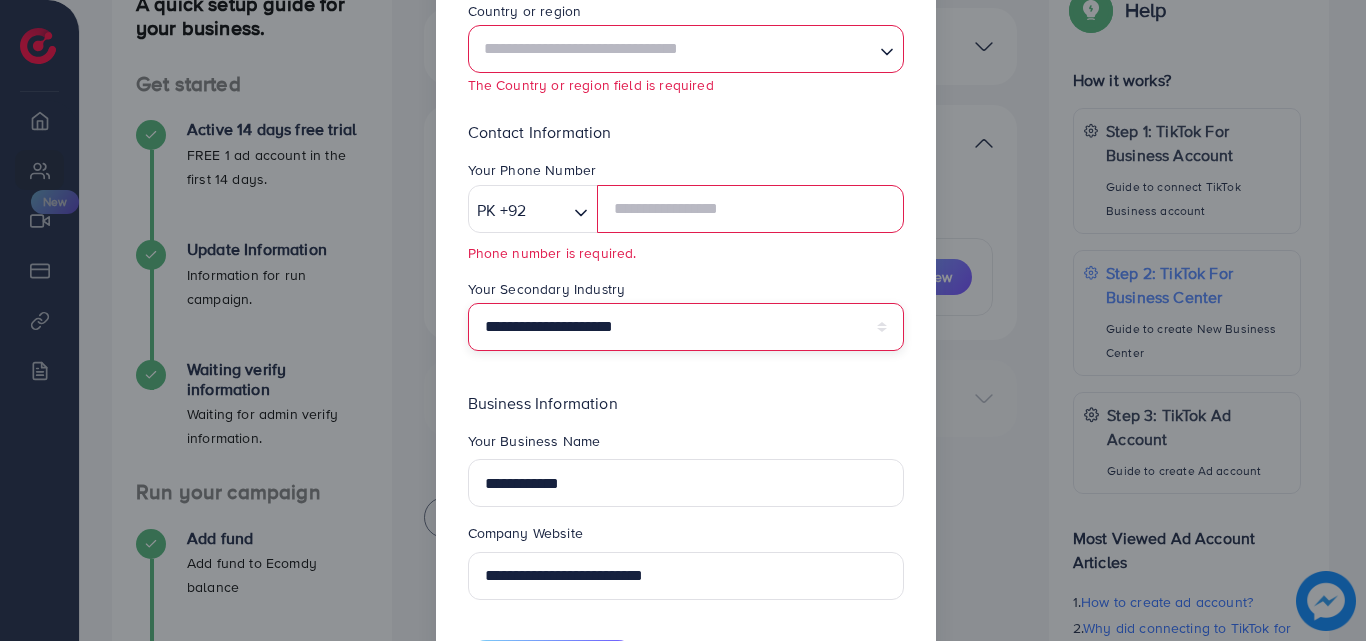 click on "**********" at bounding box center (686, 327) 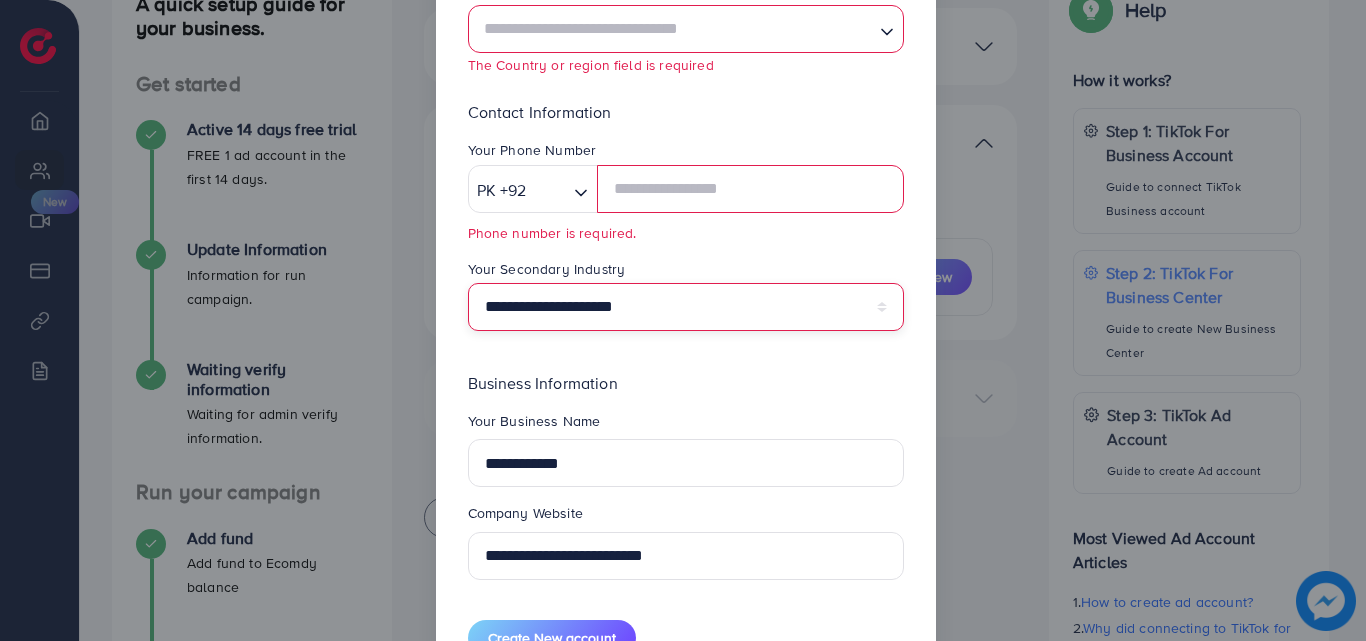 scroll, scrollTop: 352, scrollLeft: 0, axis: vertical 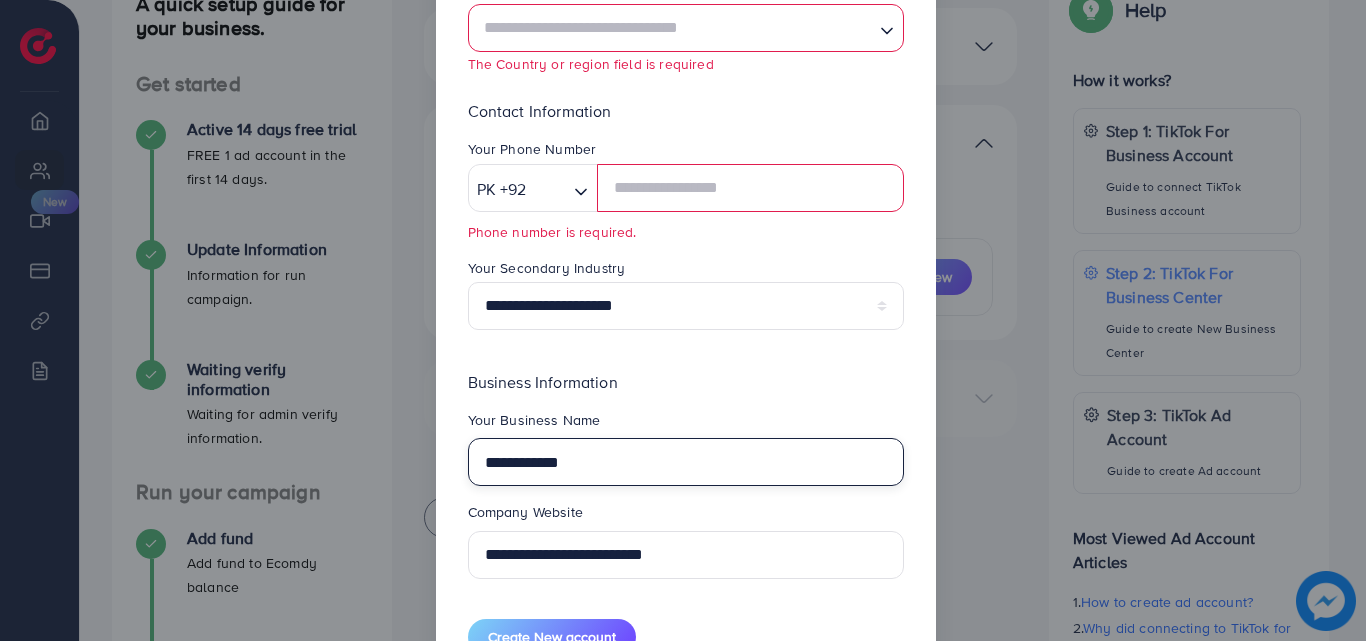 click on "**********" at bounding box center [686, 462] 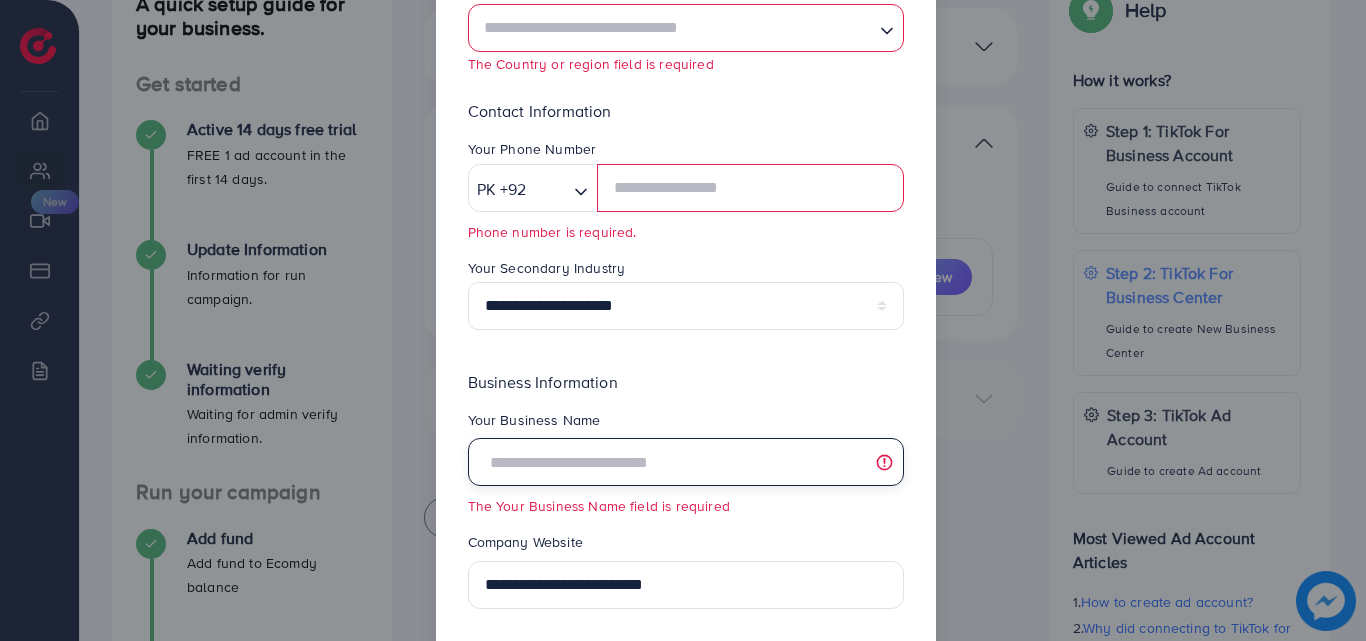 type 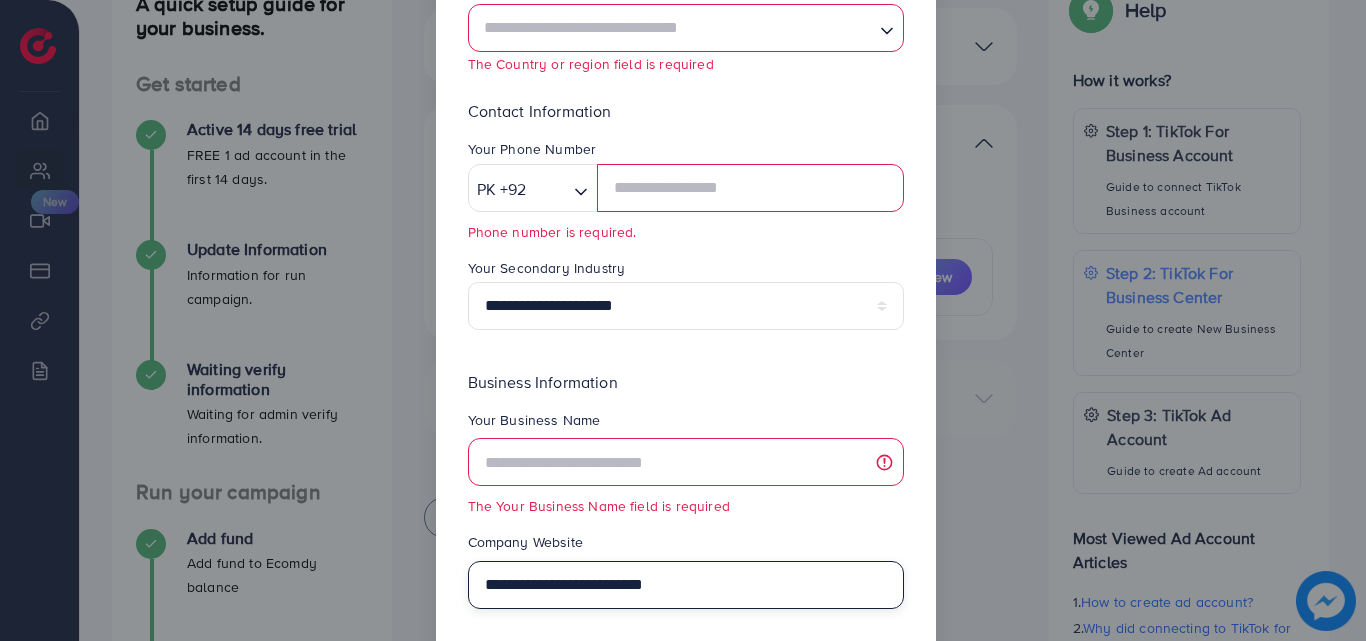 click on "**********" at bounding box center [686, 585] 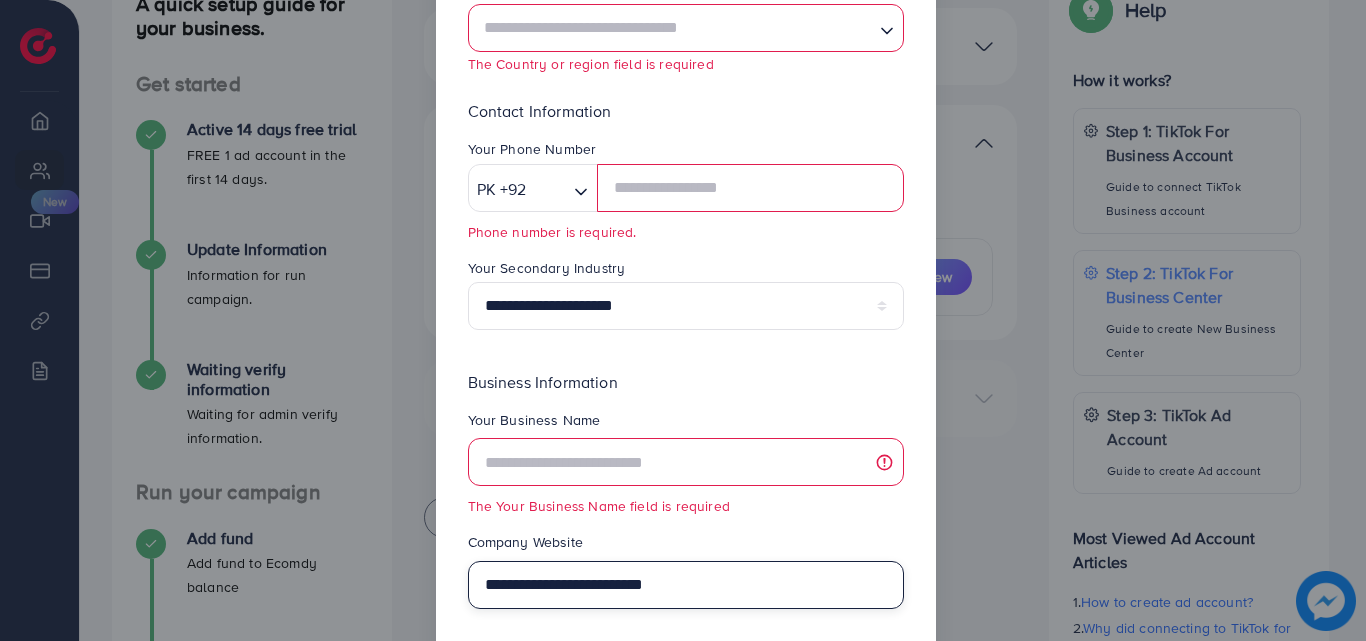 click on "**********" at bounding box center (686, 585) 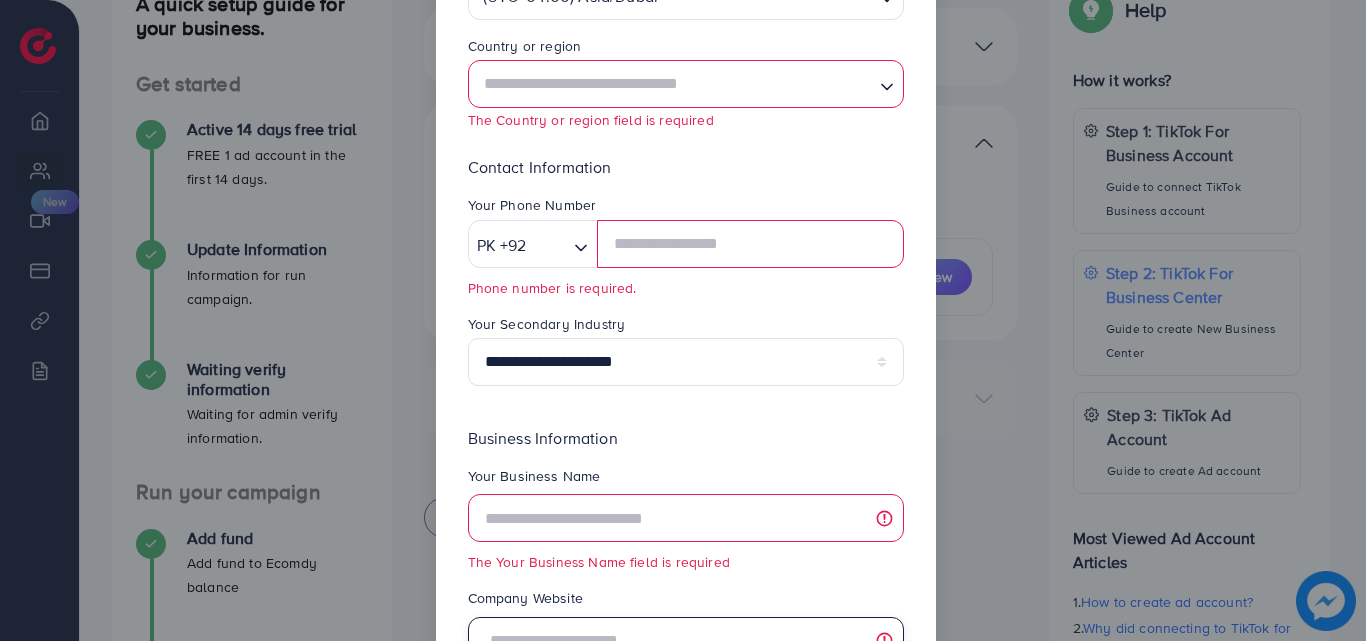 scroll, scrollTop: 302, scrollLeft: 0, axis: vertical 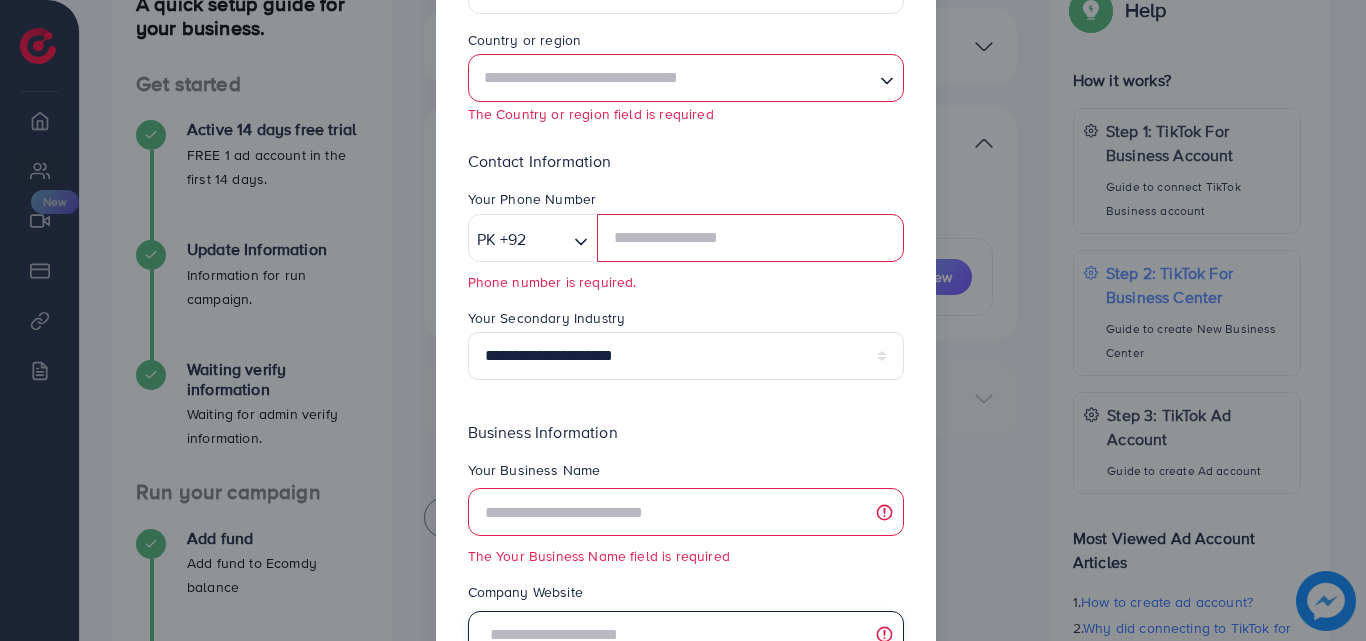 type 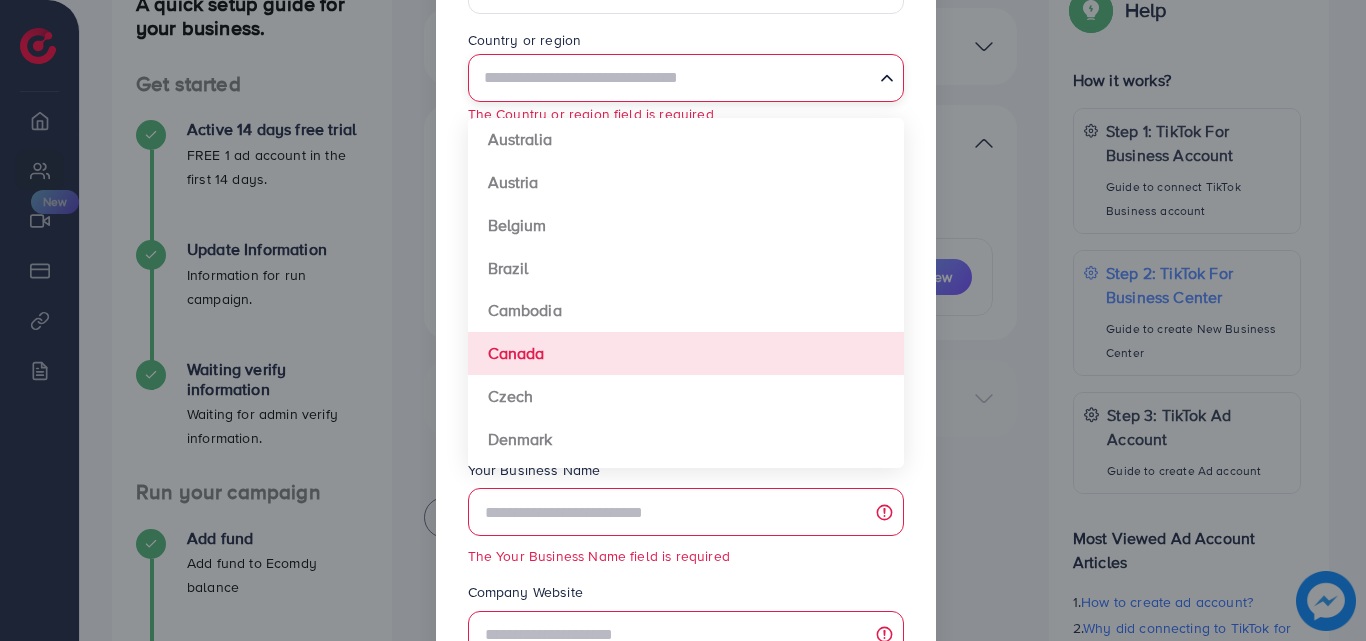 click at bounding box center (674, 78) 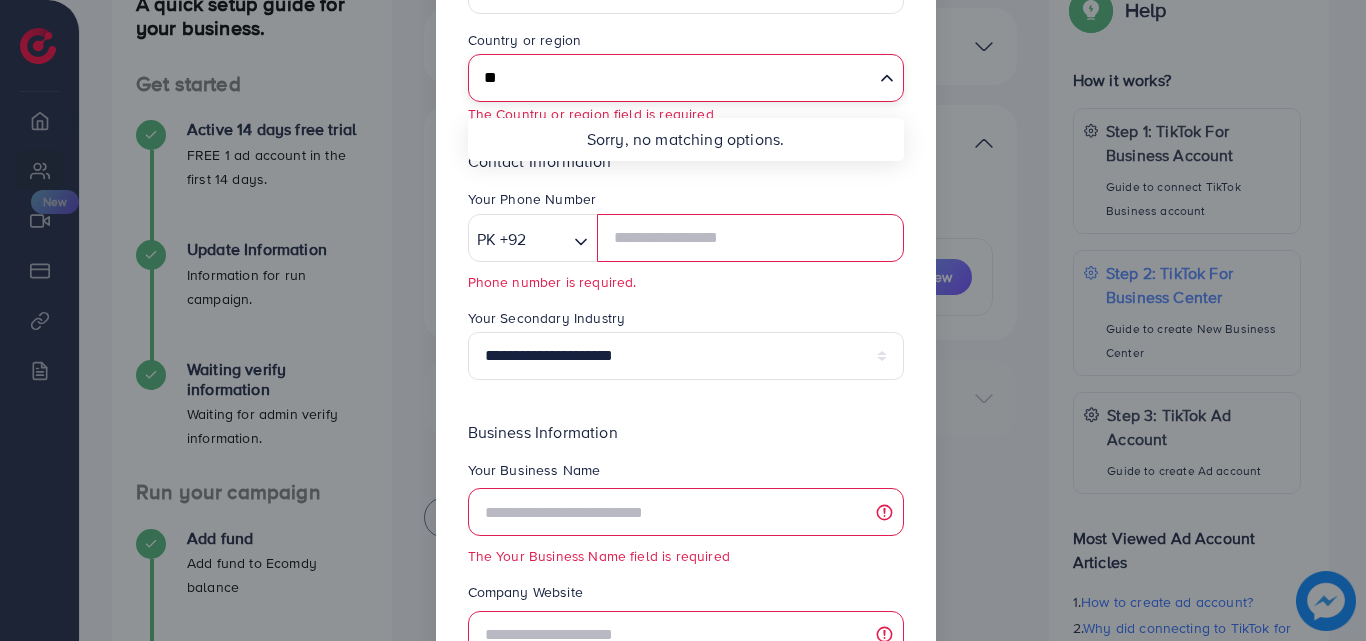 type on "*" 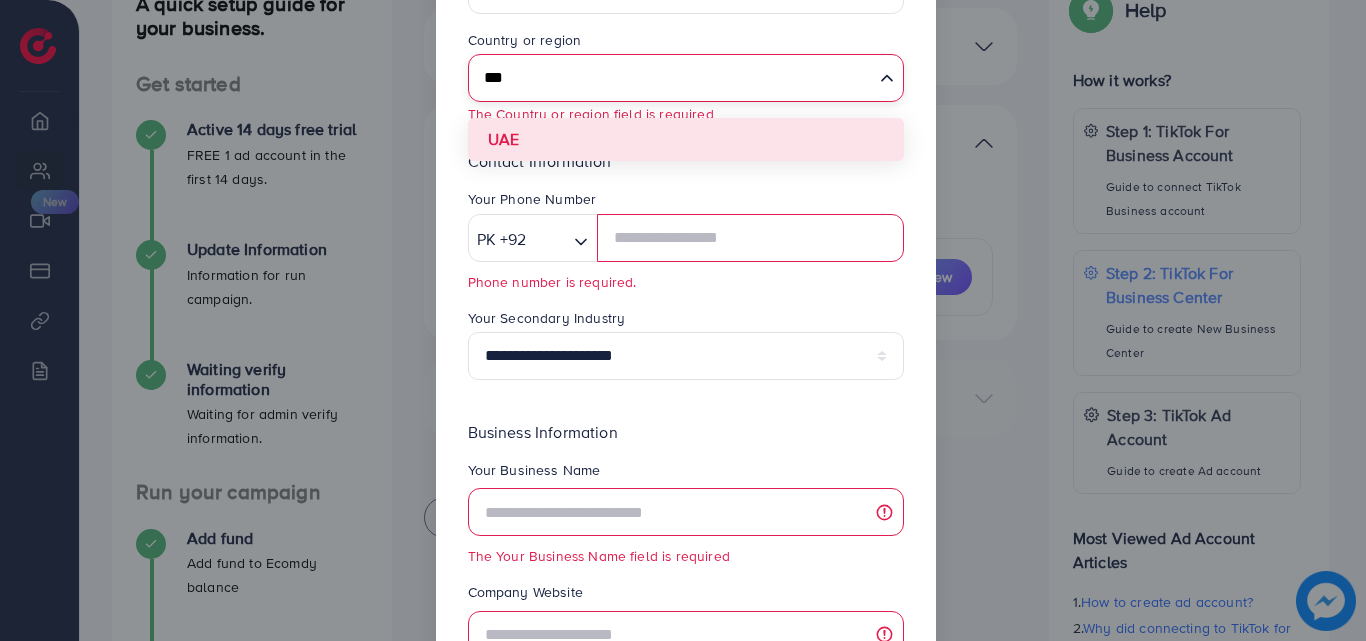 type on "***" 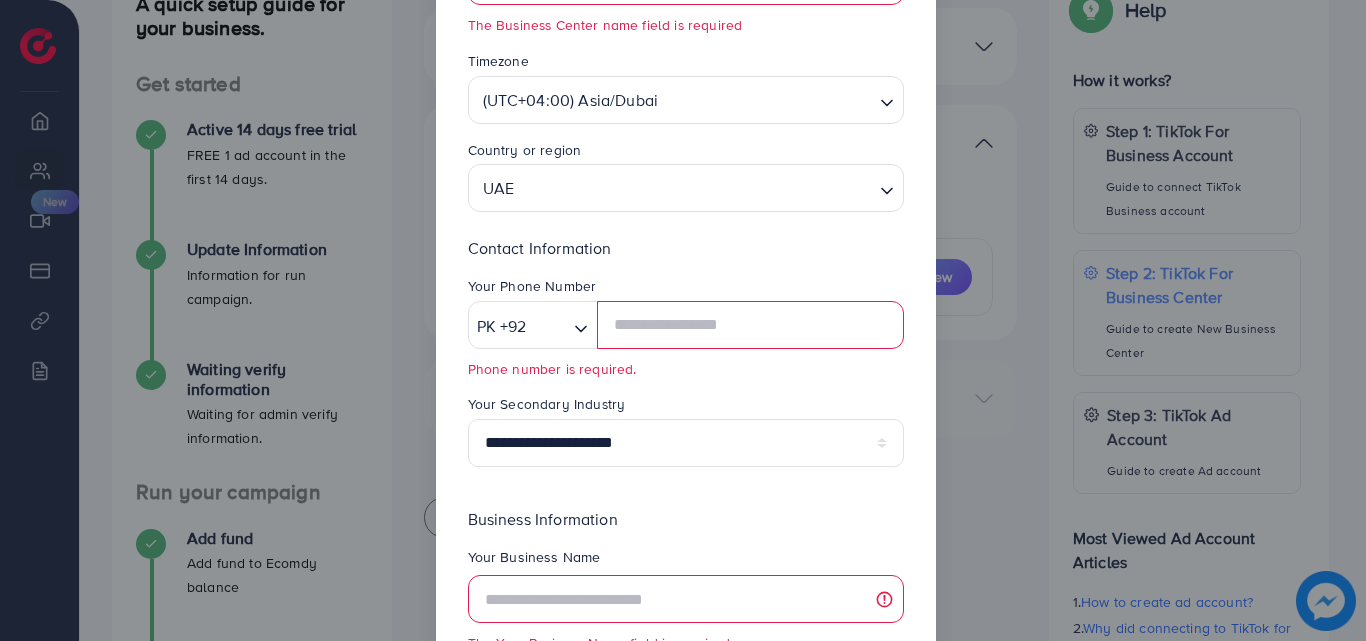 scroll, scrollTop: 190, scrollLeft: 0, axis: vertical 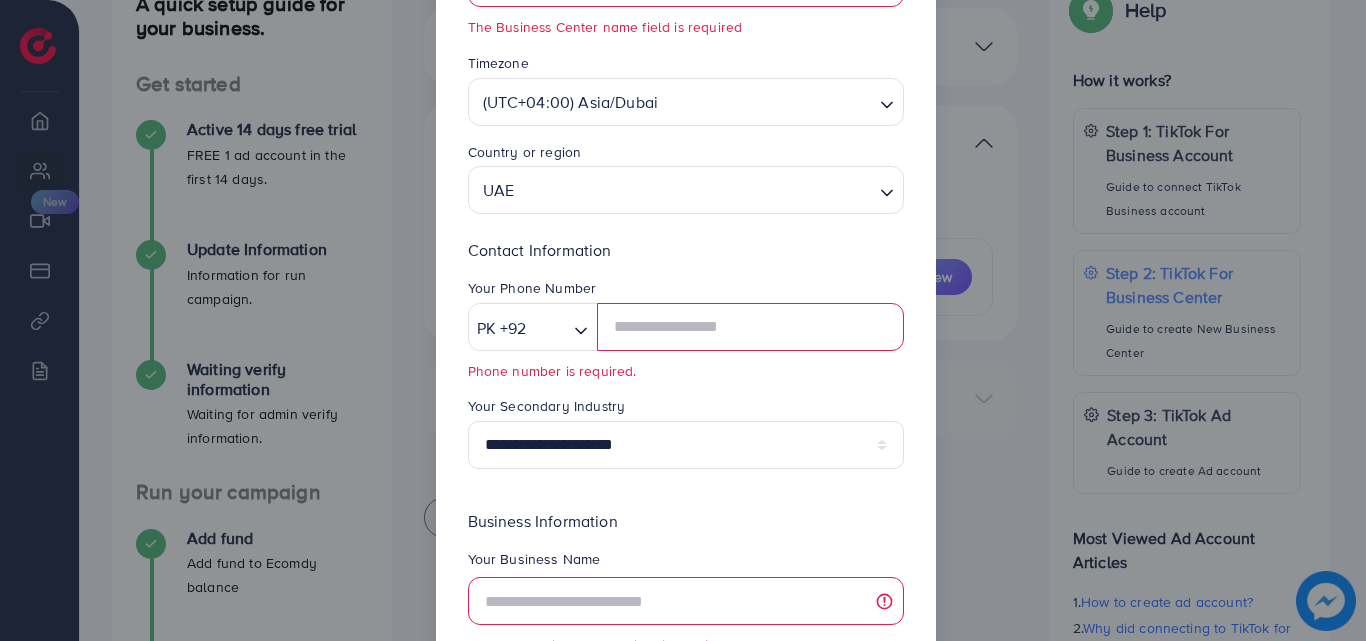 click at bounding box center (696, 190) 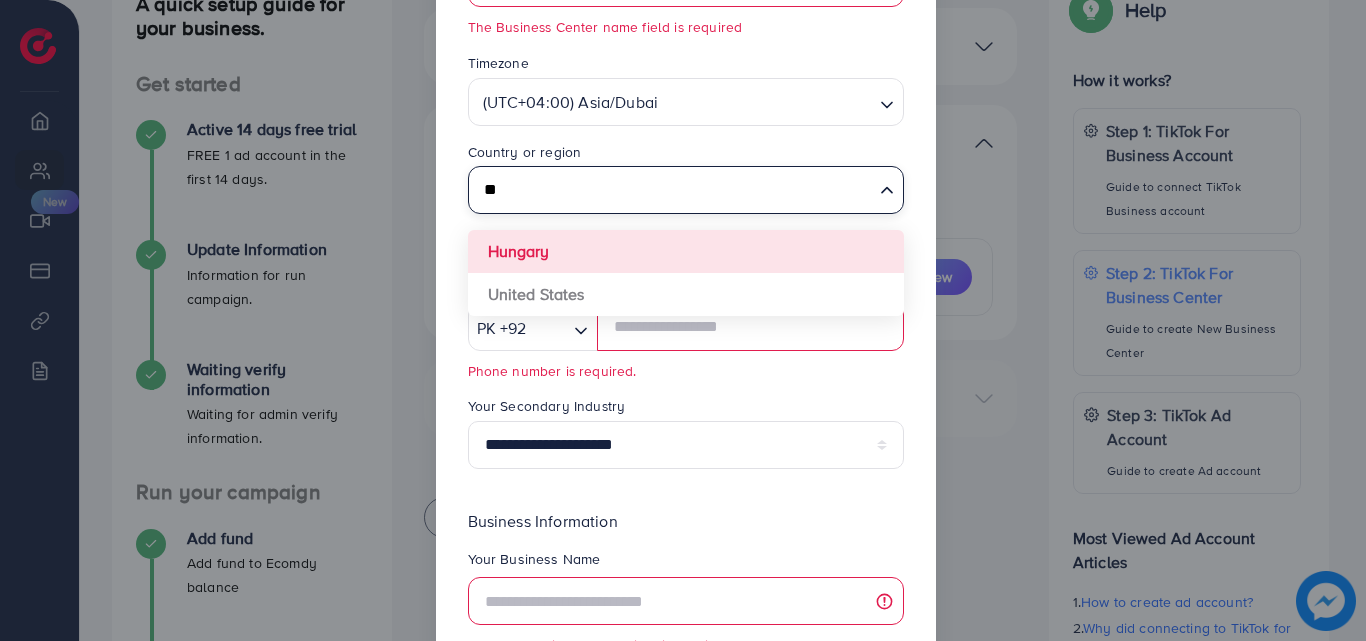 type on "*" 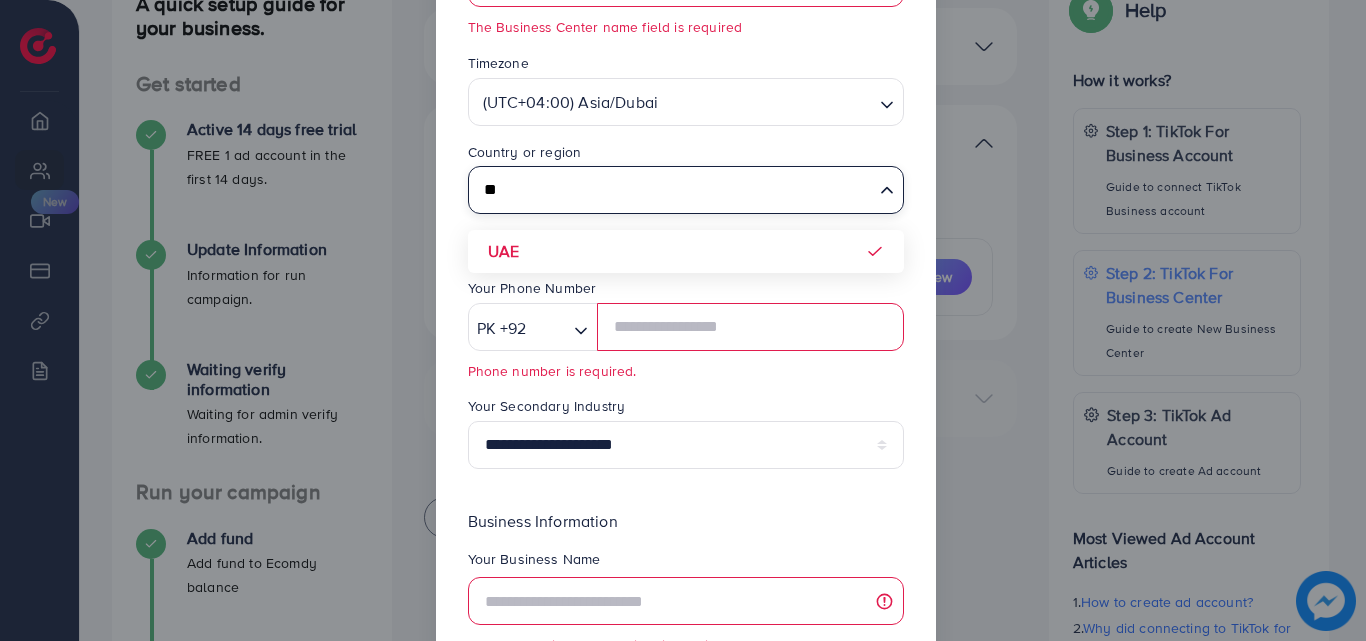 type on "**" 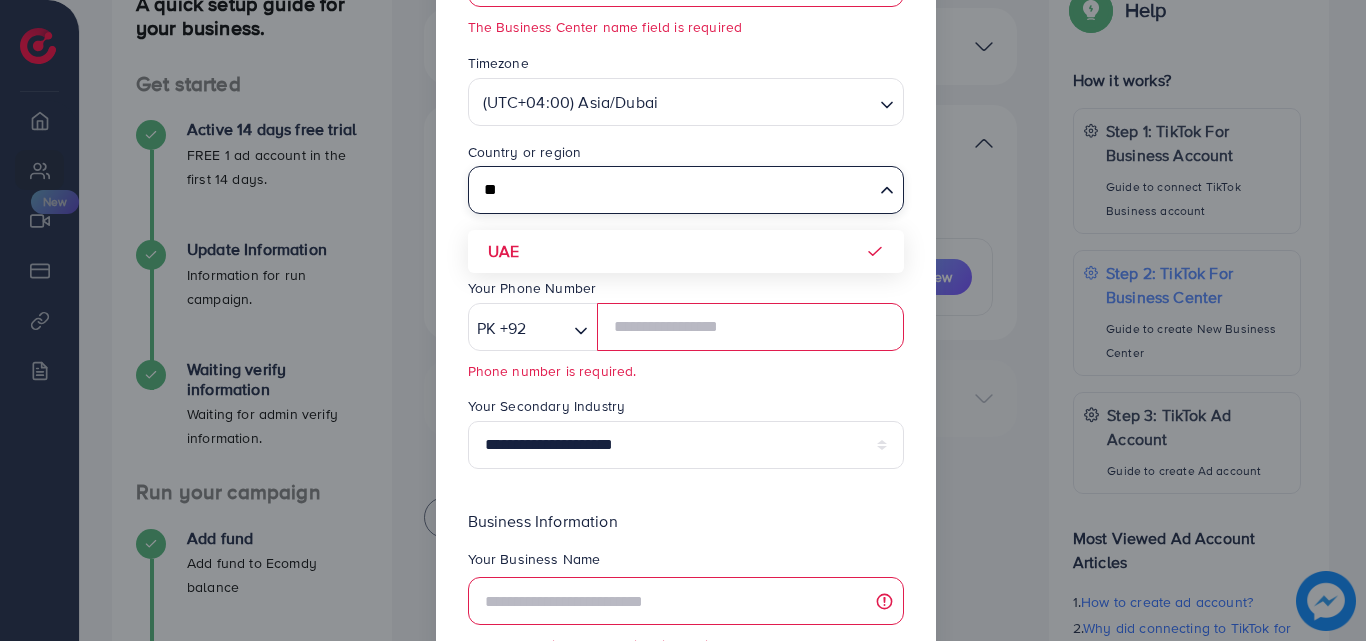 type 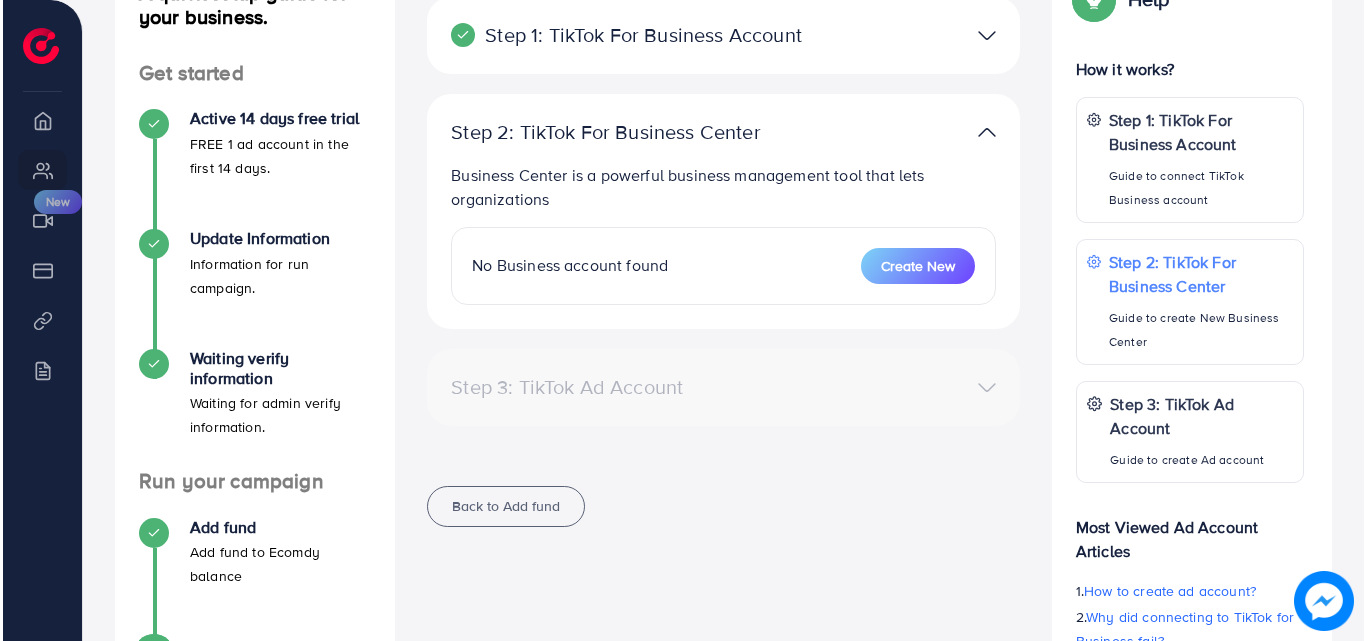 scroll, scrollTop: 283, scrollLeft: 0, axis: vertical 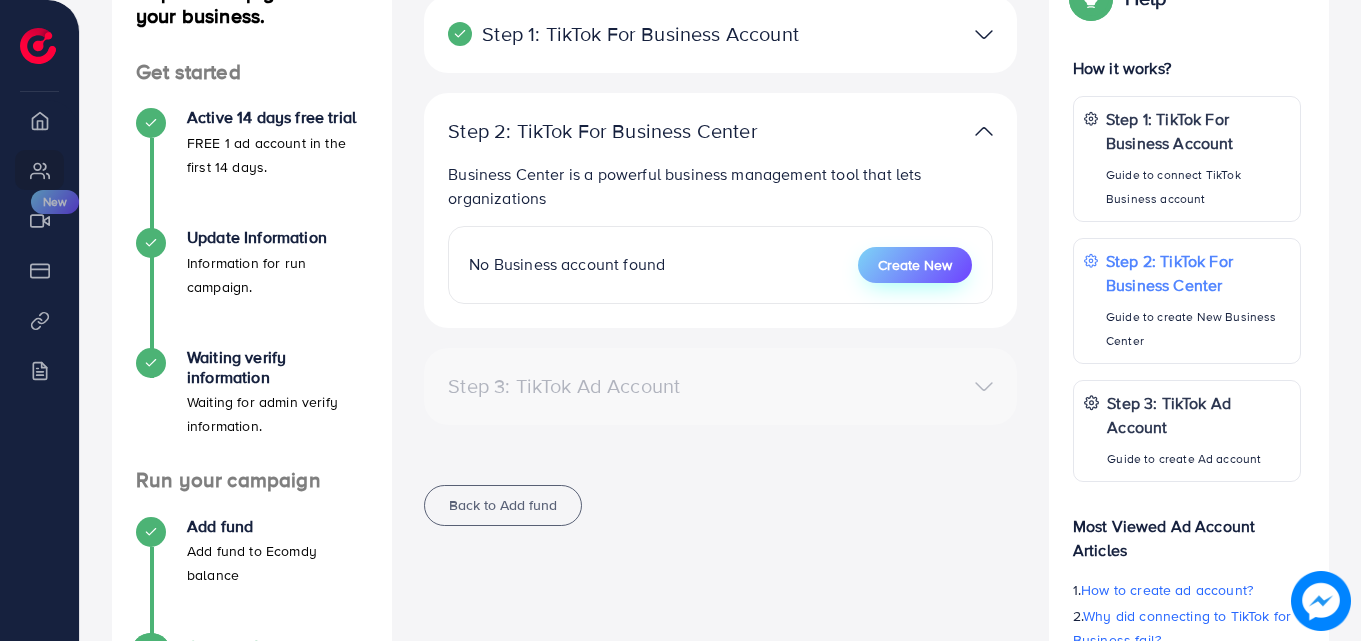 click on "Create New" at bounding box center (915, 265) 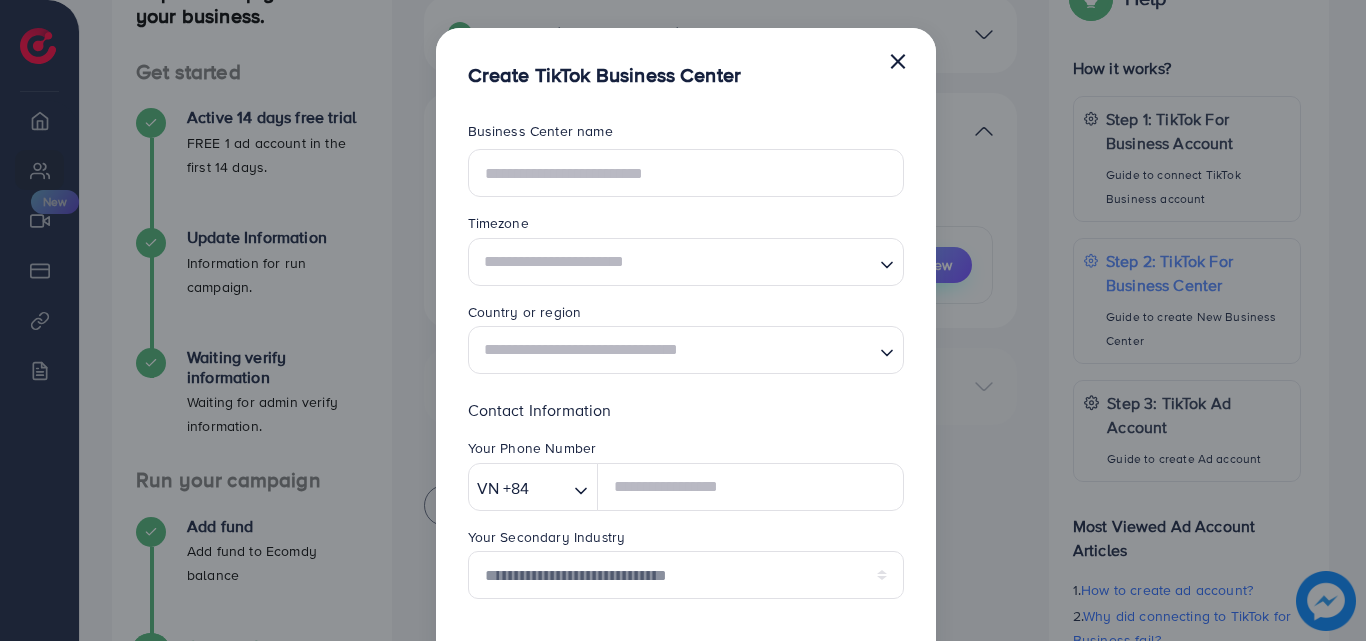 scroll, scrollTop: 0, scrollLeft: 0, axis: both 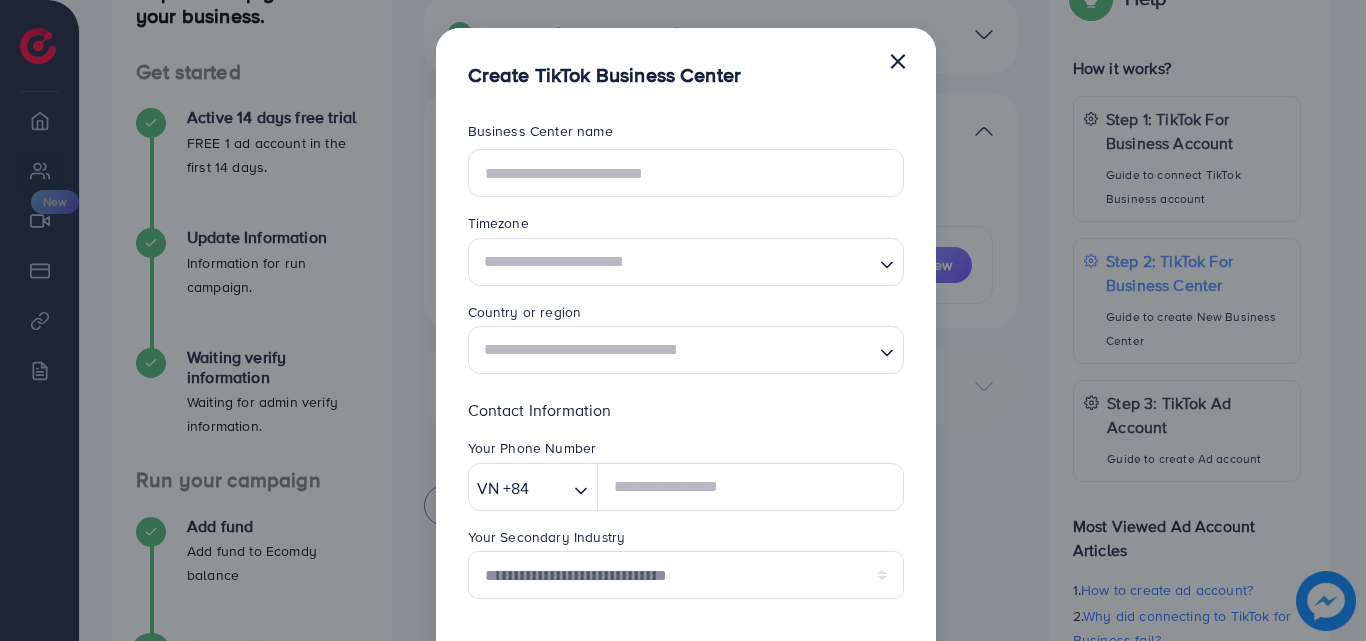 click at bounding box center (674, 261) 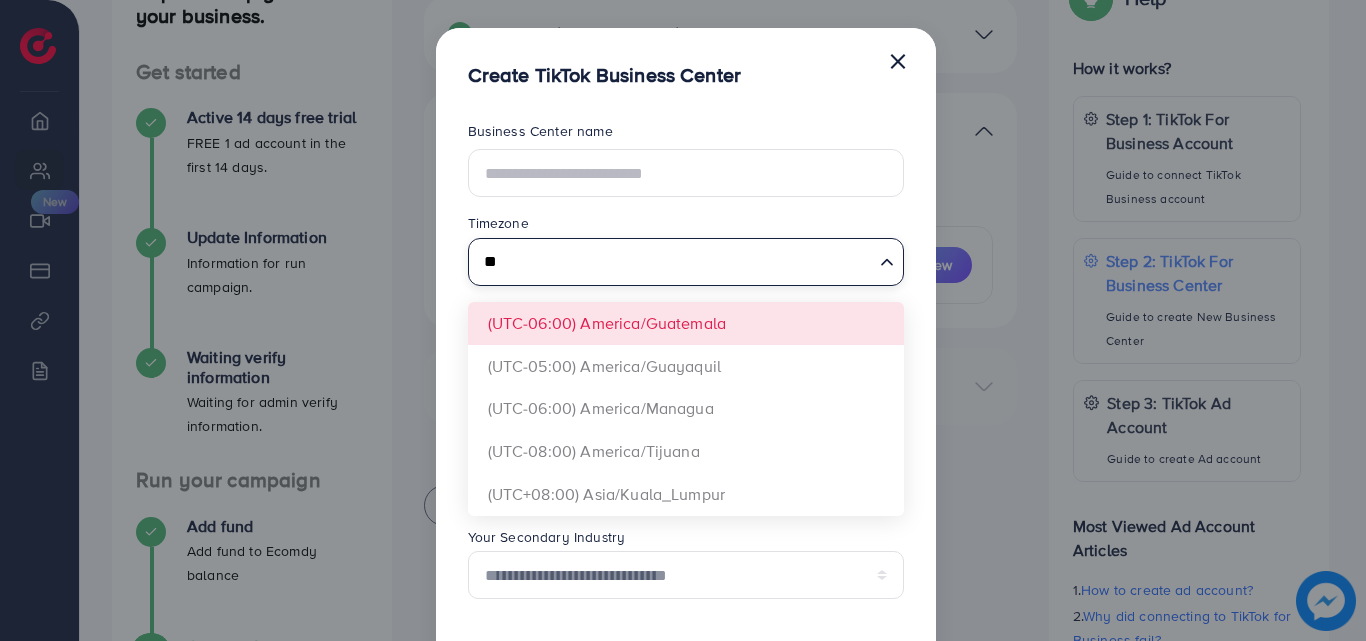 type on "*" 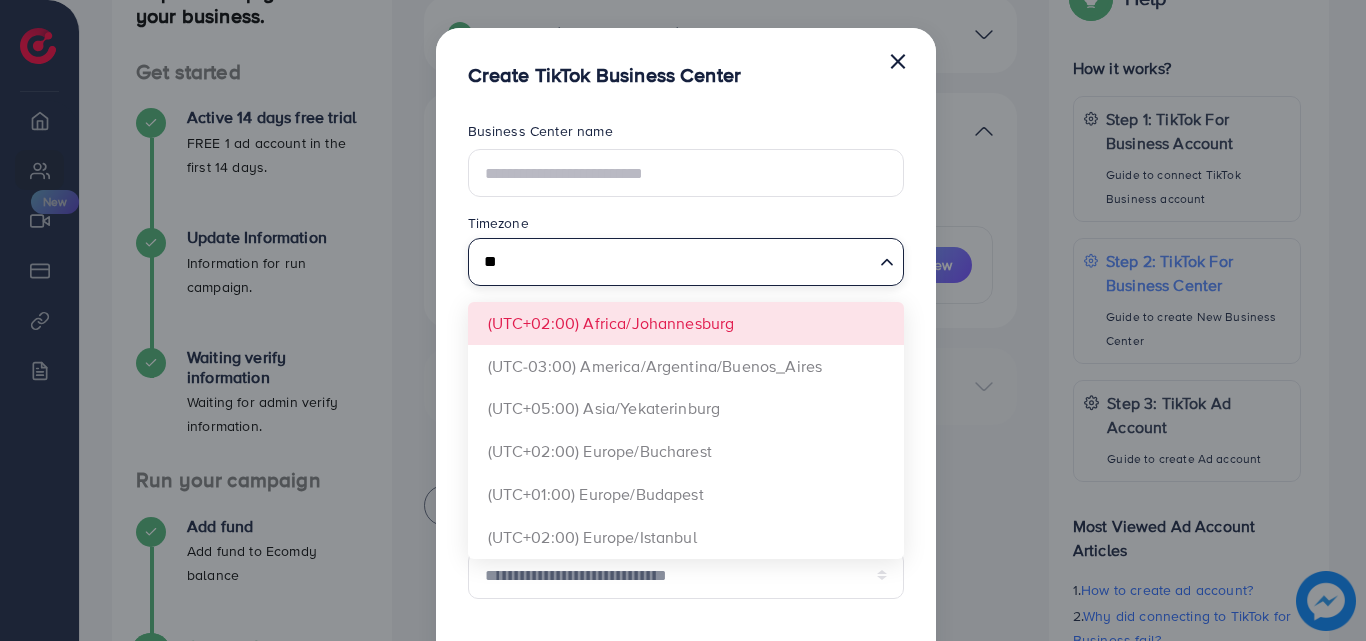 type on "*" 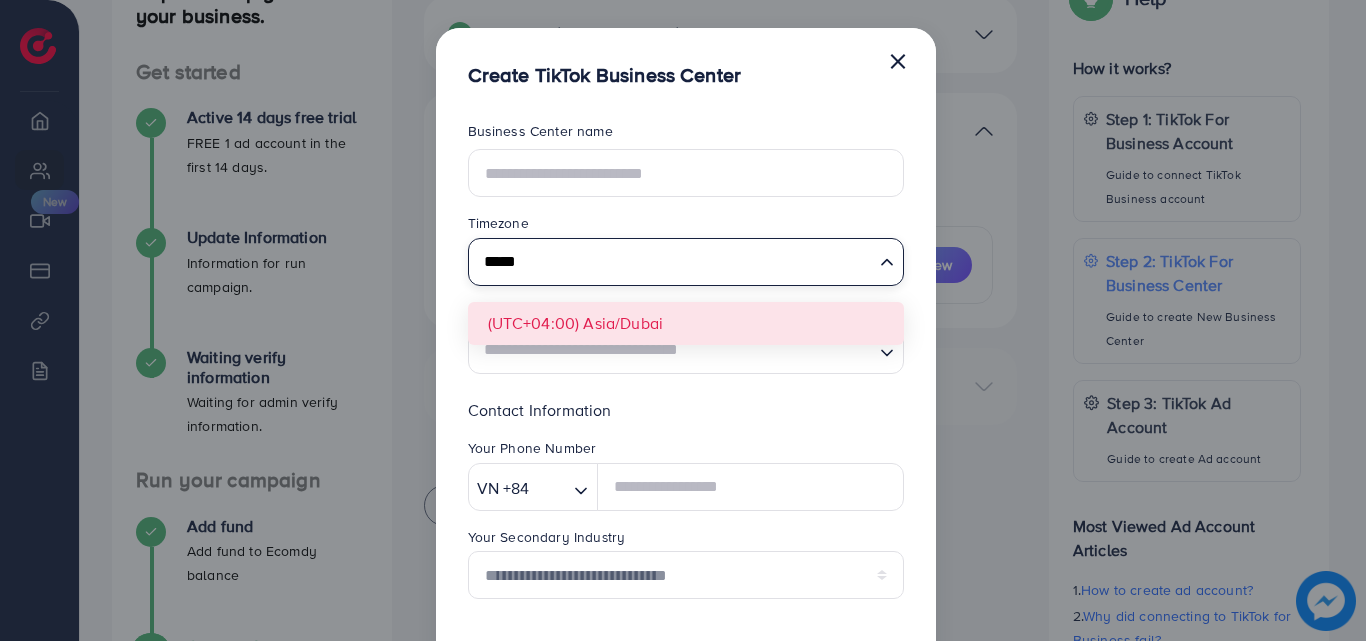 type on "*****" 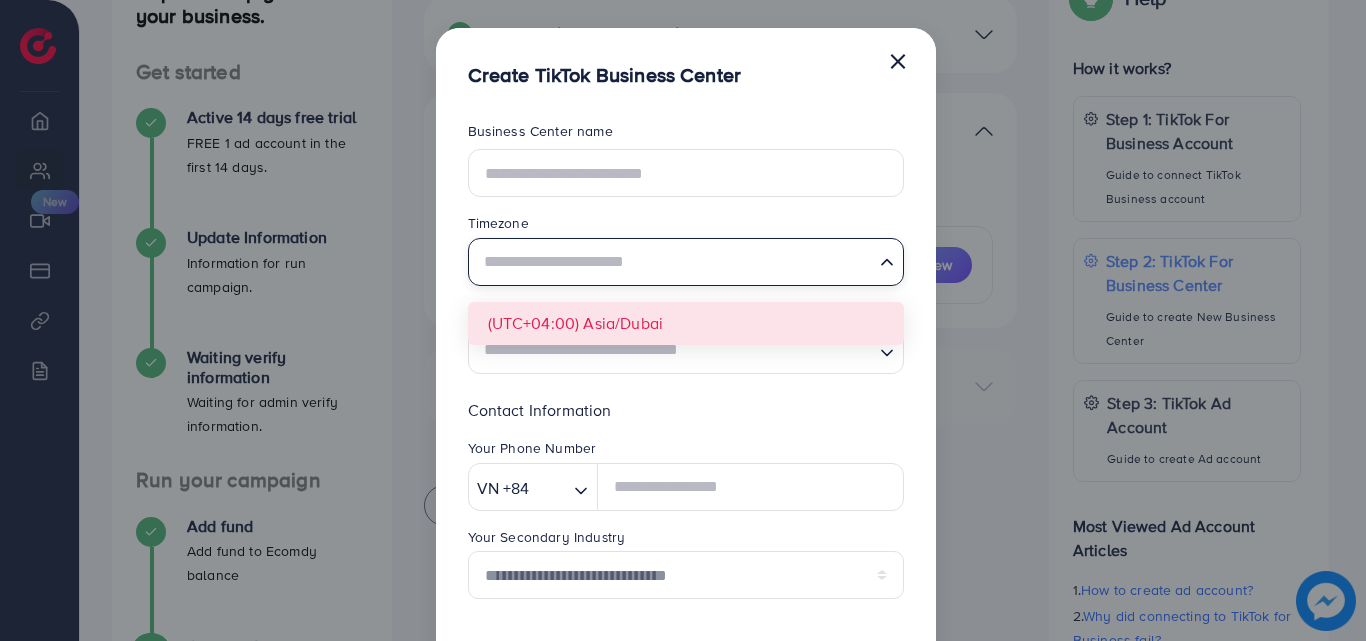 click on "**********" at bounding box center (686, 522) 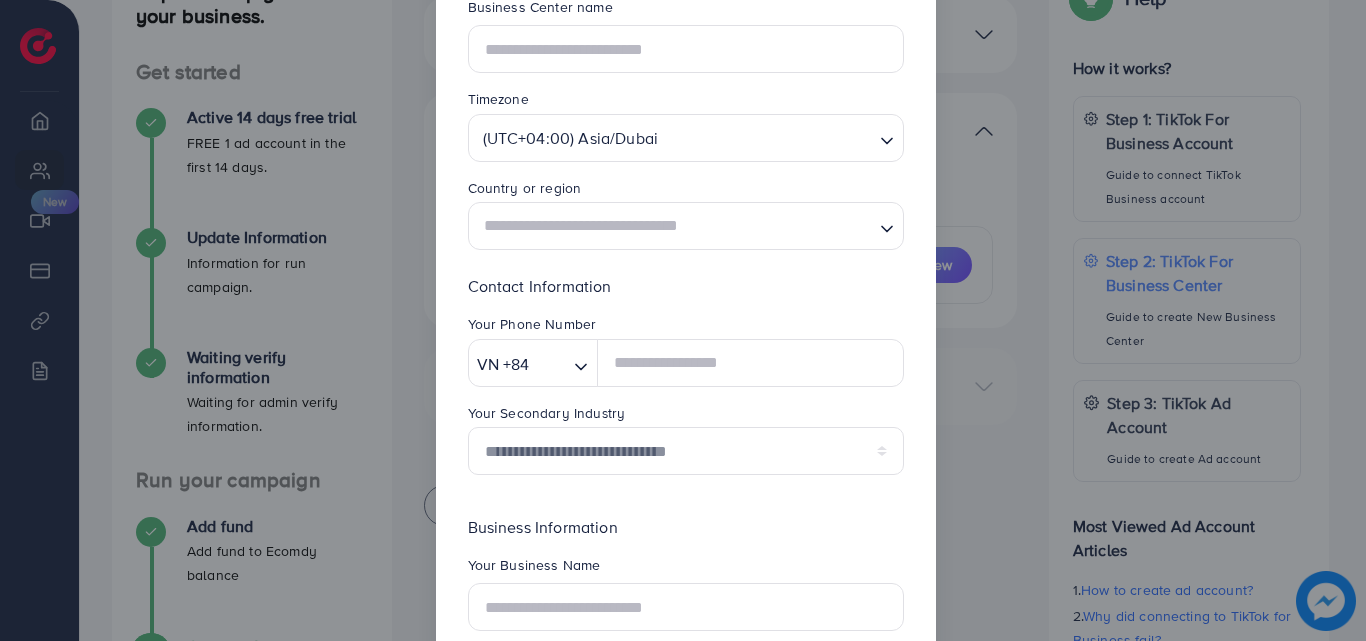 scroll, scrollTop: 123, scrollLeft: 0, axis: vertical 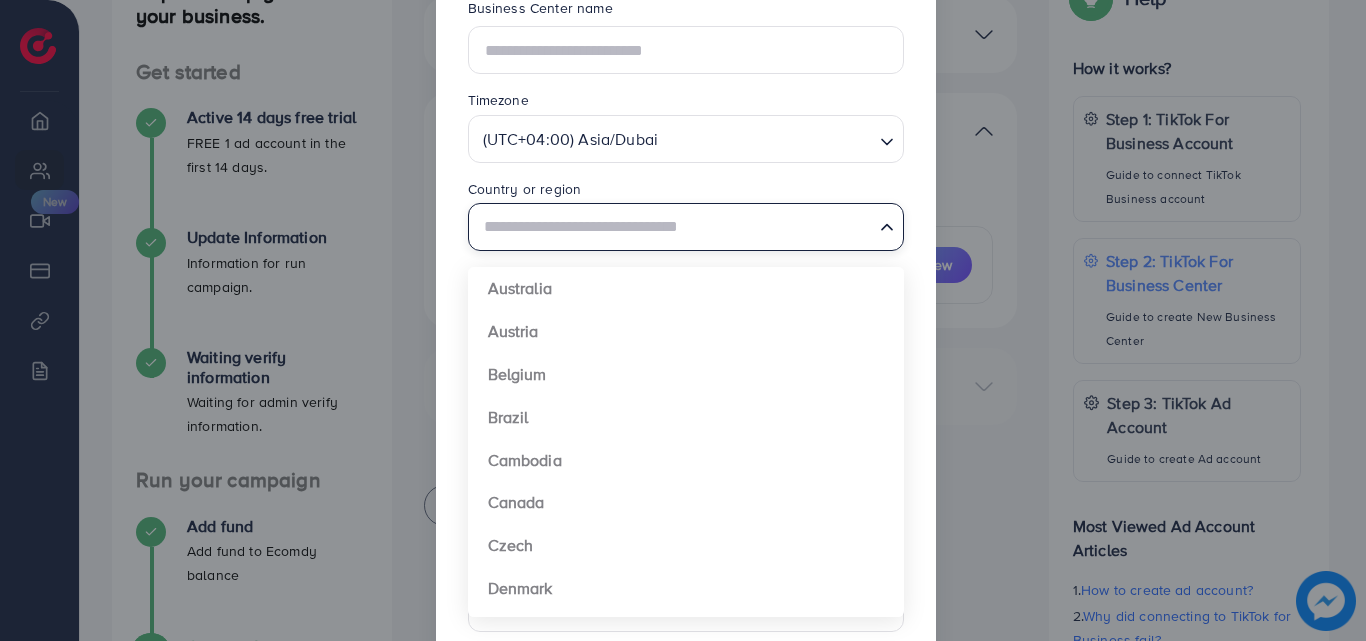 click on "Loading..." at bounding box center (888, 225) 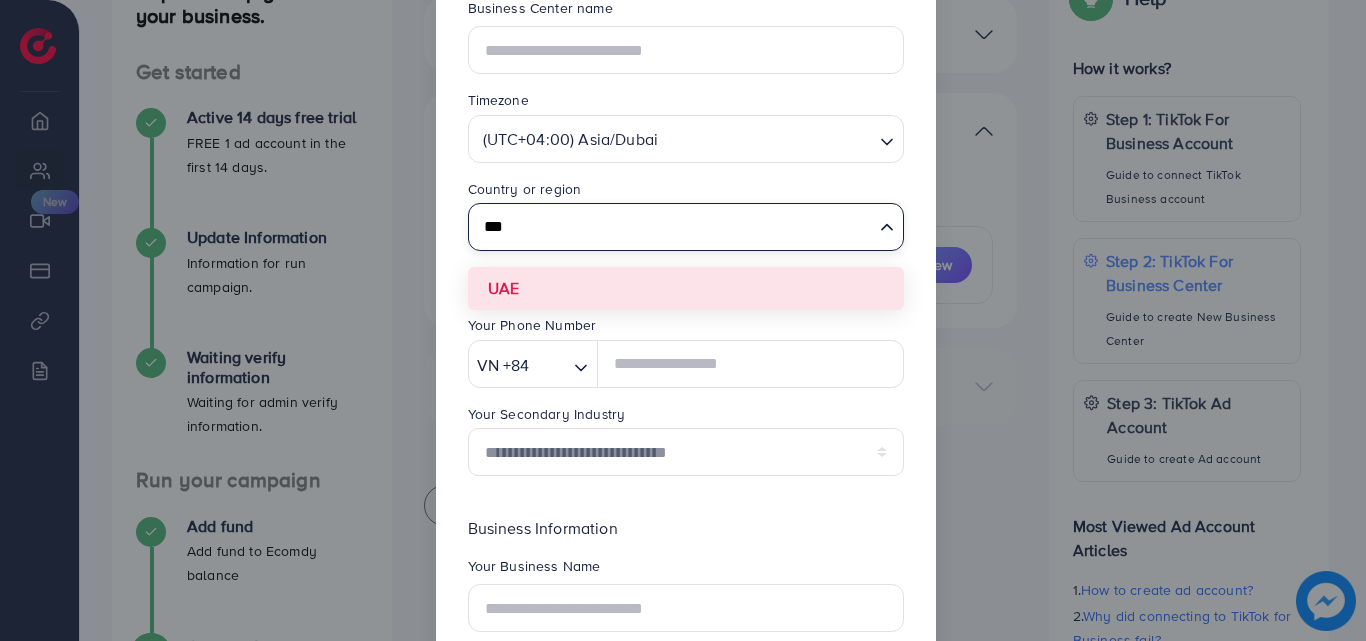 type on "***" 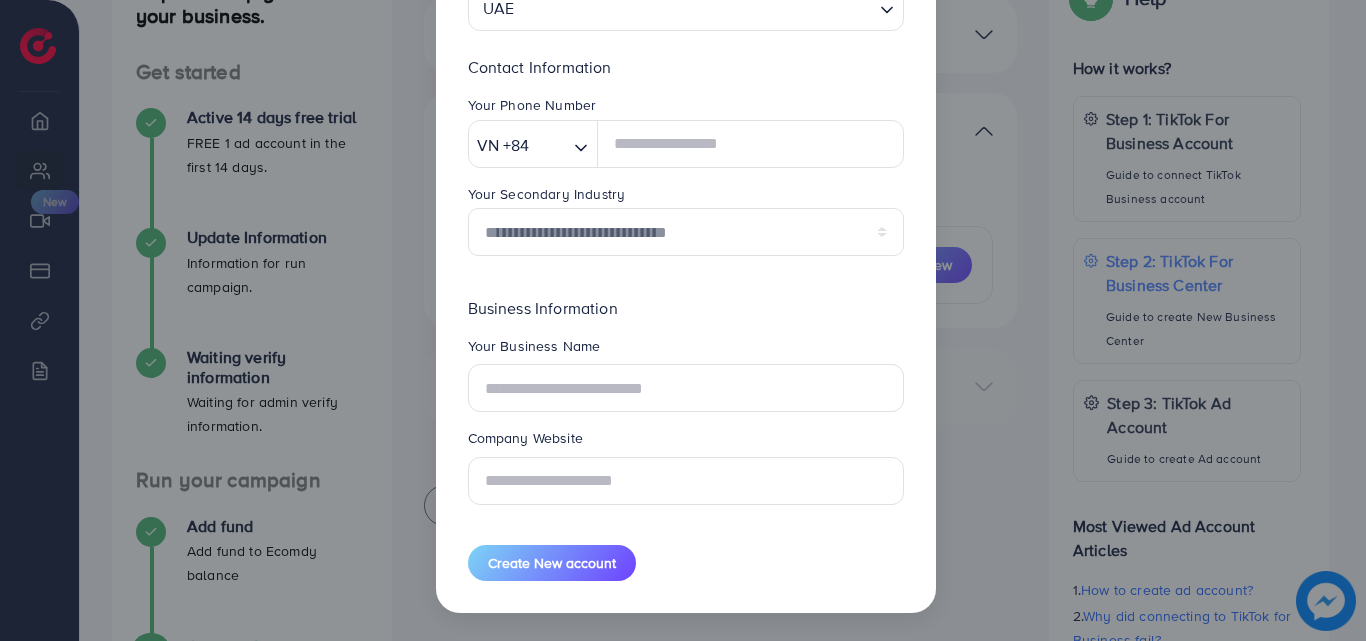 scroll, scrollTop: 0, scrollLeft: 0, axis: both 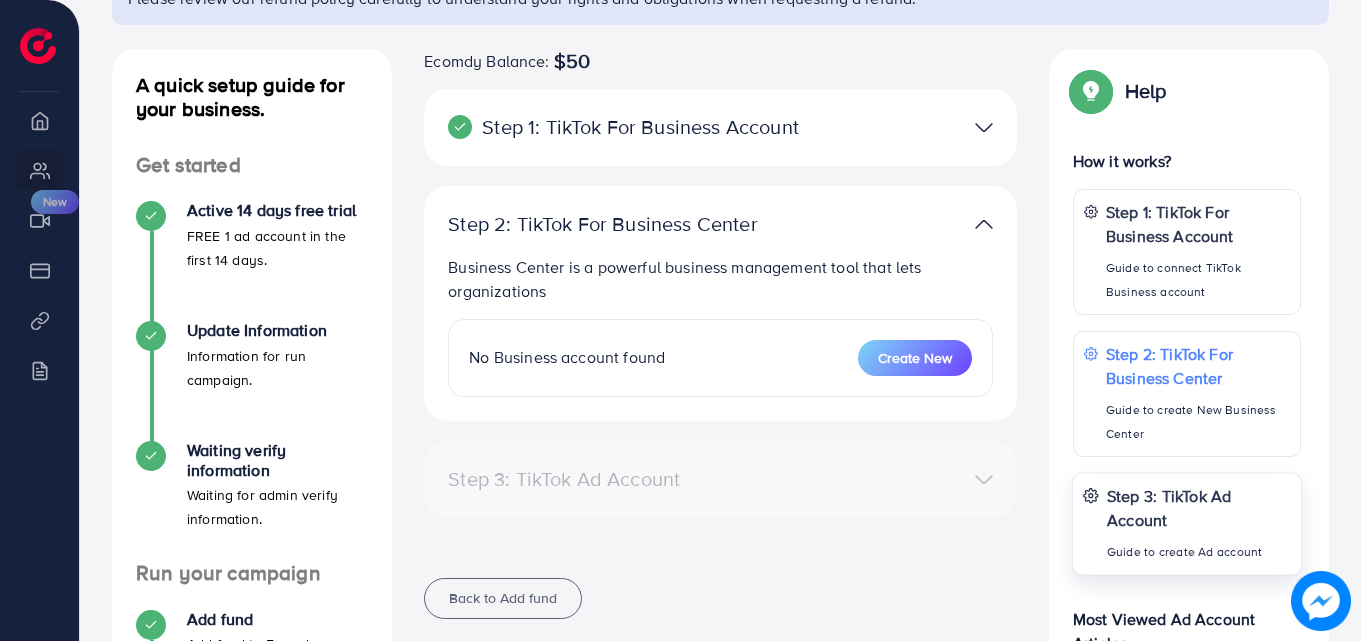 click on "Step 3: TikTok Ad Account" at bounding box center [1199, 507] 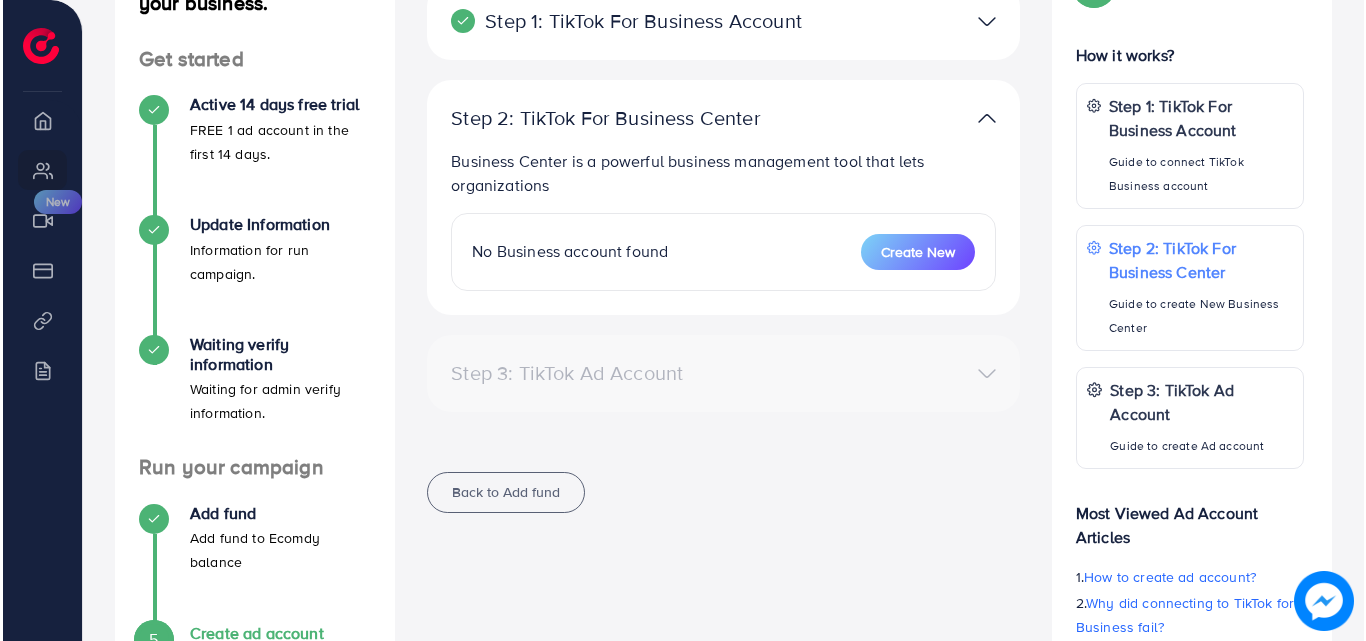 scroll, scrollTop: 219, scrollLeft: 0, axis: vertical 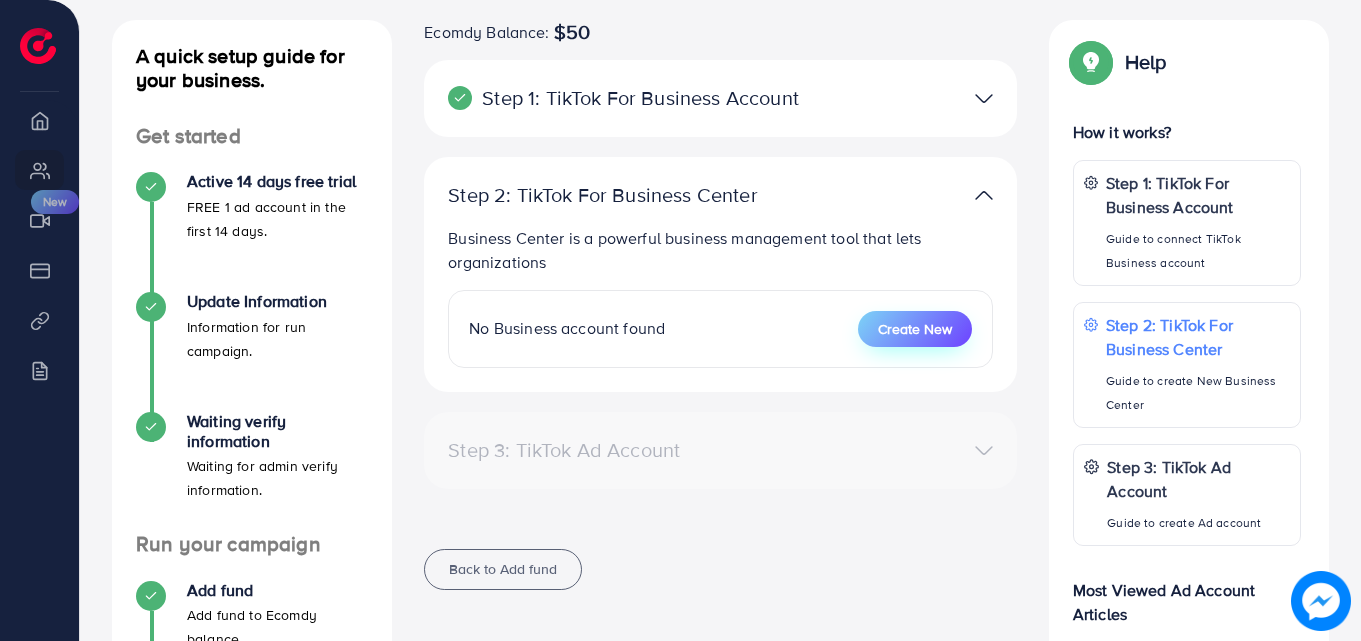 click on "Create New" at bounding box center [915, 329] 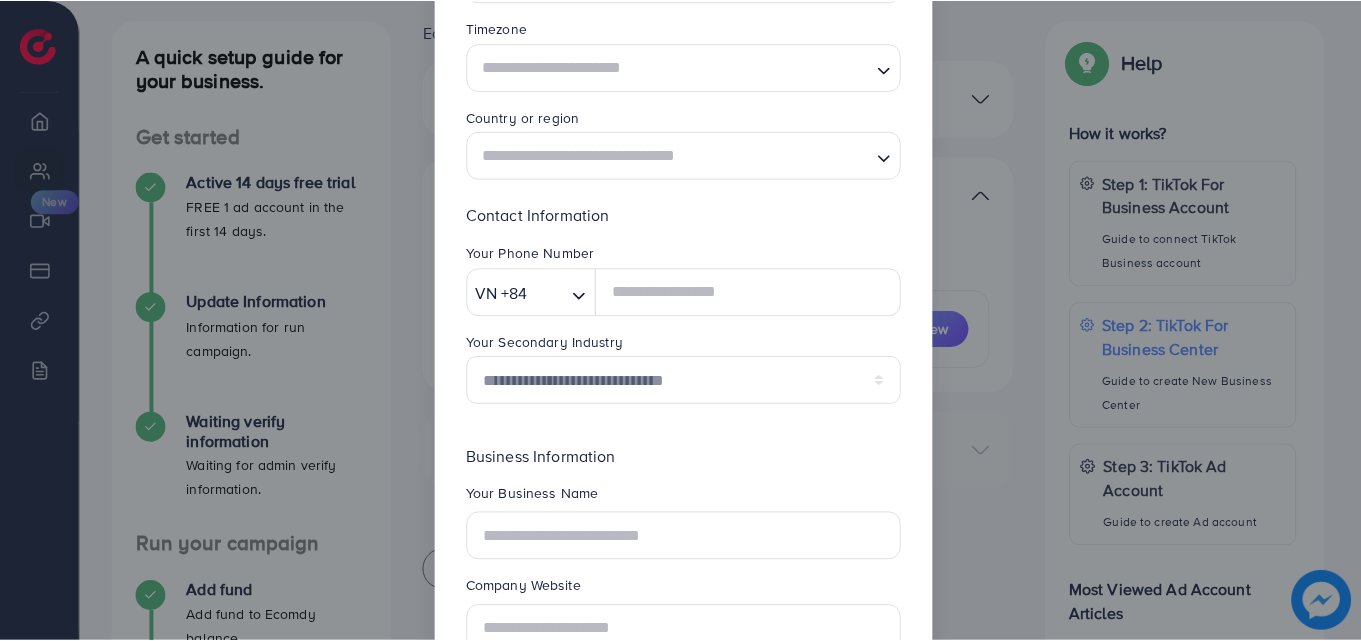scroll, scrollTop: 0, scrollLeft: 0, axis: both 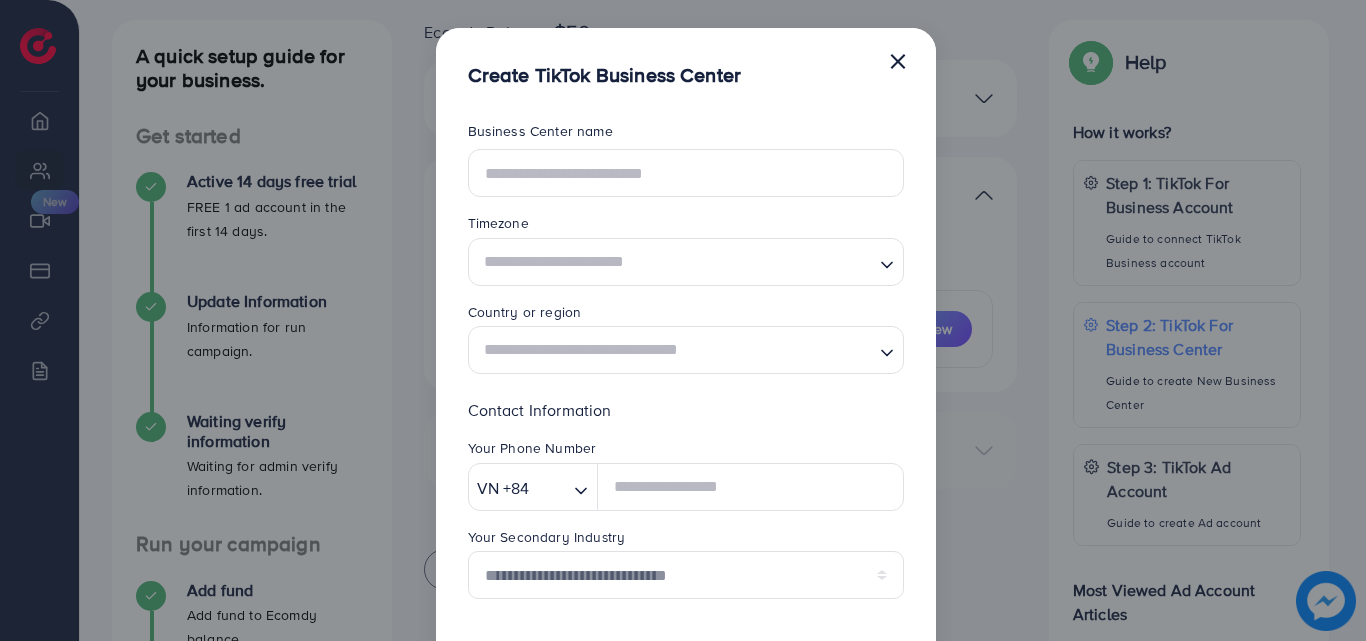 click on "×" at bounding box center (898, 60) 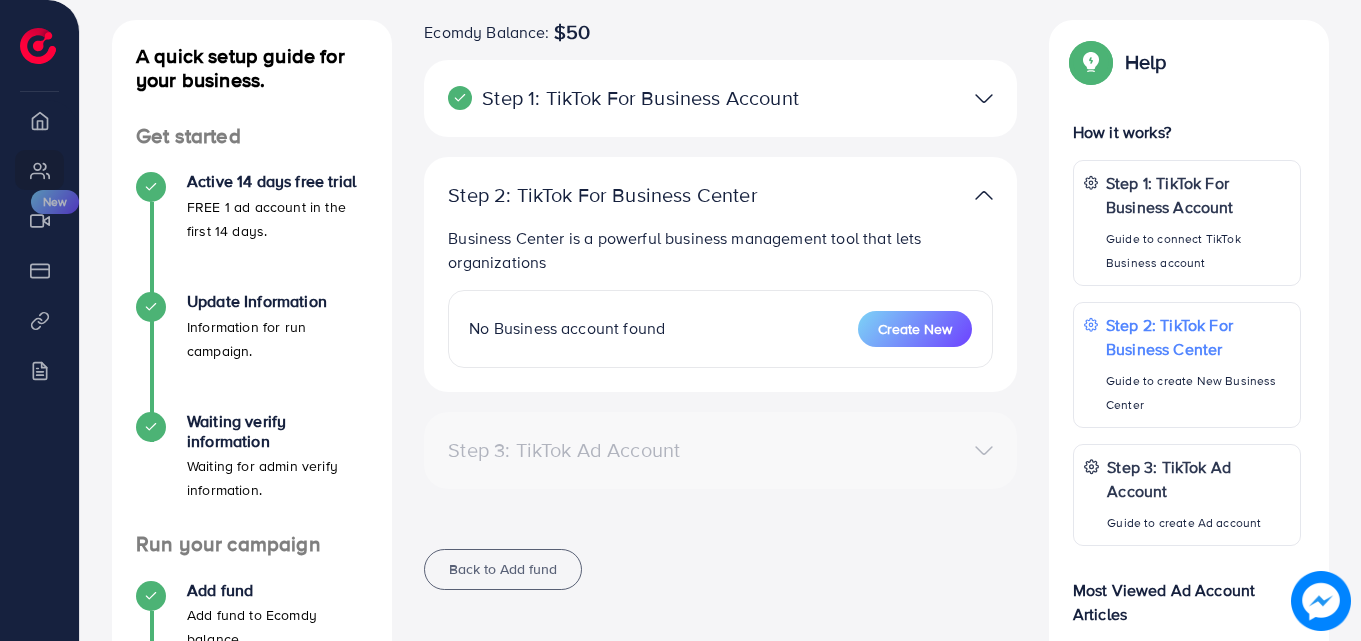 scroll, scrollTop: 0, scrollLeft: 0, axis: both 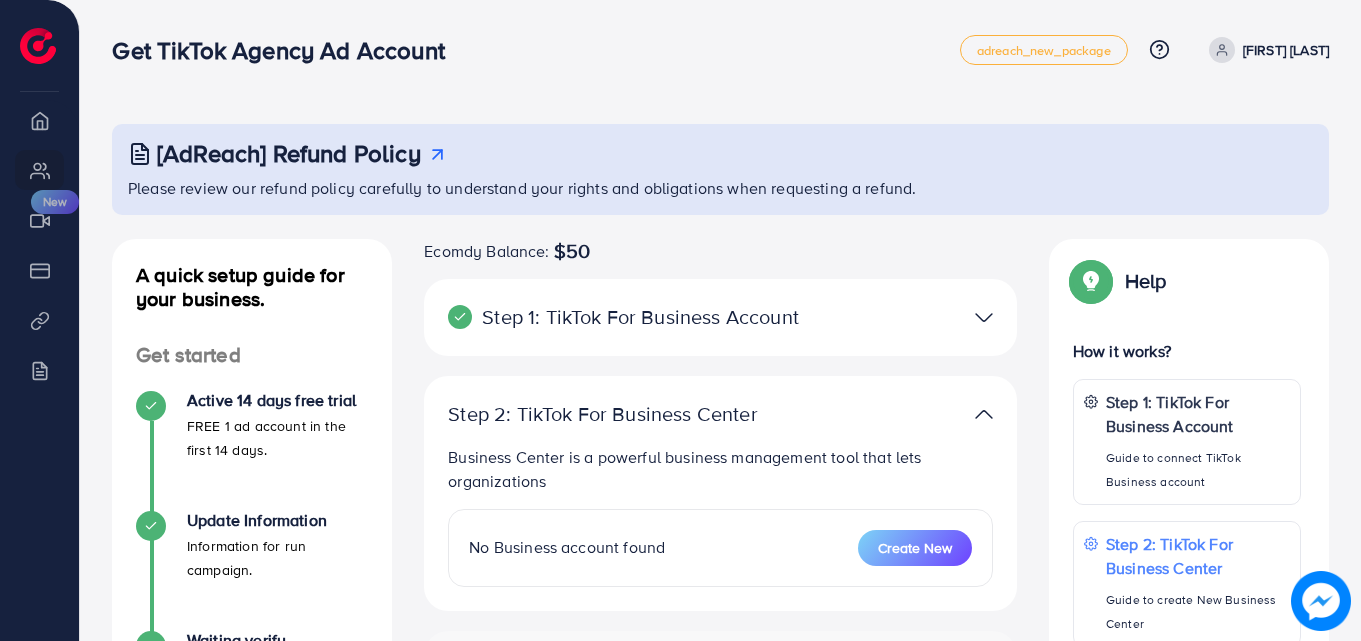 click at bounding box center [984, 317] 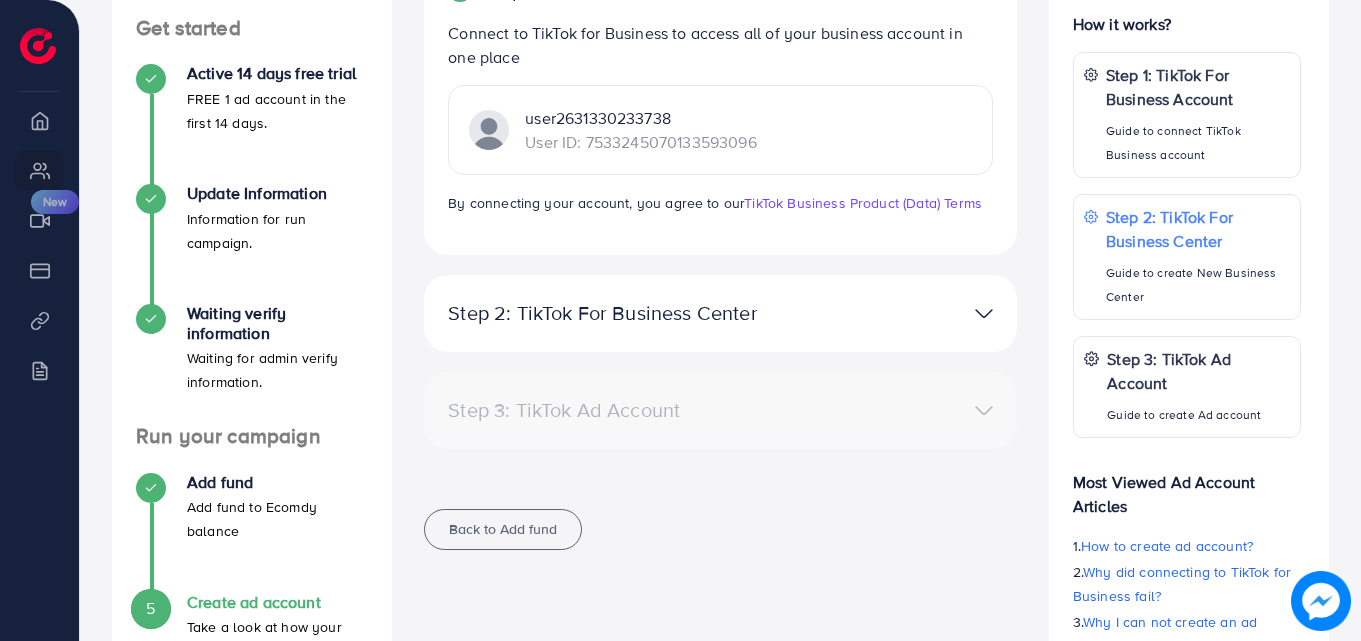 scroll, scrollTop: 329, scrollLeft: 0, axis: vertical 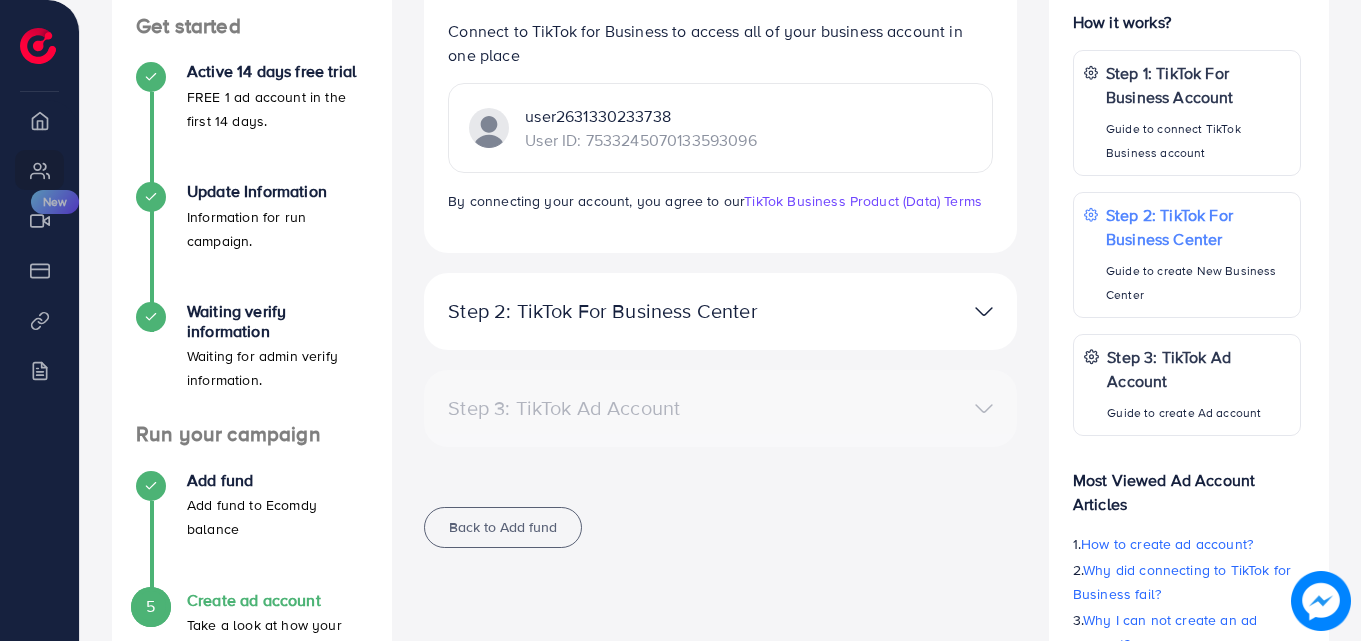 click at bounding box center [913, 311] 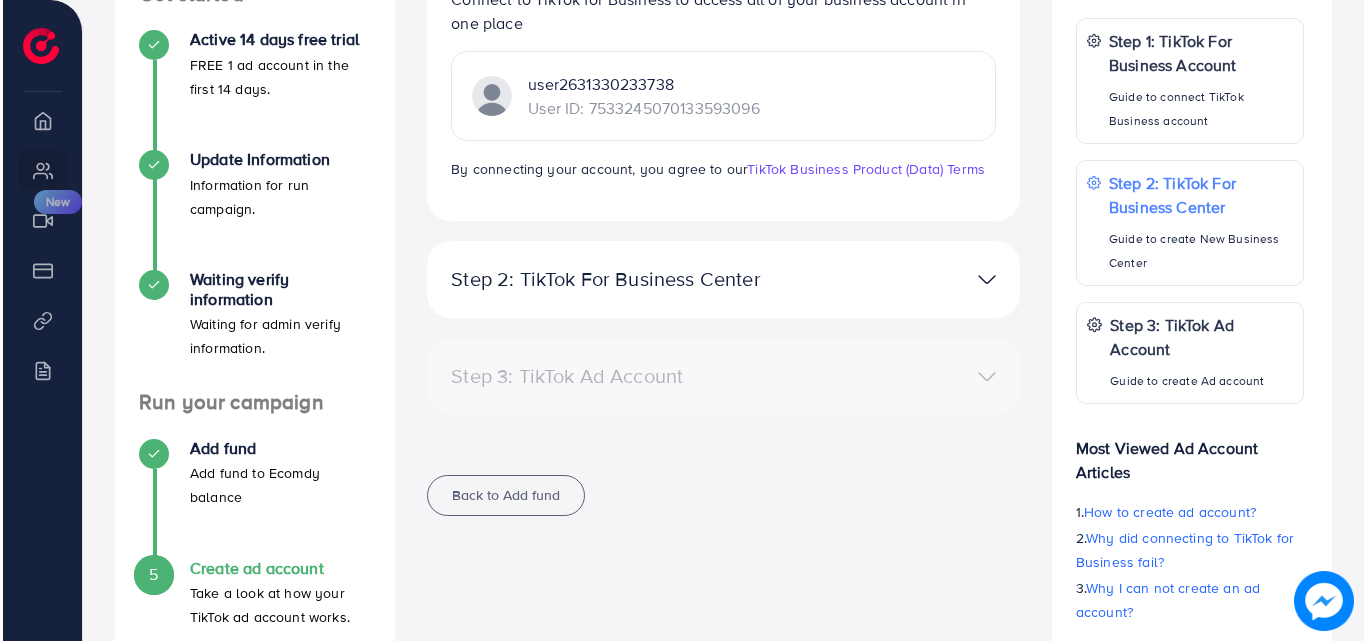 scroll, scrollTop: 360, scrollLeft: 0, axis: vertical 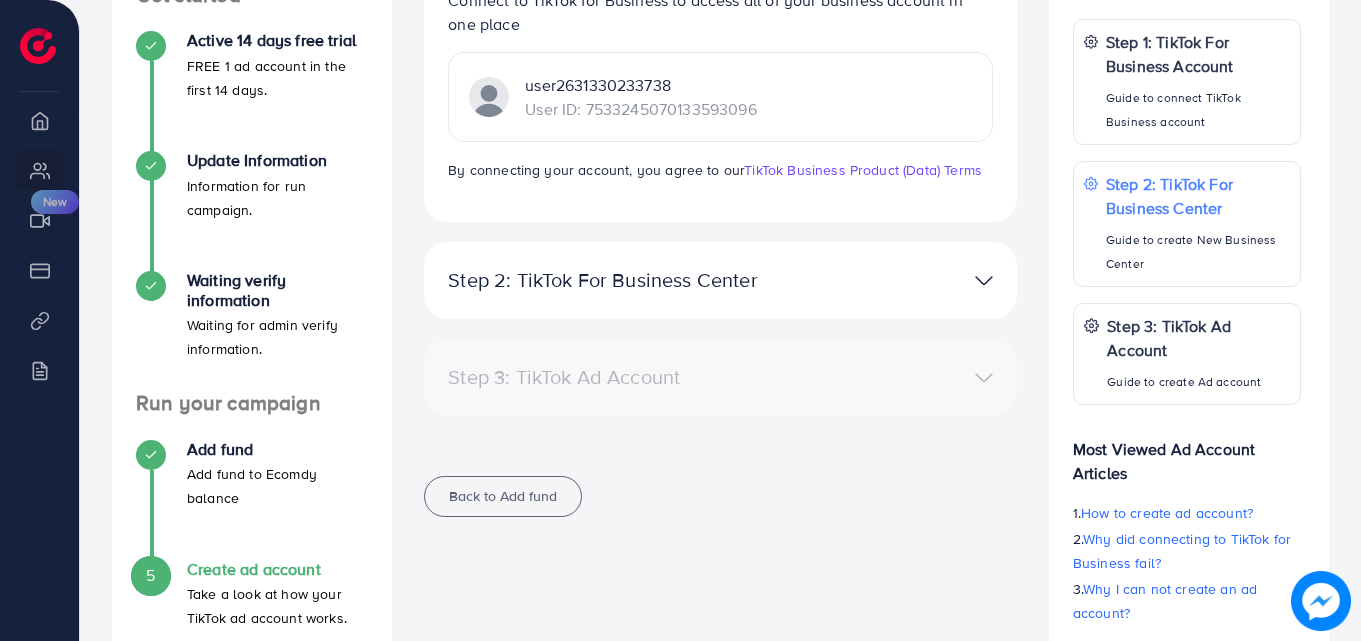 click on "Step 2: TikTok For Business Center   Business Center is a powerful business management tool that lets organizations  No Business account found  Create New" at bounding box center (720, 280) 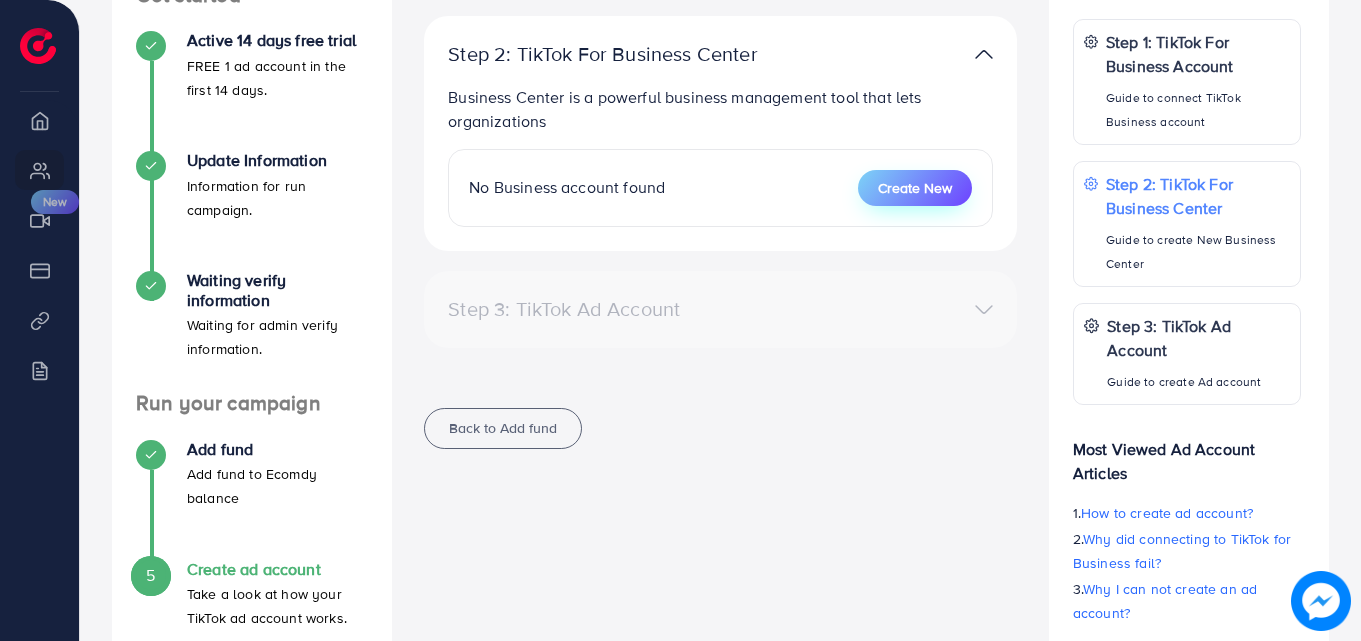 click on "Create New" at bounding box center (915, 188) 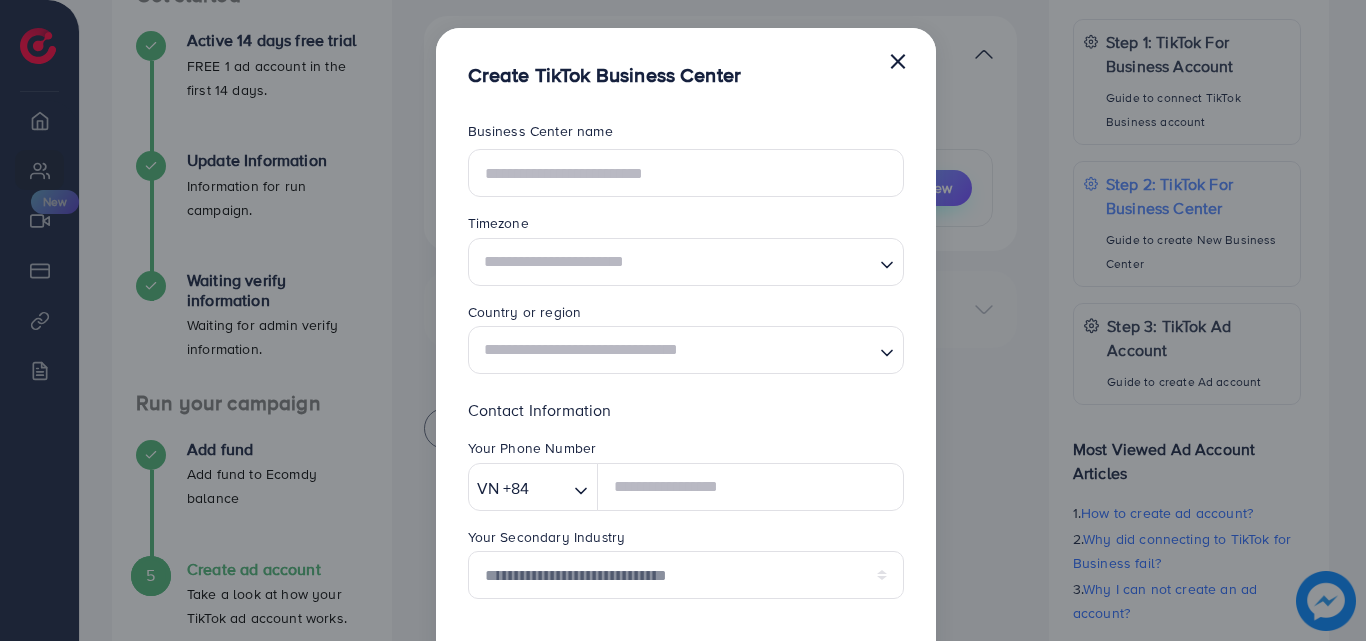scroll, scrollTop: 0, scrollLeft: 0, axis: both 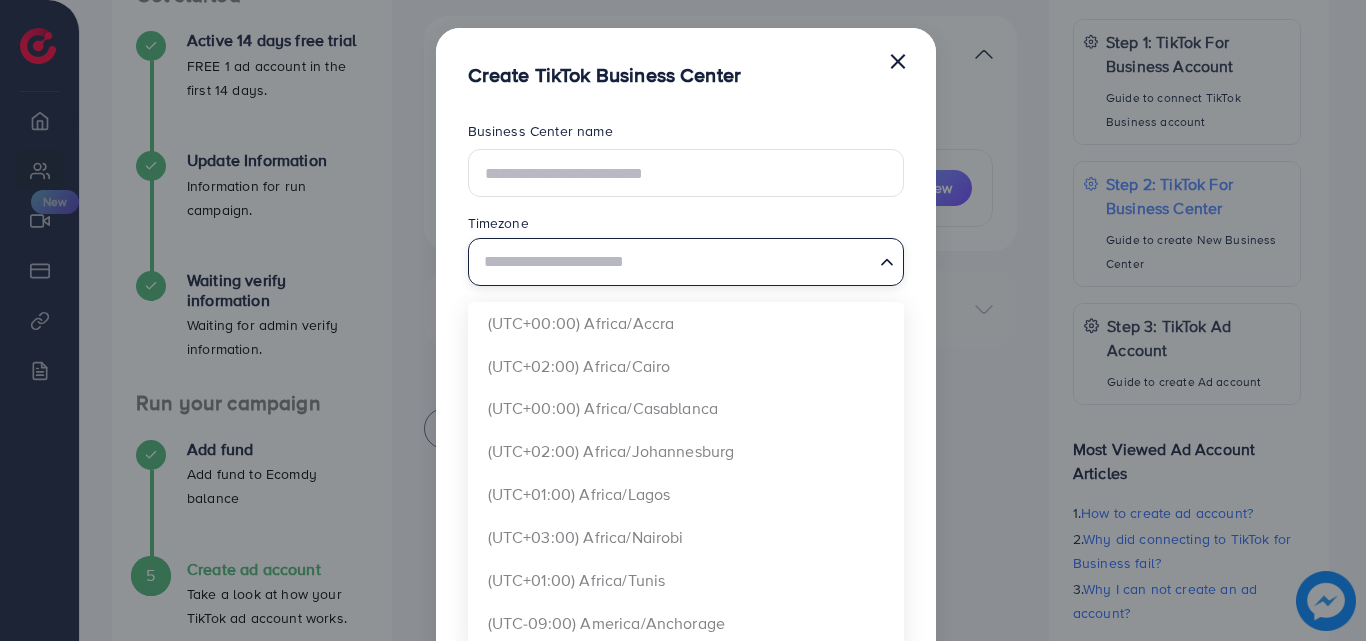 click at bounding box center (674, 261) 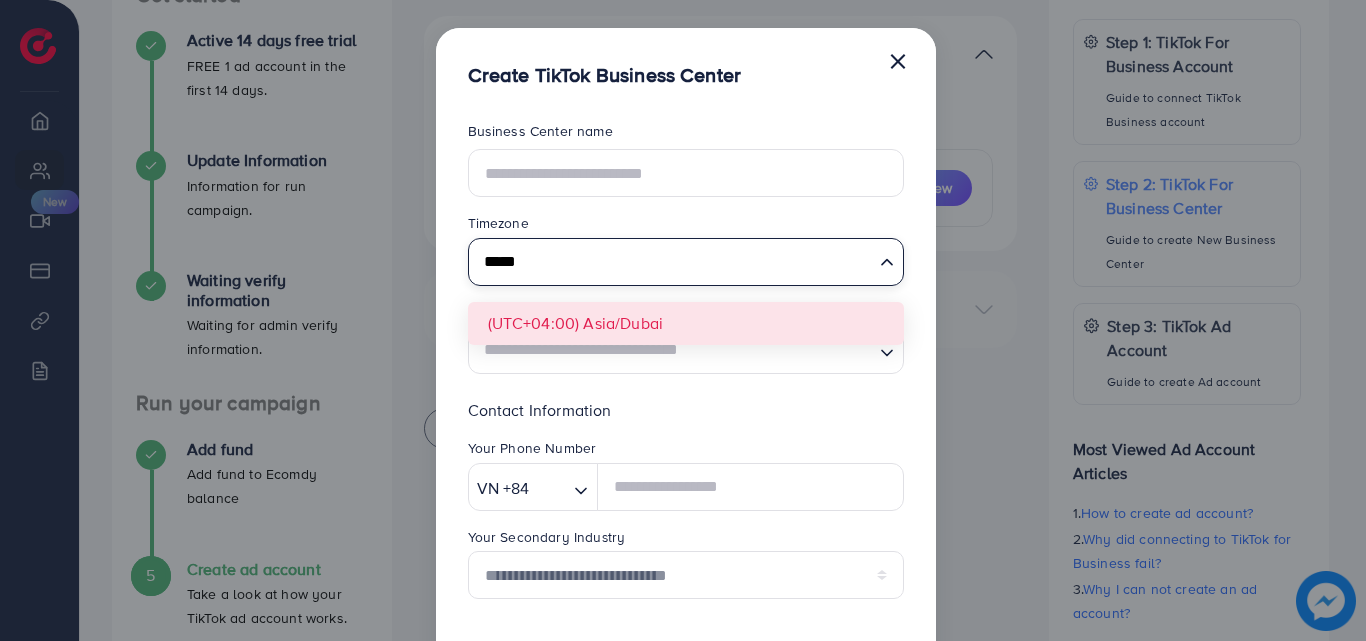 type on "*****" 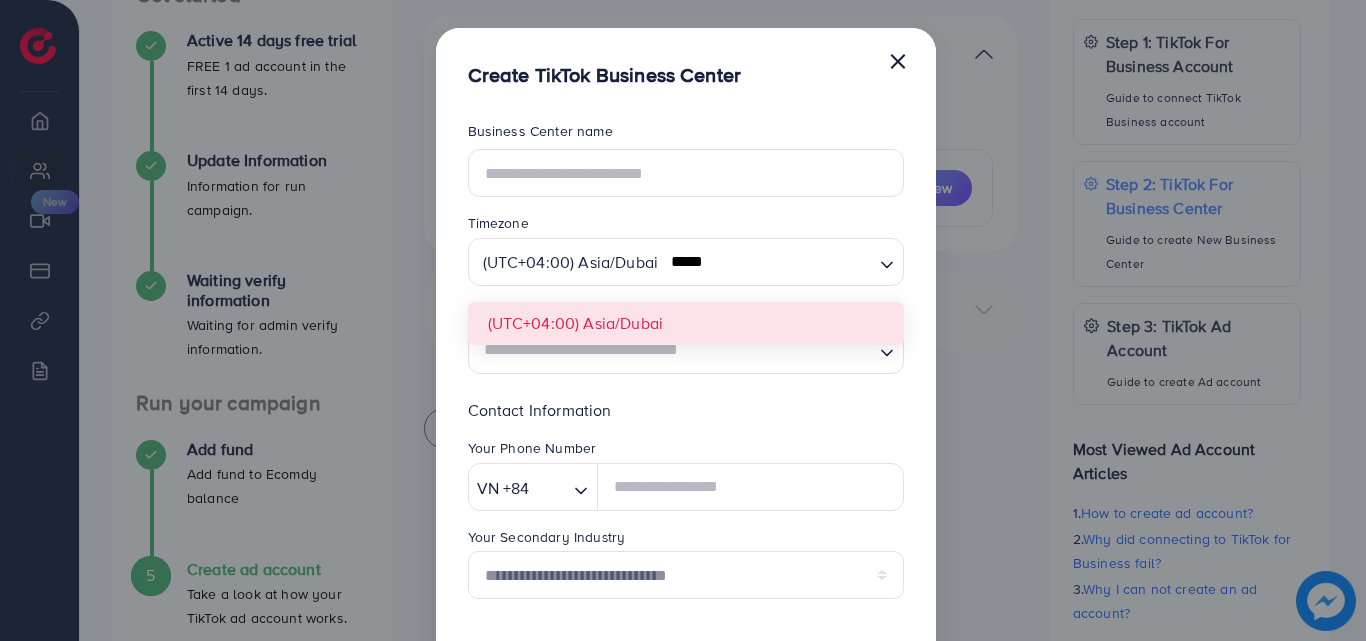 type 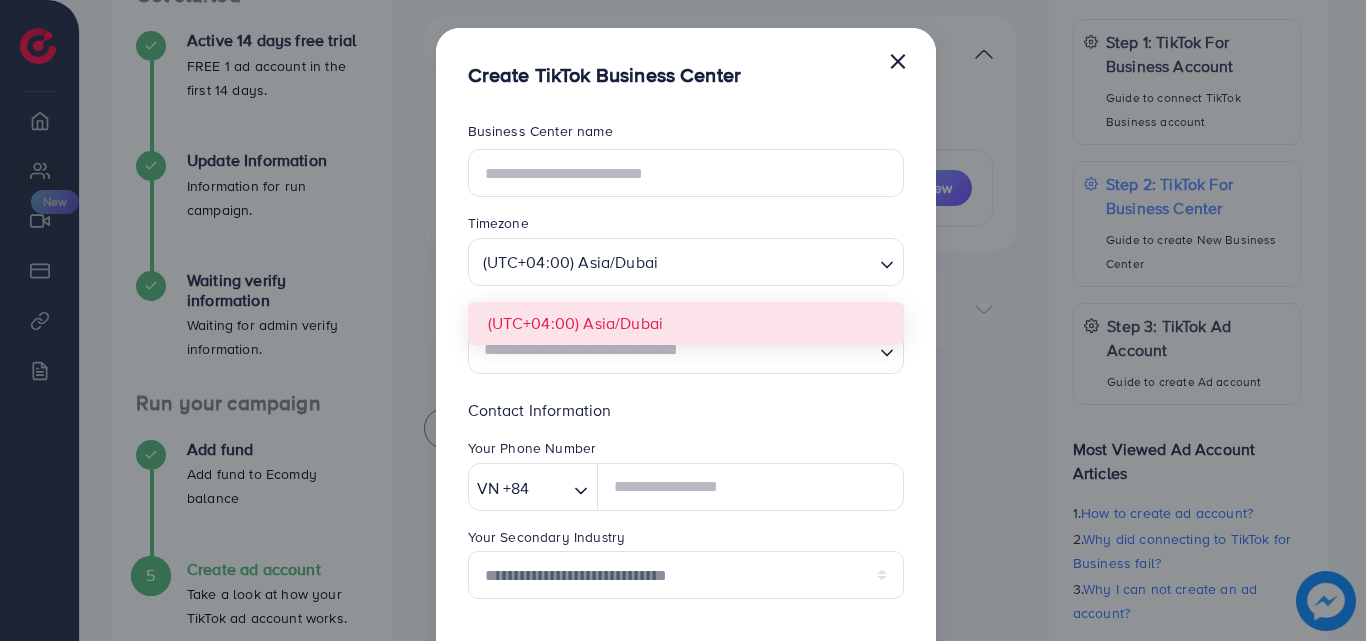 click on "**********" at bounding box center (686, 522) 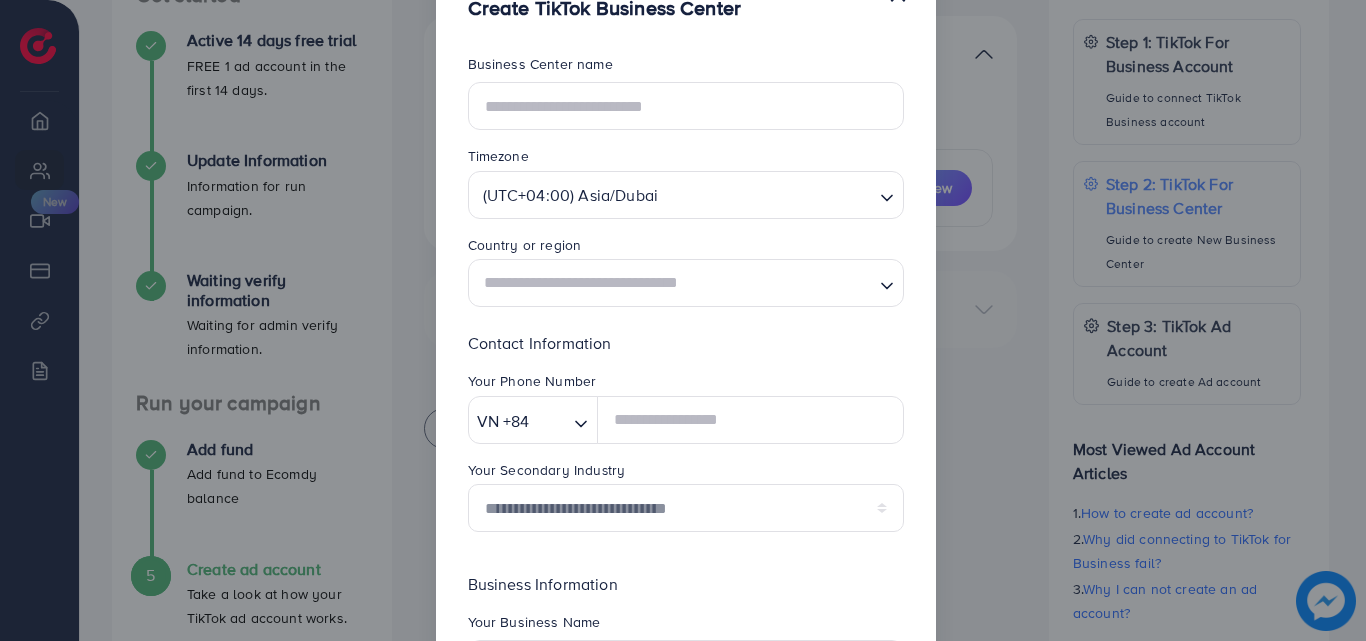 scroll, scrollTop: 48, scrollLeft: 0, axis: vertical 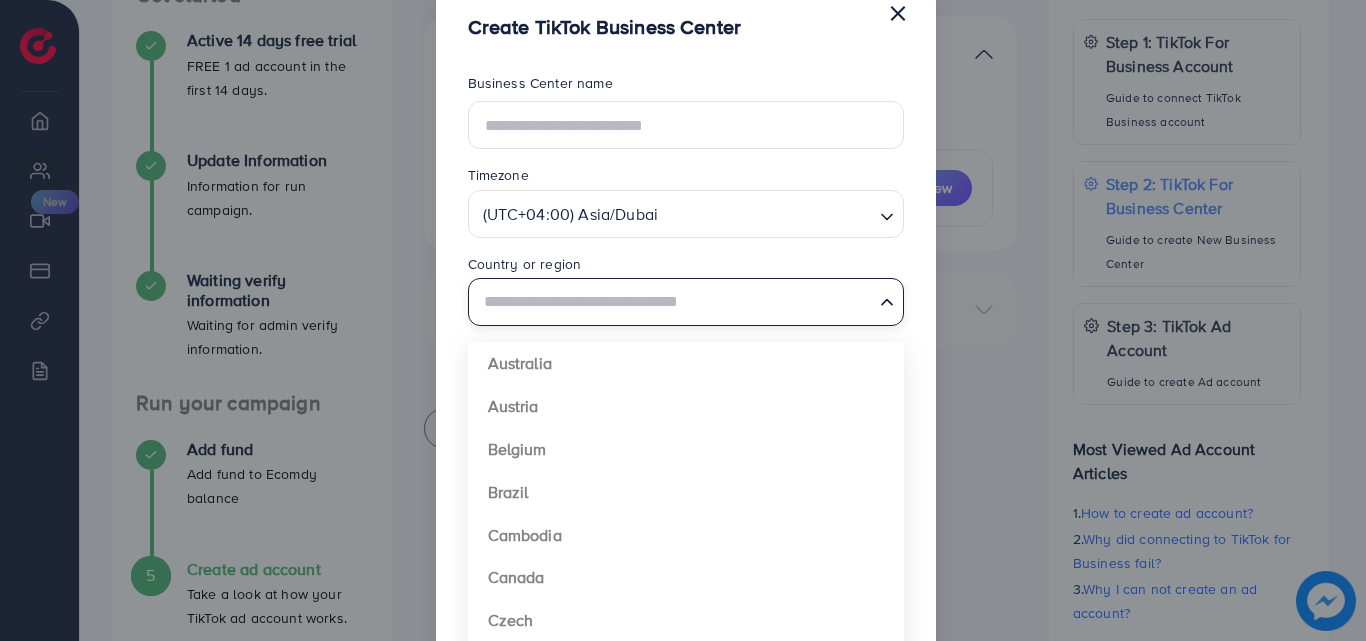 click at bounding box center [674, 302] 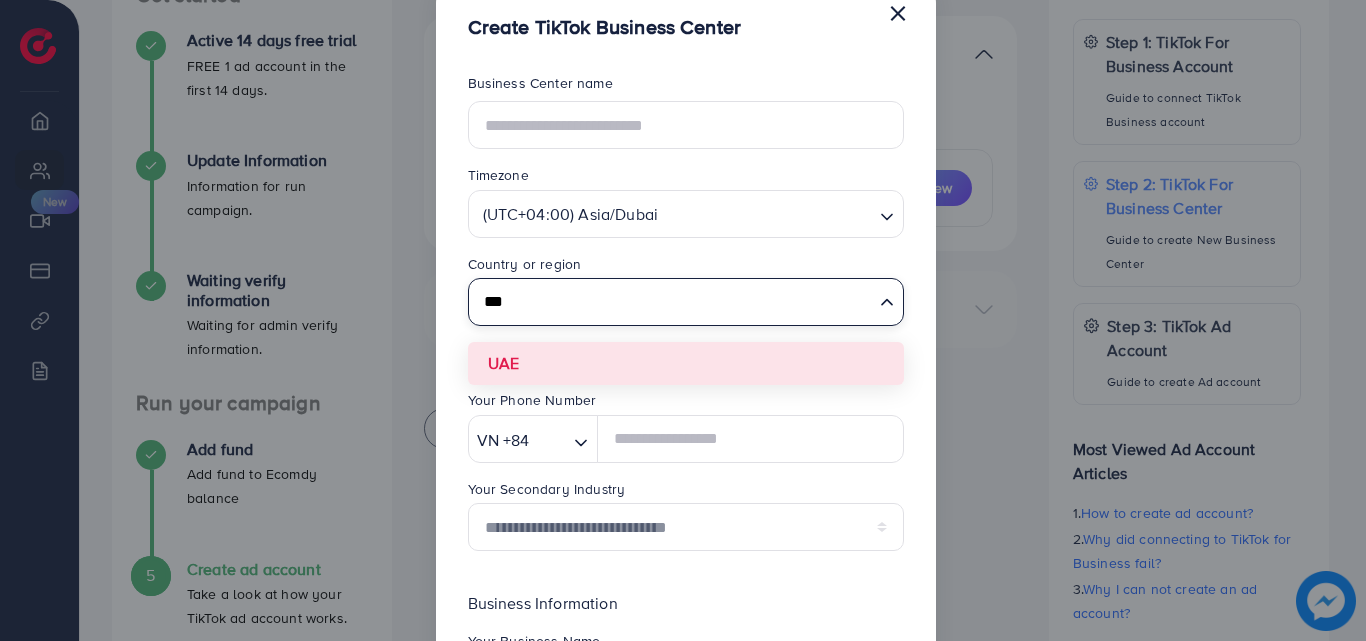 type on "***" 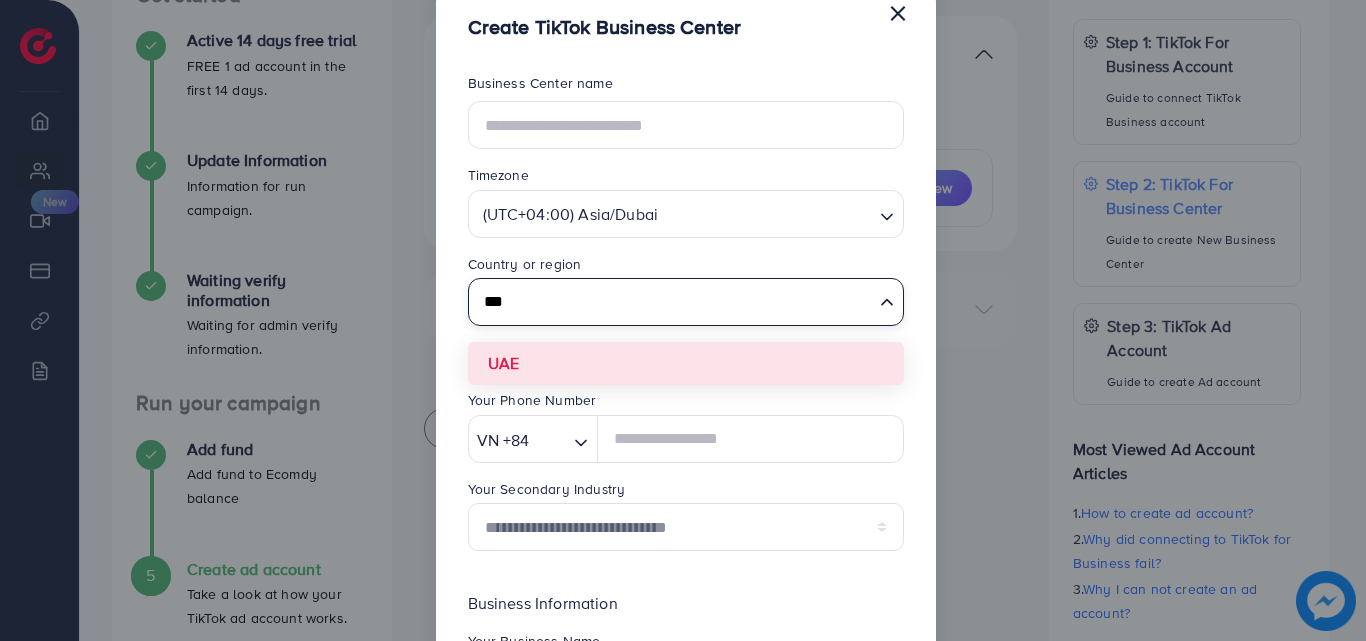 type 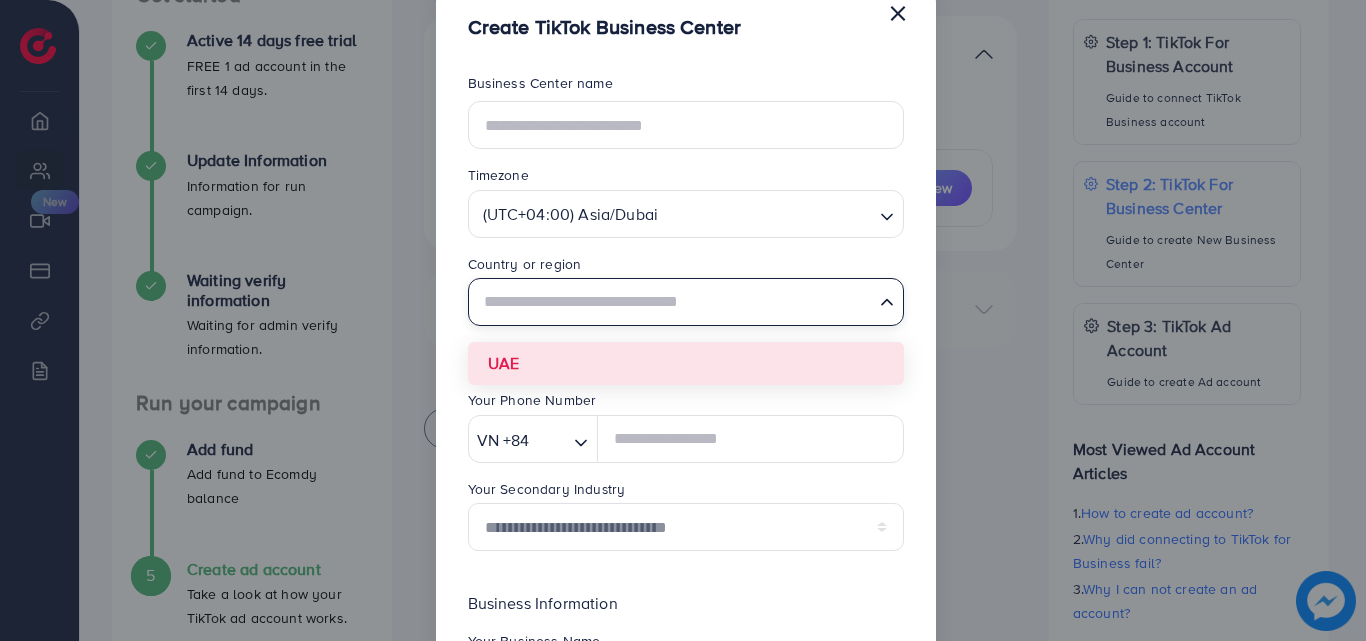 click on "**********" at bounding box center (686, 474) 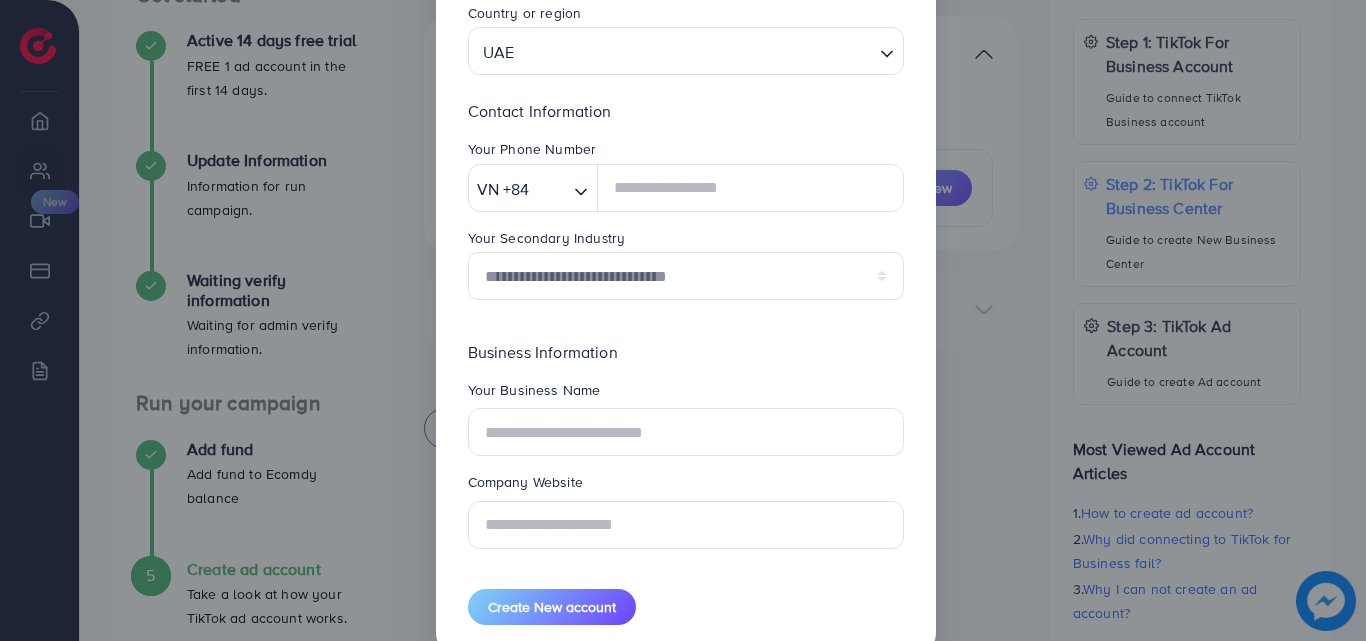scroll, scrollTop: 343, scrollLeft: 0, axis: vertical 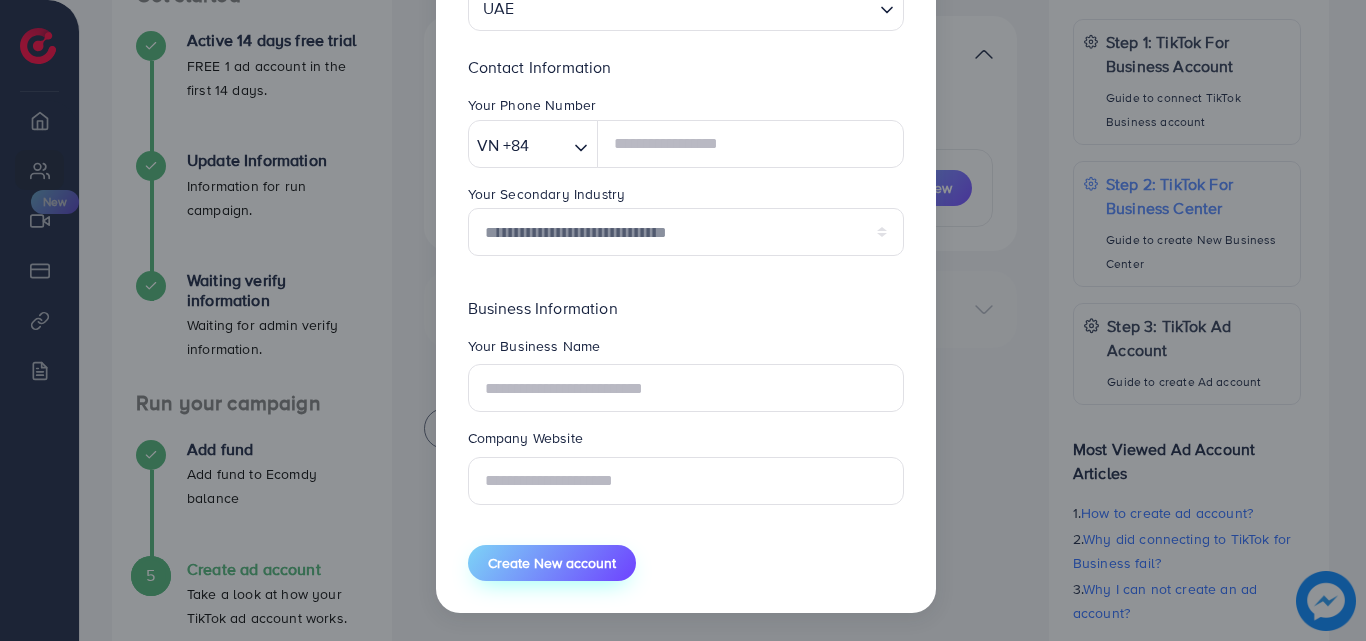 click on "Create New account" at bounding box center [552, 563] 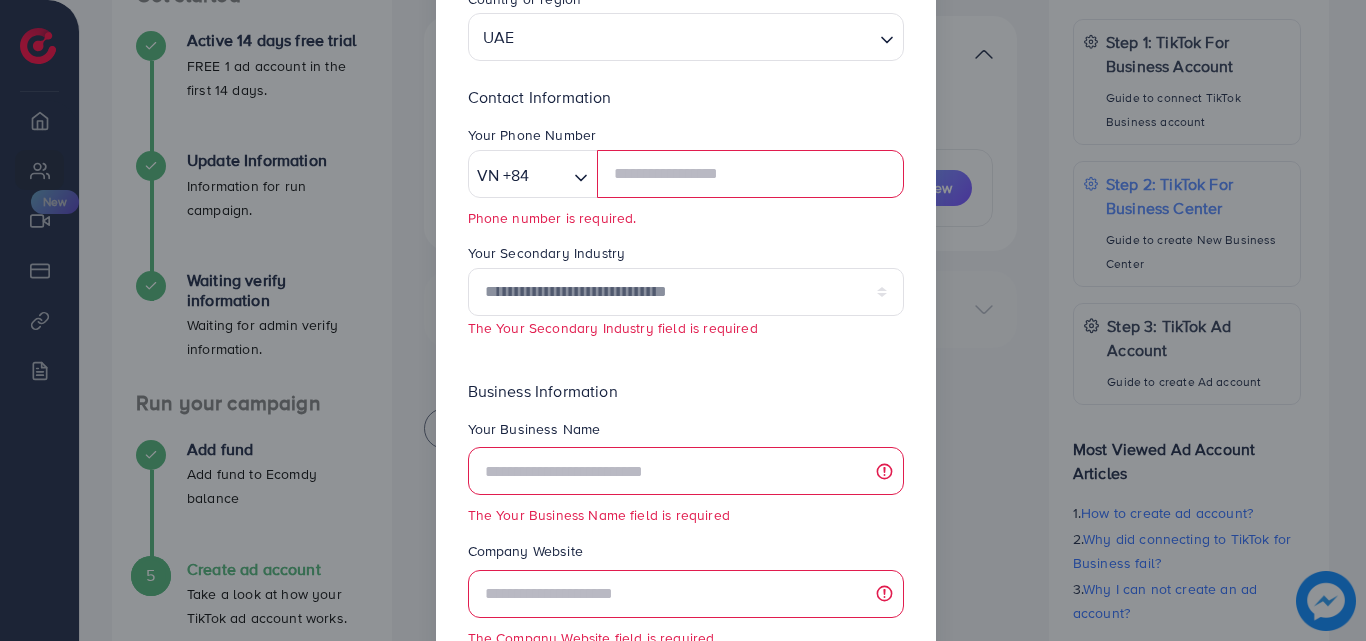 scroll, scrollTop: 372, scrollLeft: 0, axis: vertical 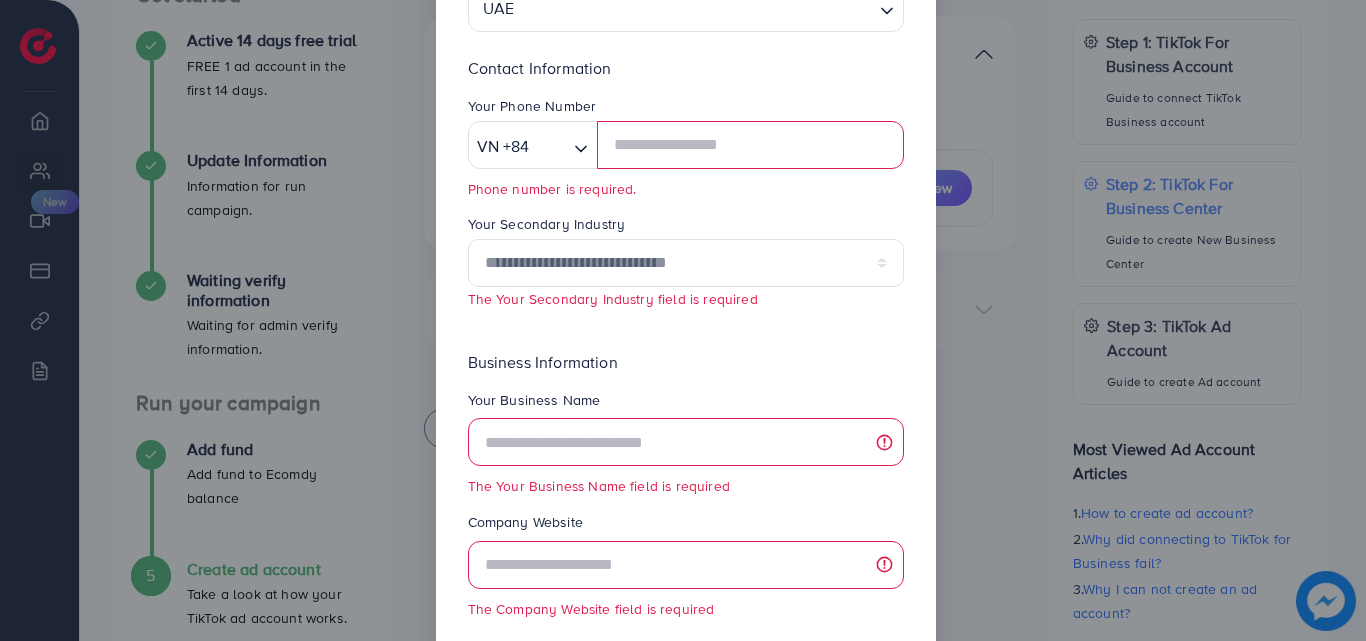 click on "**********" at bounding box center (683, 320) 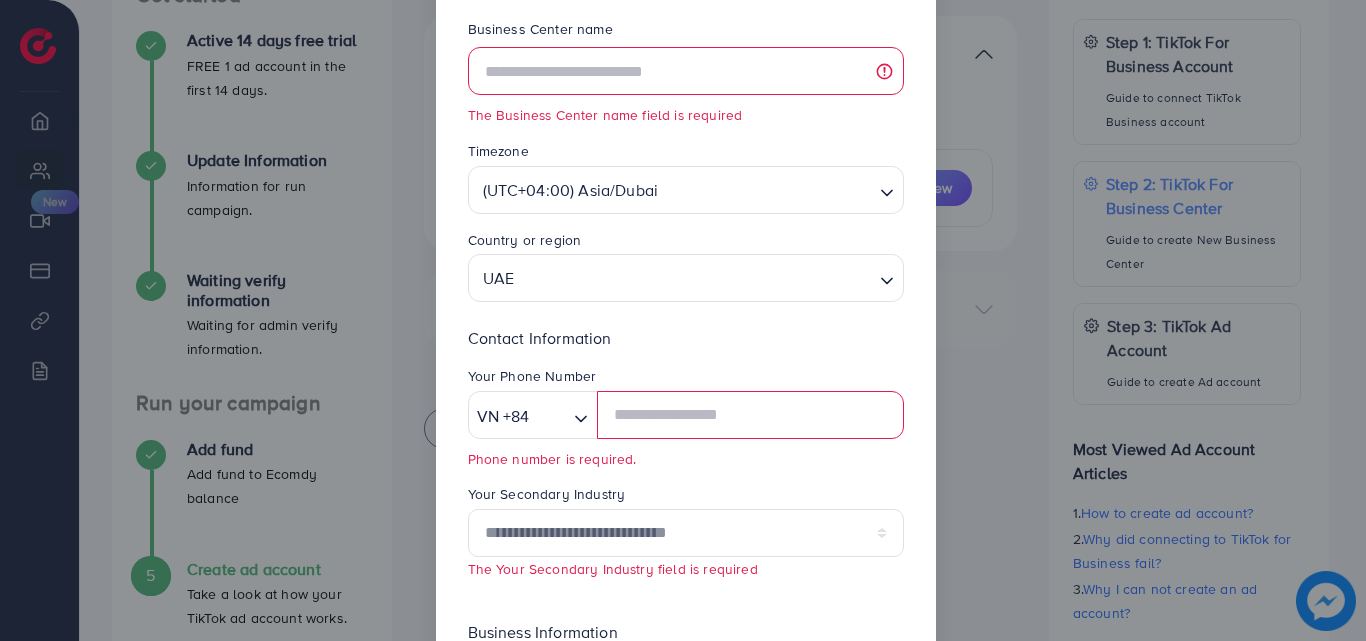 scroll, scrollTop: 0, scrollLeft: 0, axis: both 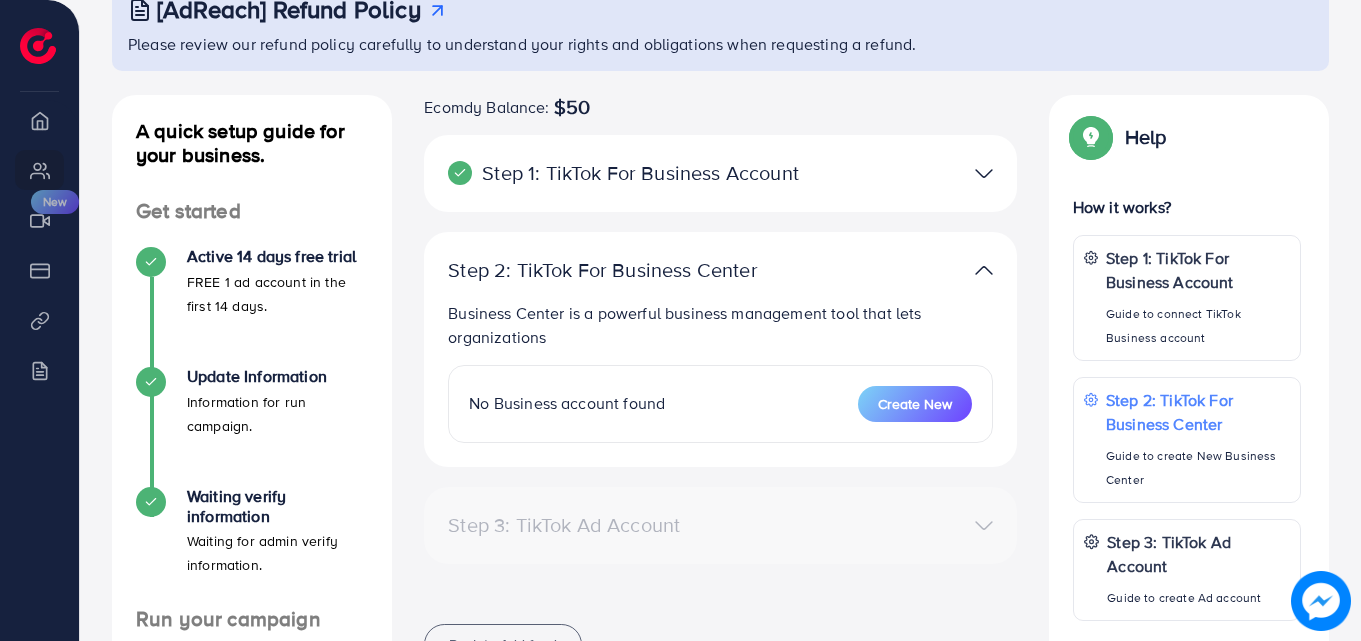 click on "Step 1: TikTok For Business Account   Connect to TikTok for Business to access all of your business account in one place   [USERNAME]   User ID: [USERID]   By connecting your account, you agree to our   TikTok Business Product (Data) Terms" at bounding box center (720, 173) 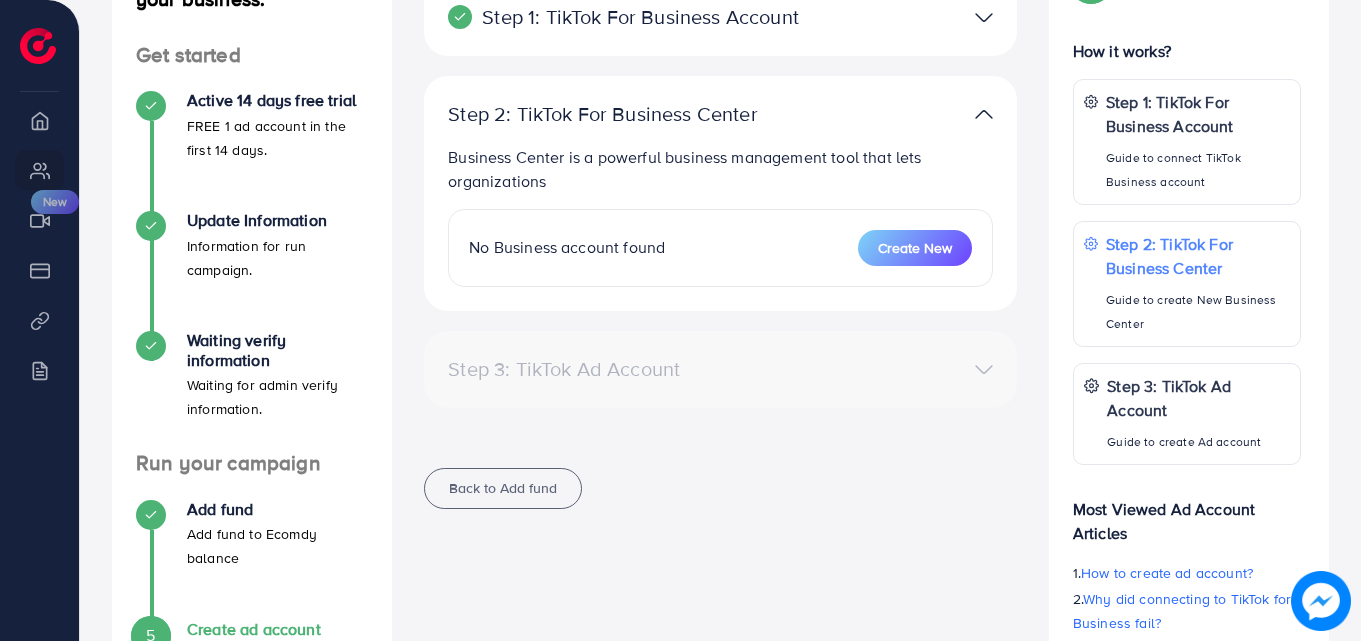 scroll, scrollTop: 299, scrollLeft: 0, axis: vertical 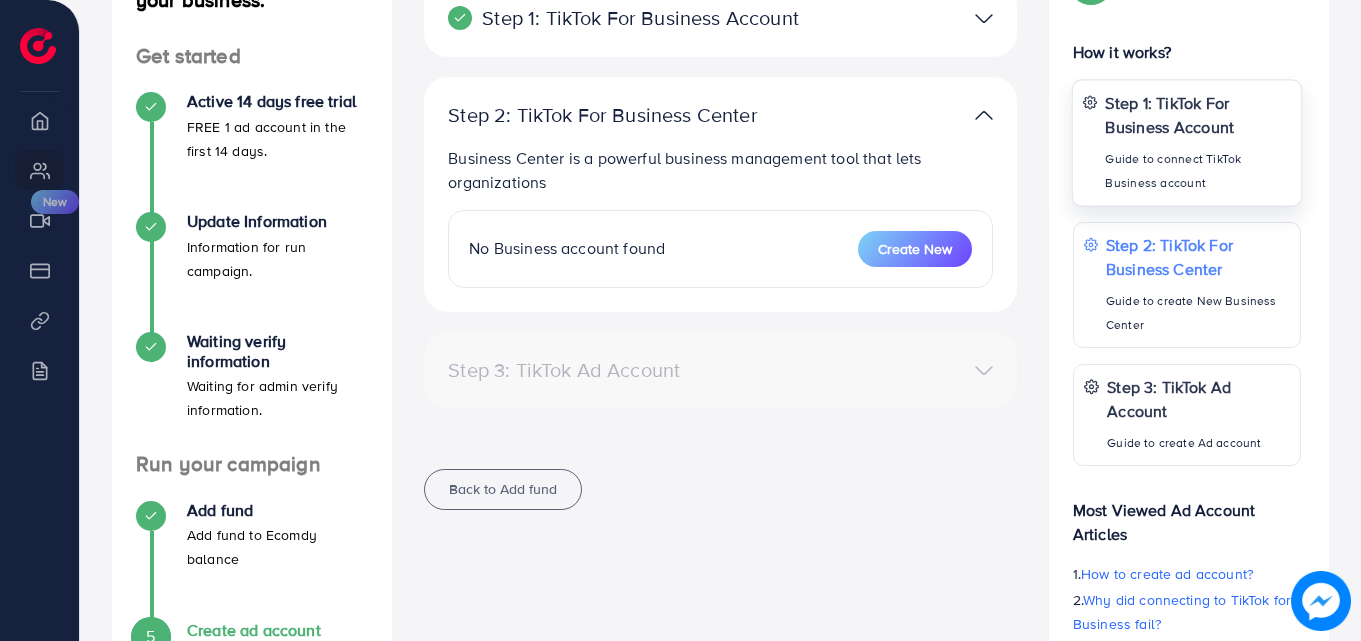 click on "Step 1: TikTok For Business Account" at bounding box center [1198, 114] 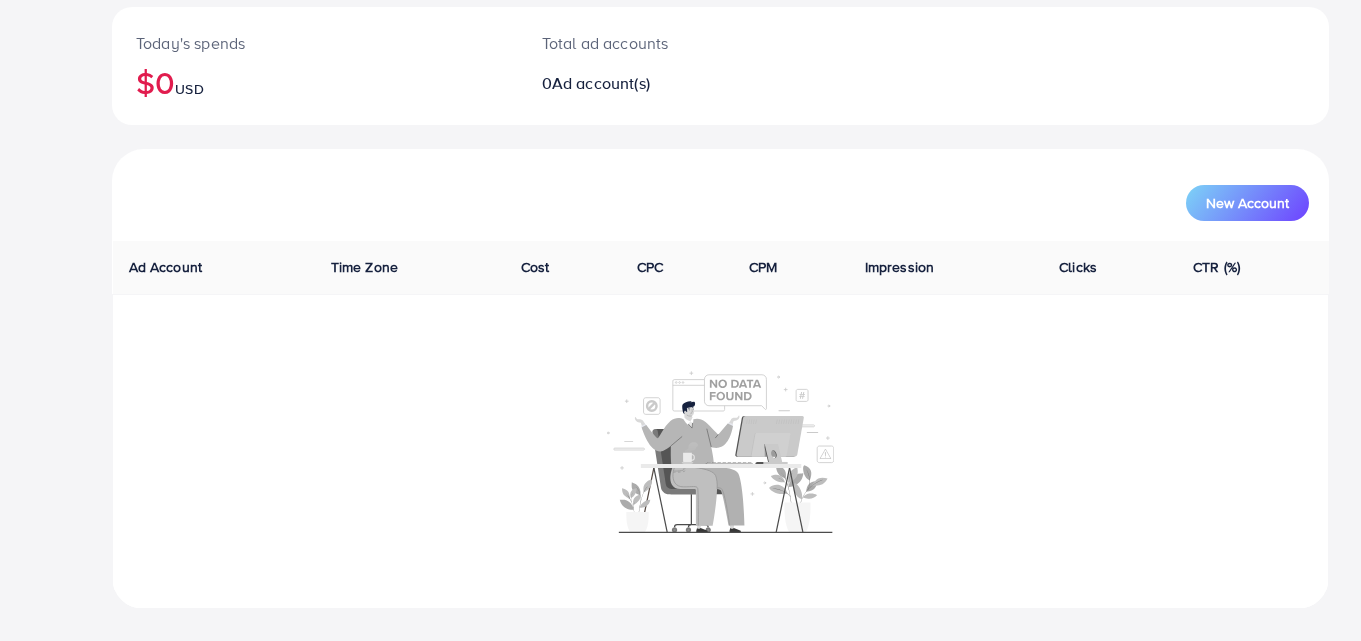 scroll, scrollTop: 0, scrollLeft: 0, axis: both 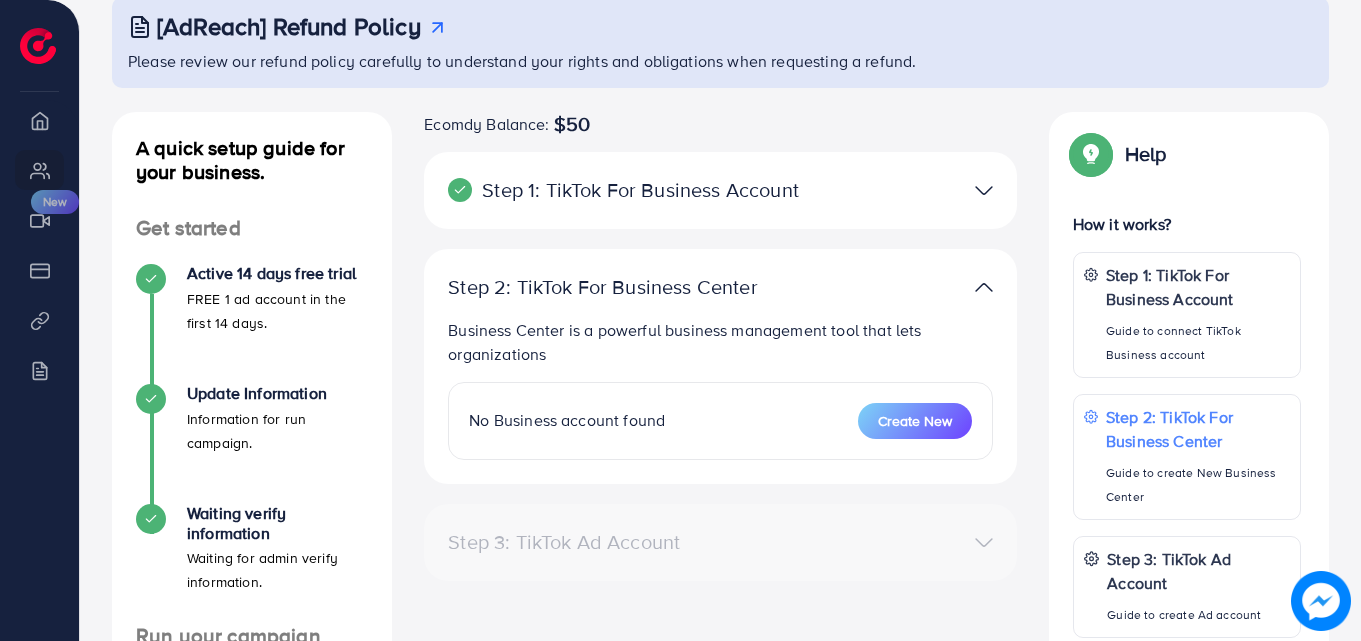 click on "Step 1: TikTok For Business Account   Connect to TikTok for Business to access all of your business account in one place   user2631330233738   User ID: 7533245070133593096   By connecting your account, you agree to our   TikTok Business Product (Data) Terms" at bounding box center [720, 190] 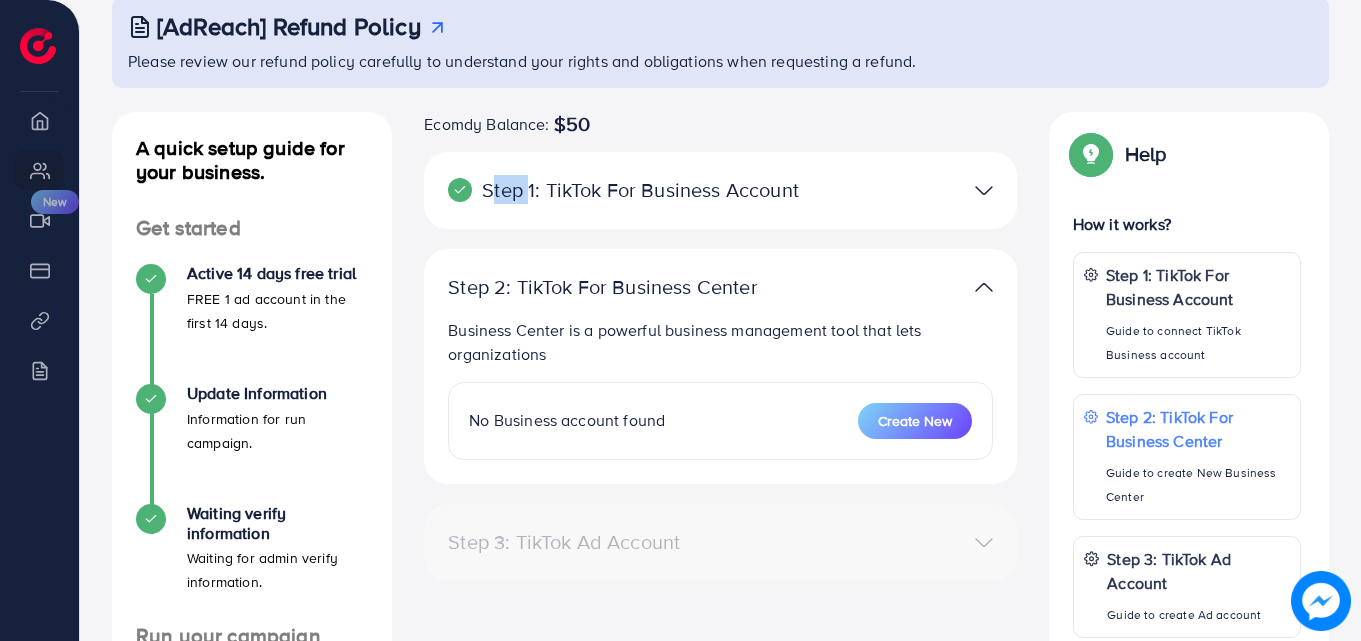click on "Step 1: TikTok For Business Account   Connect to TikTok for Business to access all of your business account in one place   user2631330233738   User ID: 7533245070133593096   By connecting your account, you agree to our   TikTok Business Product (Data) Terms" at bounding box center [720, 190] 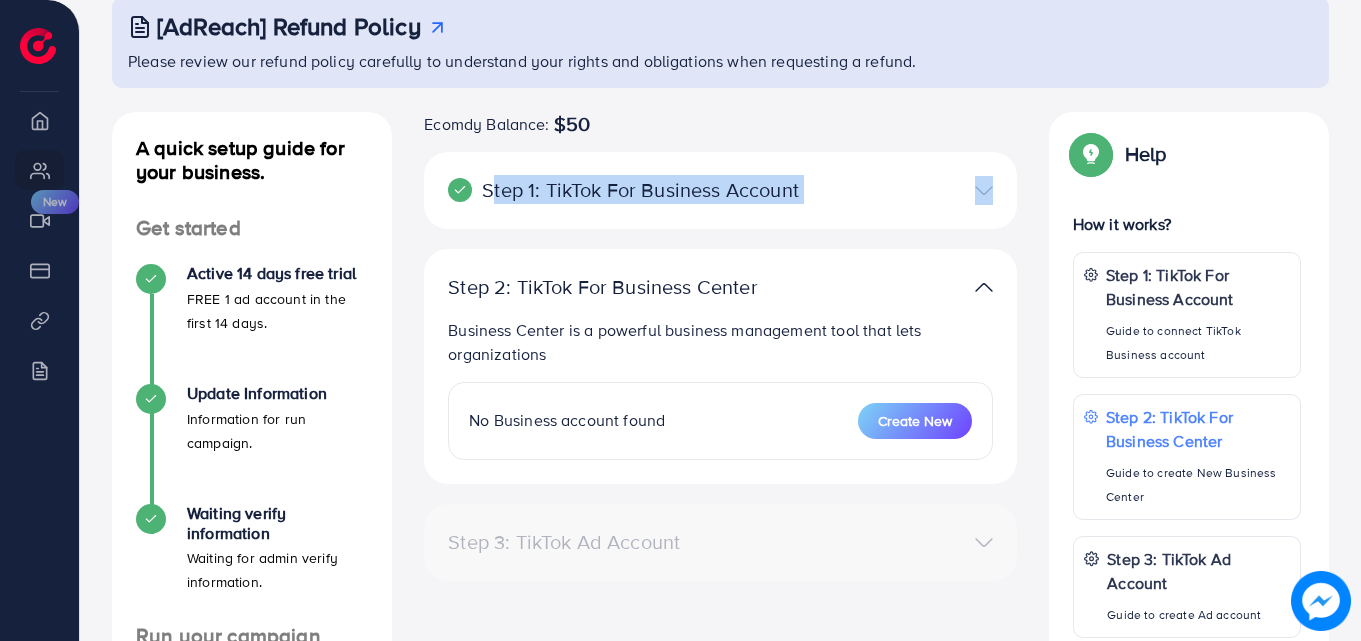 click on "Step 1: TikTok For Business Account   Connect to TikTok for Business to access all of your business account in one place   user2631330233738   User ID: 7533245070133593096   By connecting your account, you agree to our   TikTok Business Product (Data) Terms" at bounding box center [720, 190] 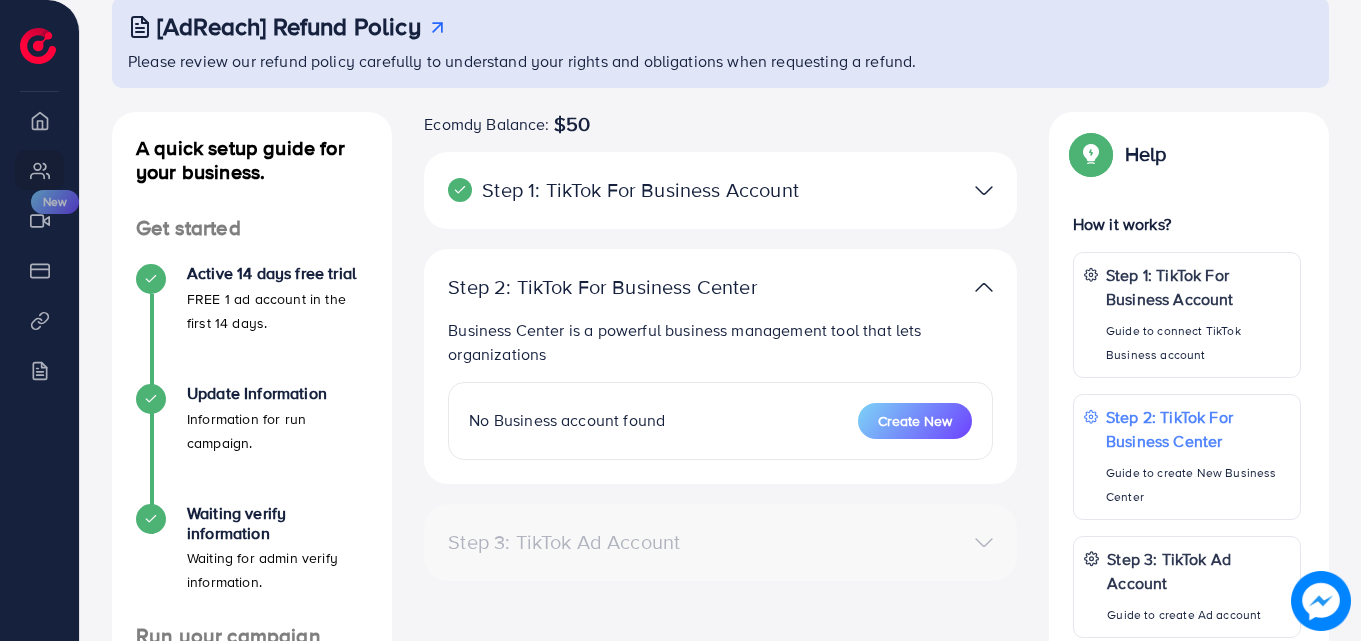 click at bounding box center [913, 190] 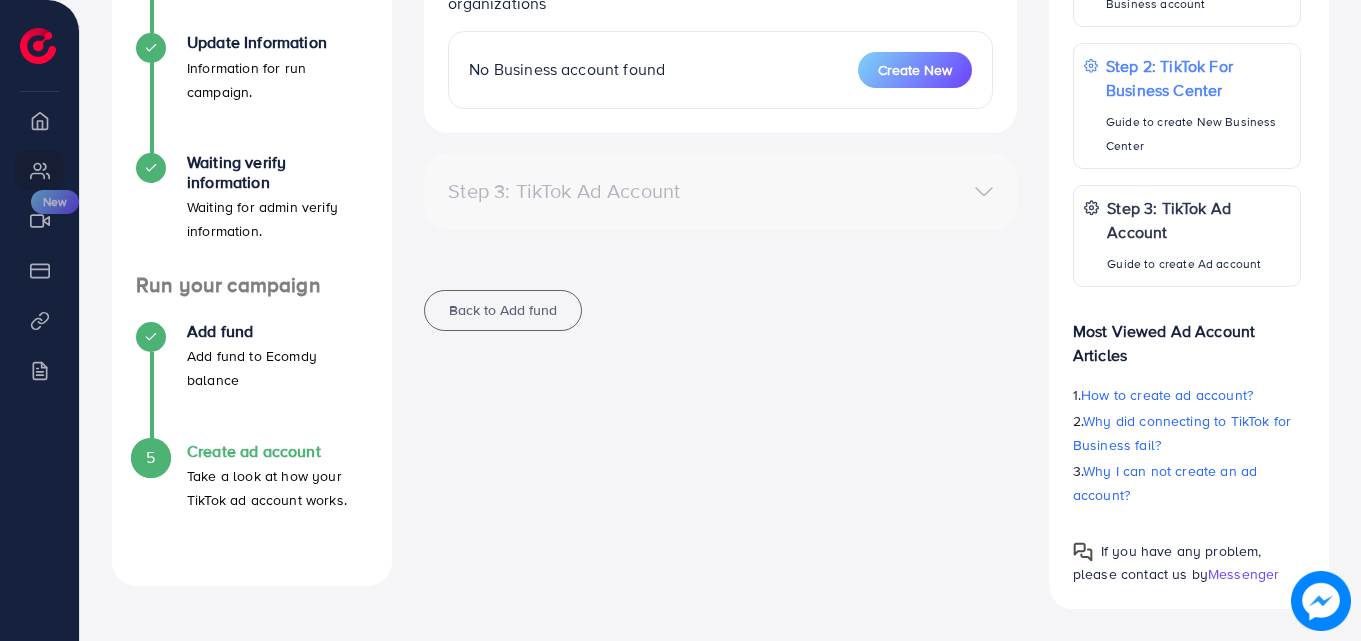 click on "Step 3: TikTok Ad Account" at bounding box center [720, 191] 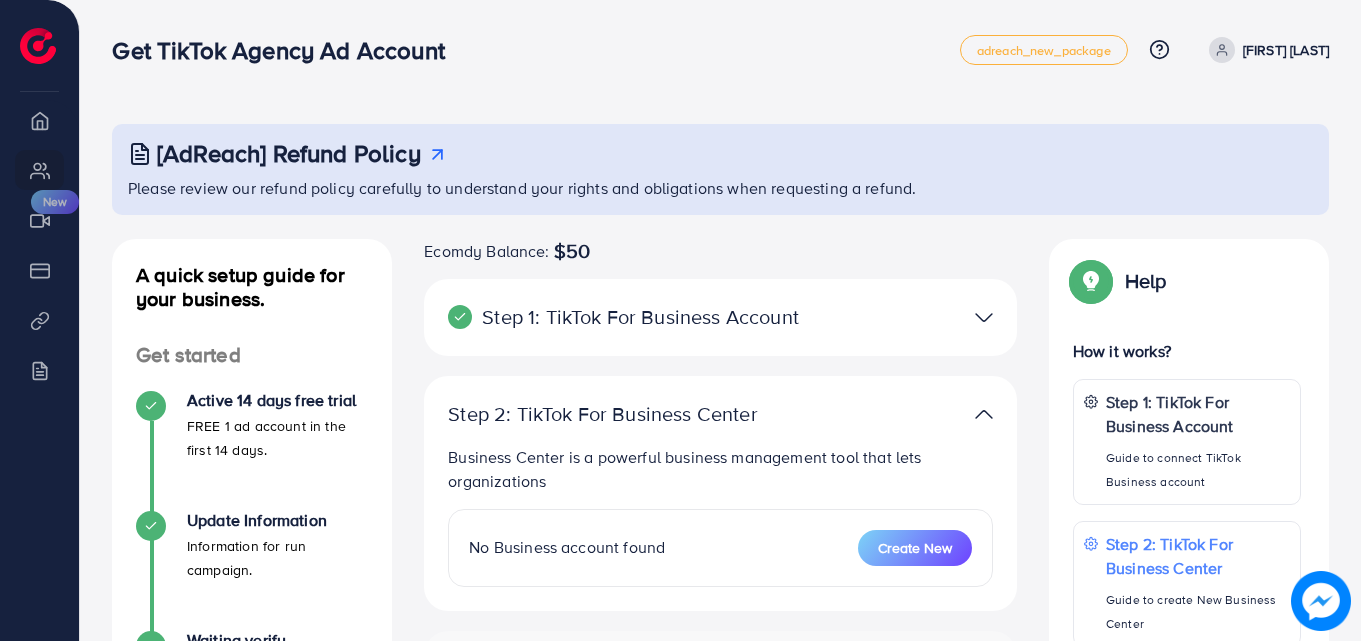 click on "Step 1: TikTok For Business Account" at bounding box center [624, 317] 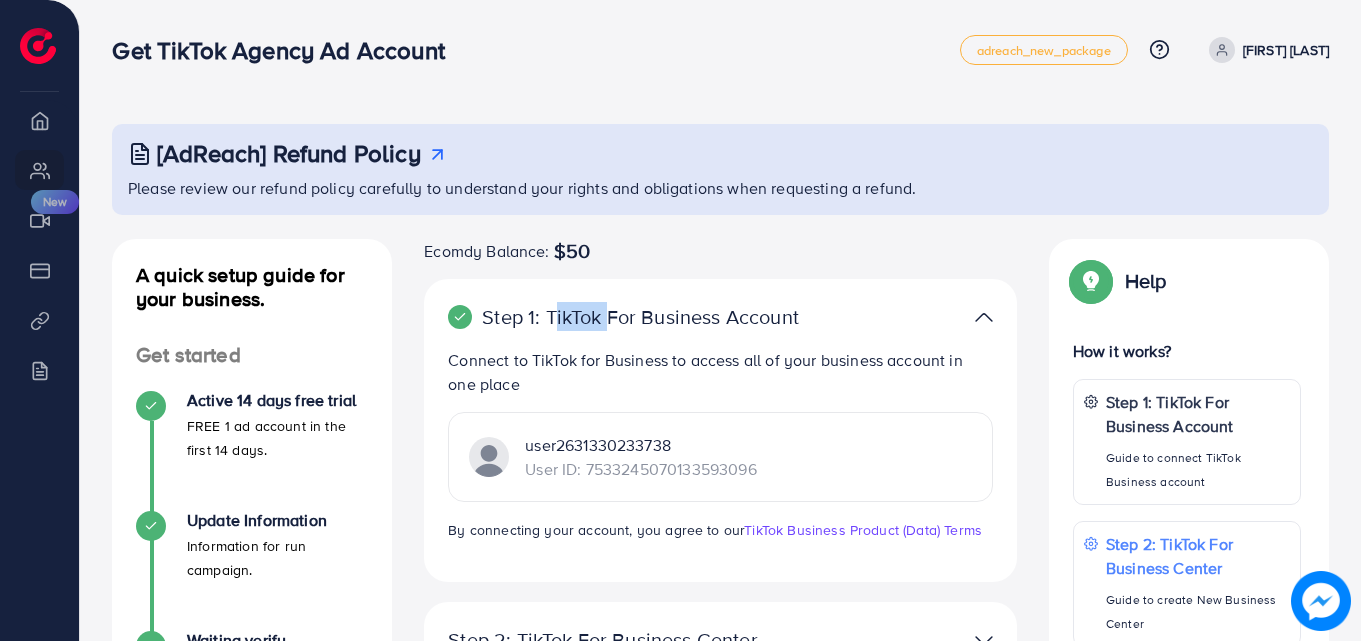 click on "Step 1: TikTok For Business Account" at bounding box center [624, 317] 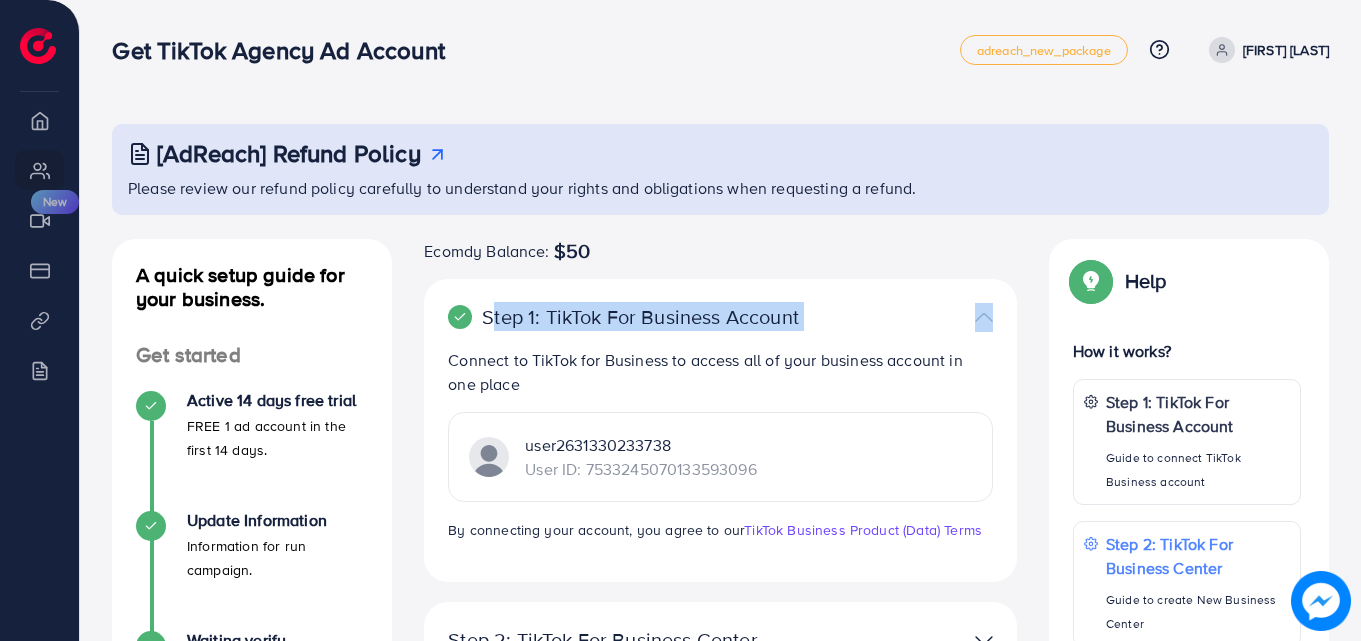click on "Step 1: TikTok For Business Account" at bounding box center (624, 317) 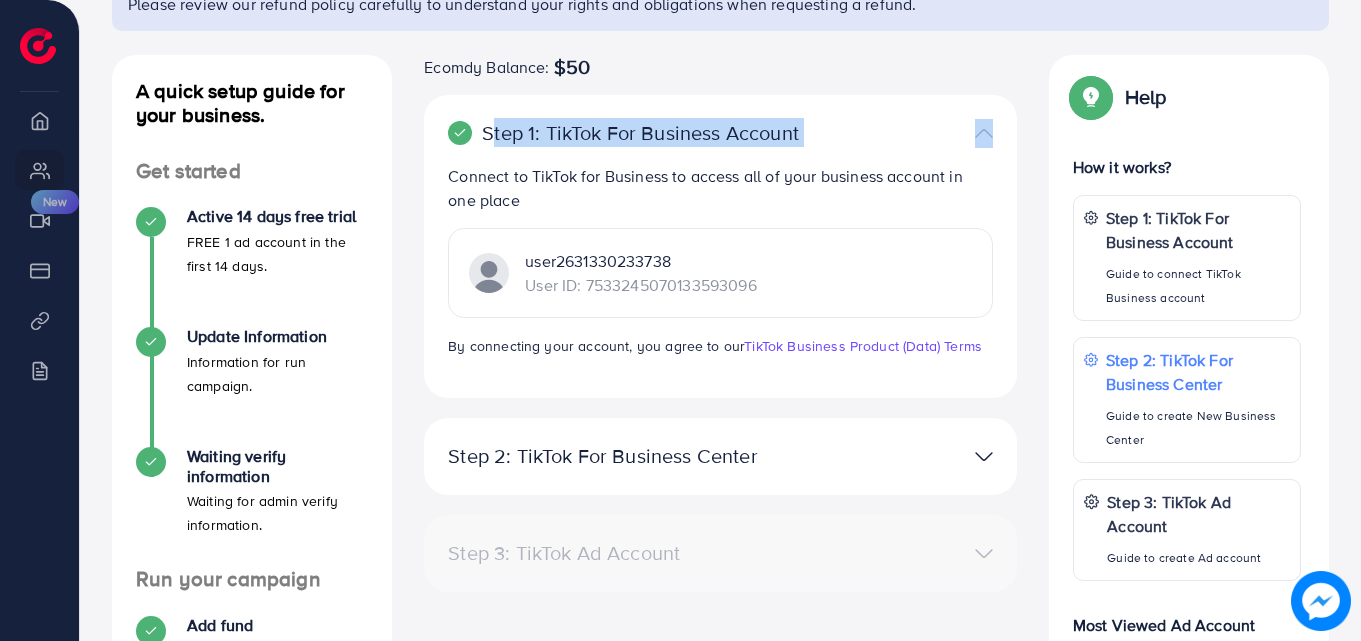 scroll, scrollTop: 187, scrollLeft: 0, axis: vertical 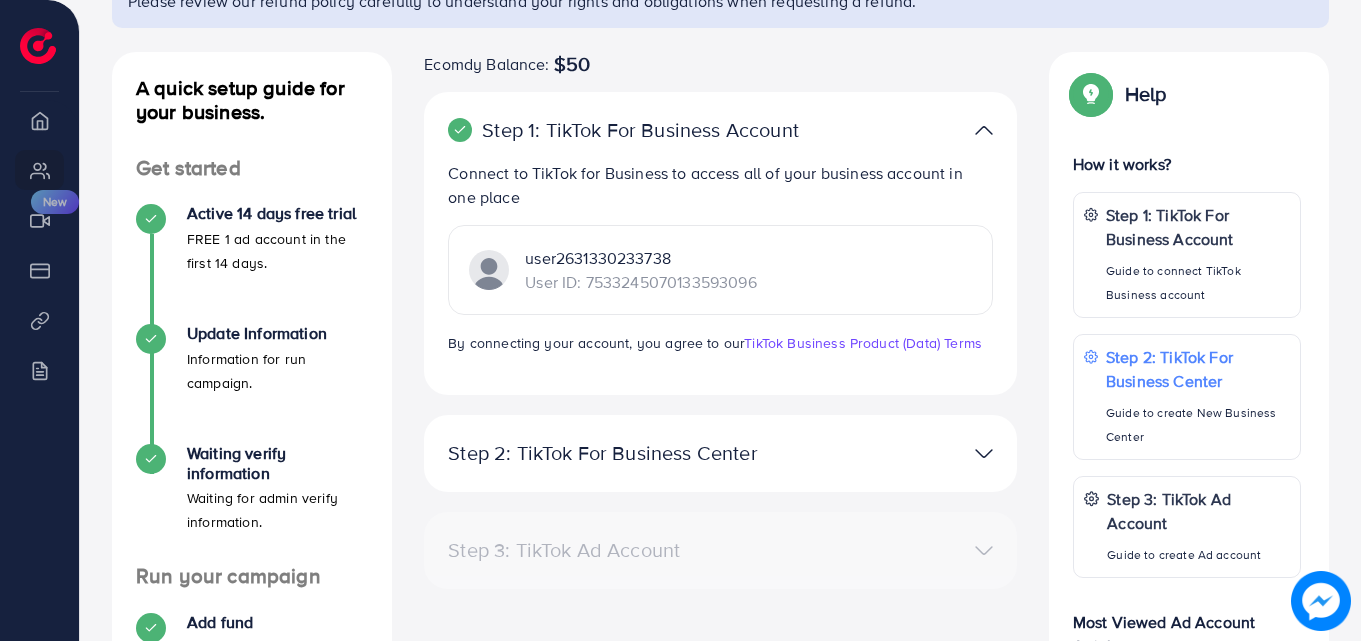click on "User ID: 7533245070133593096" at bounding box center [640, 282] 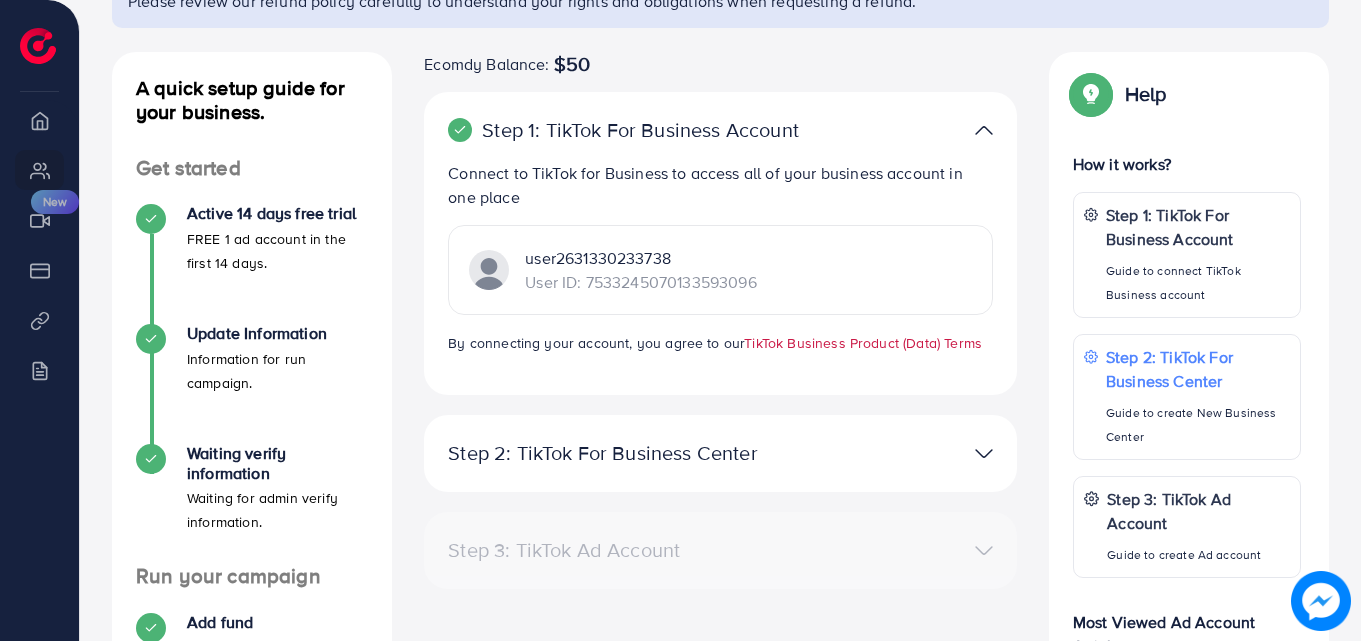 click on "TikTok Business Product (Data) Terms" at bounding box center (863, 343) 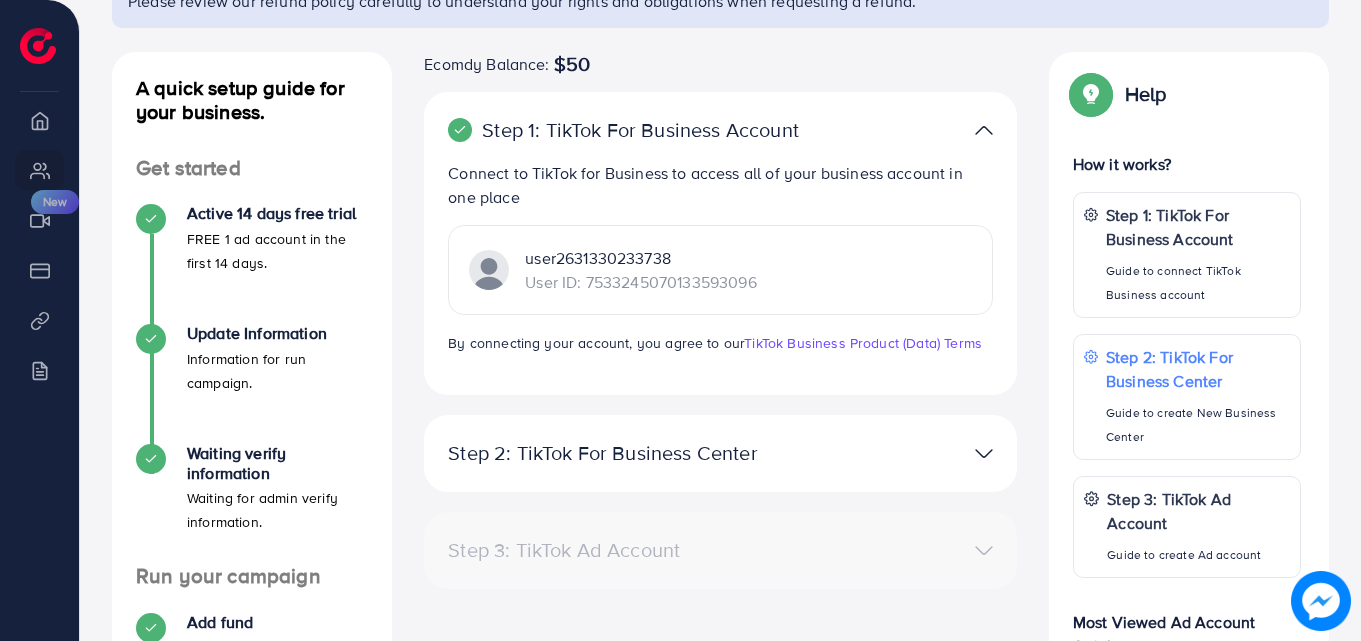 click on "Step 1: TikTok For Business Account   Connect to TikTok for Business to access all of your business account in one place   user2631330233738   User ID: 7533245070133593096   By connecting your account, you agree to our   TikTok Business Product (Data) Terms" at bounding box center (720, 253) 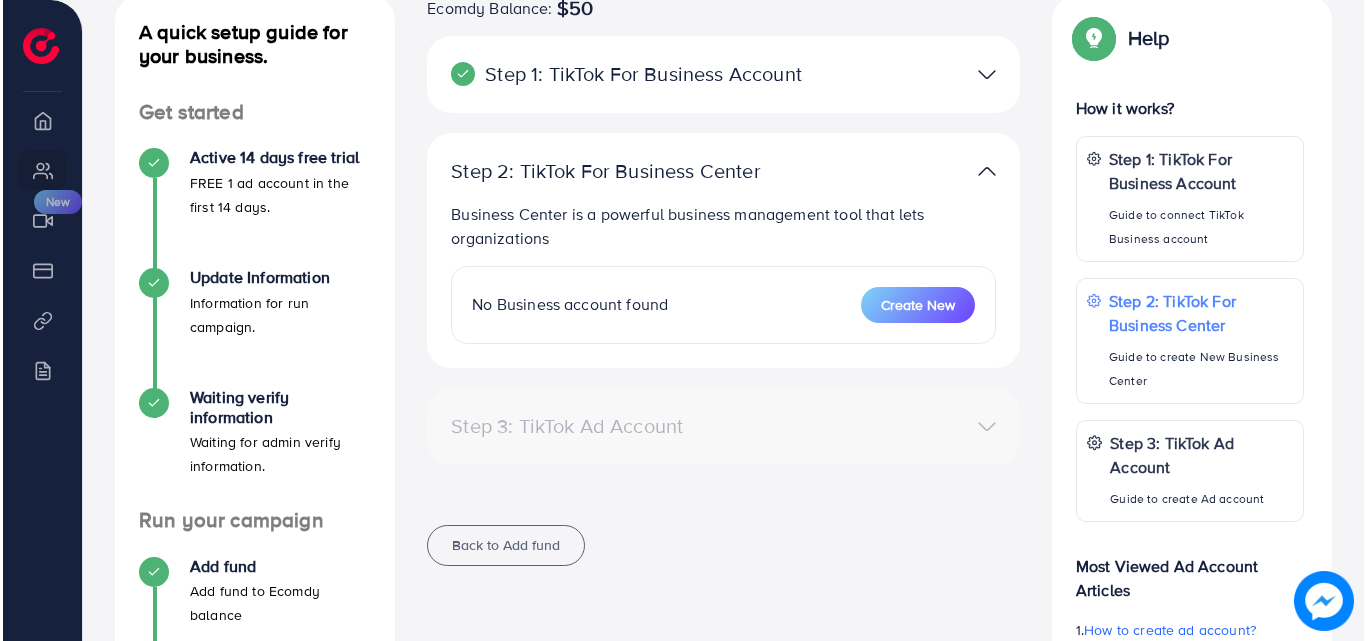 scroll, scrollTop: 242, scrollLeft: 0, axis: vertical 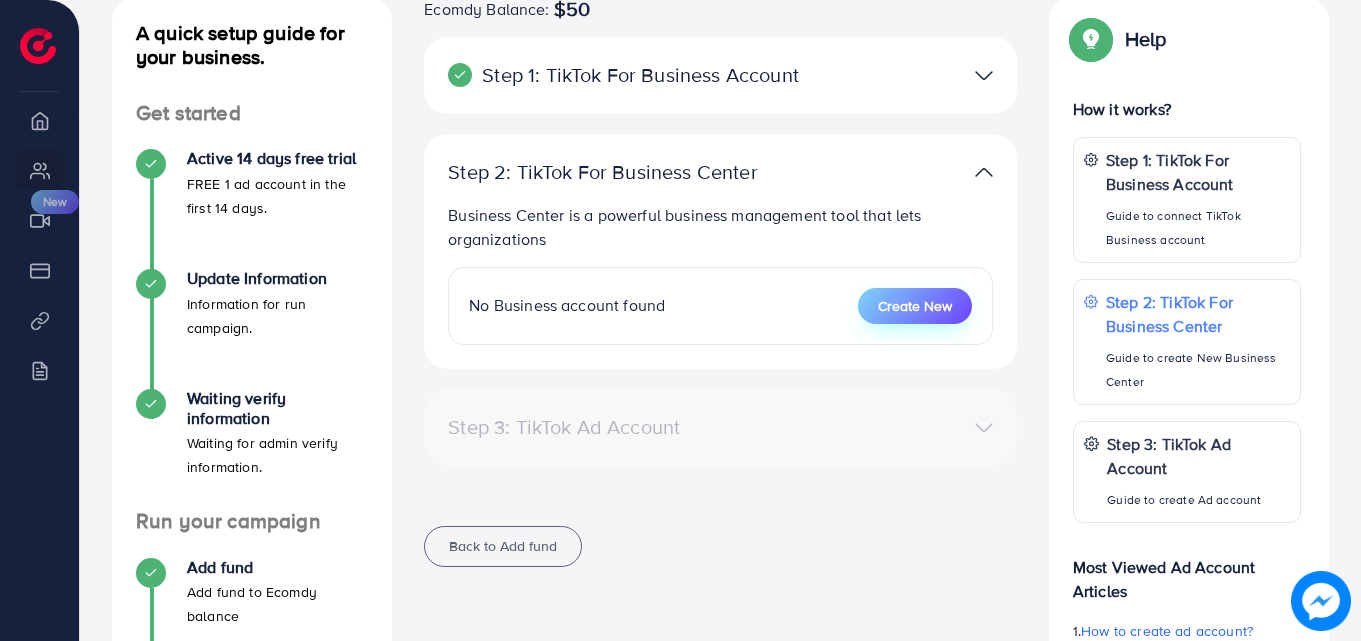click on "Create New" at bounding box center (915, 306) 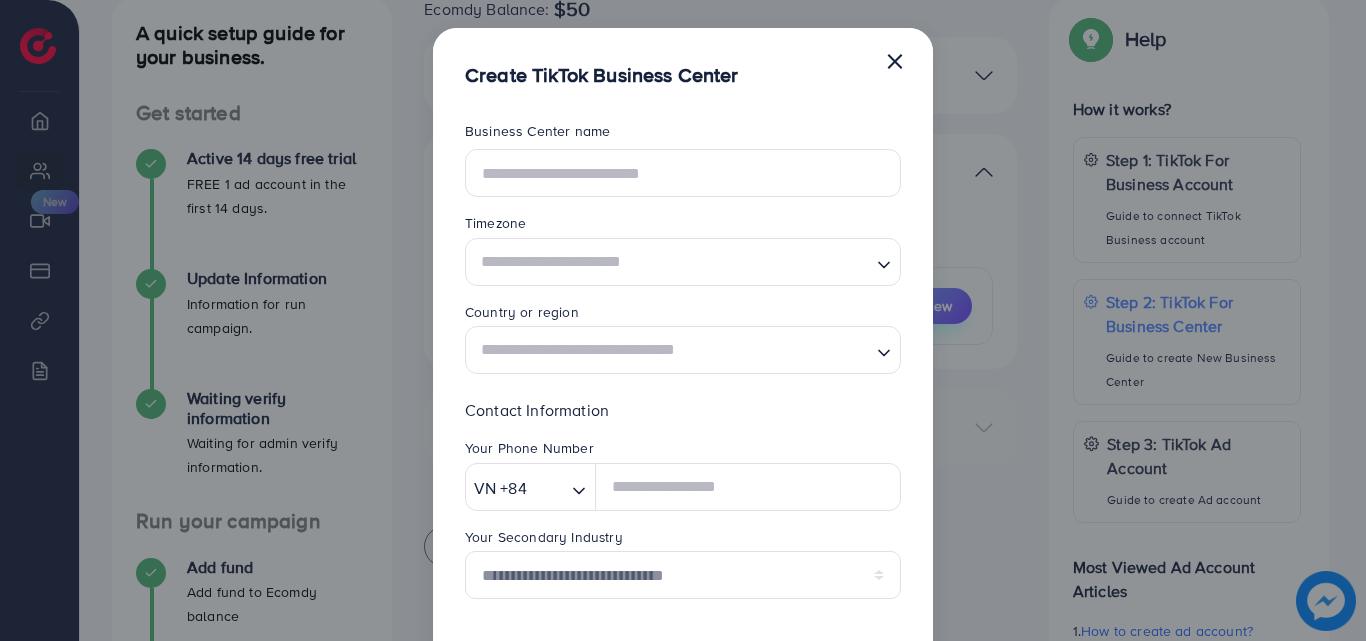scroll, scrollTop: 0, scrollLeft: 0, axis: both 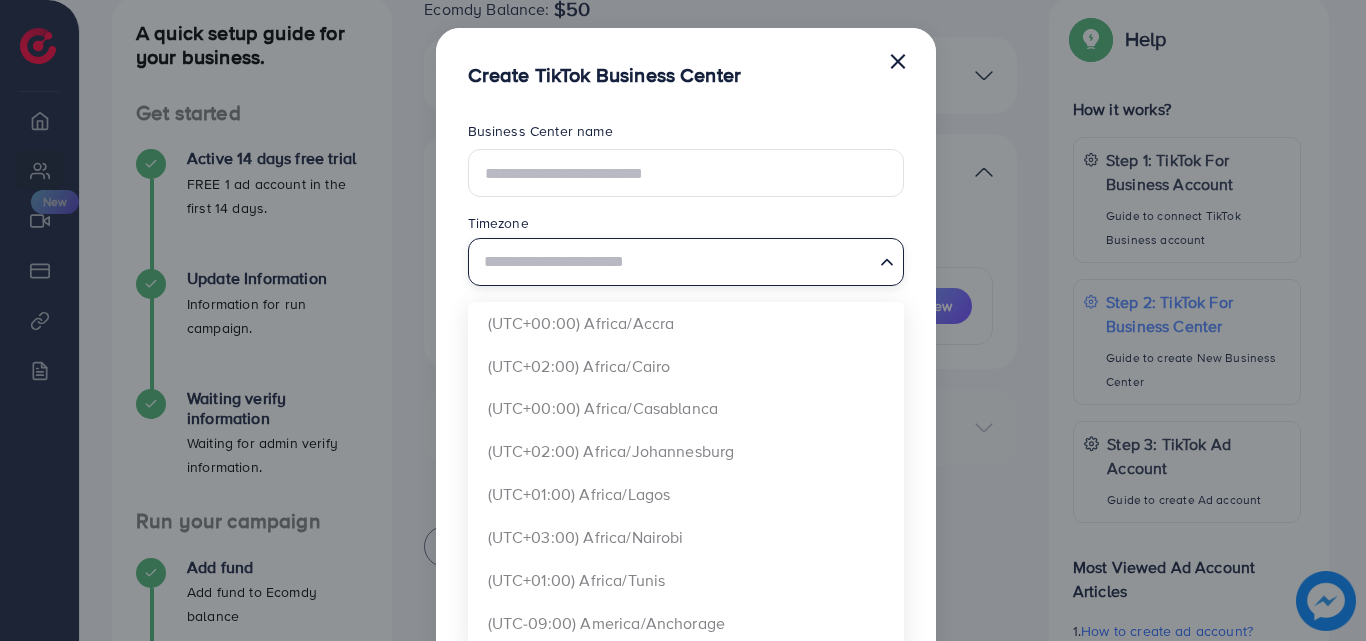 click at bounding box center [674, 261] 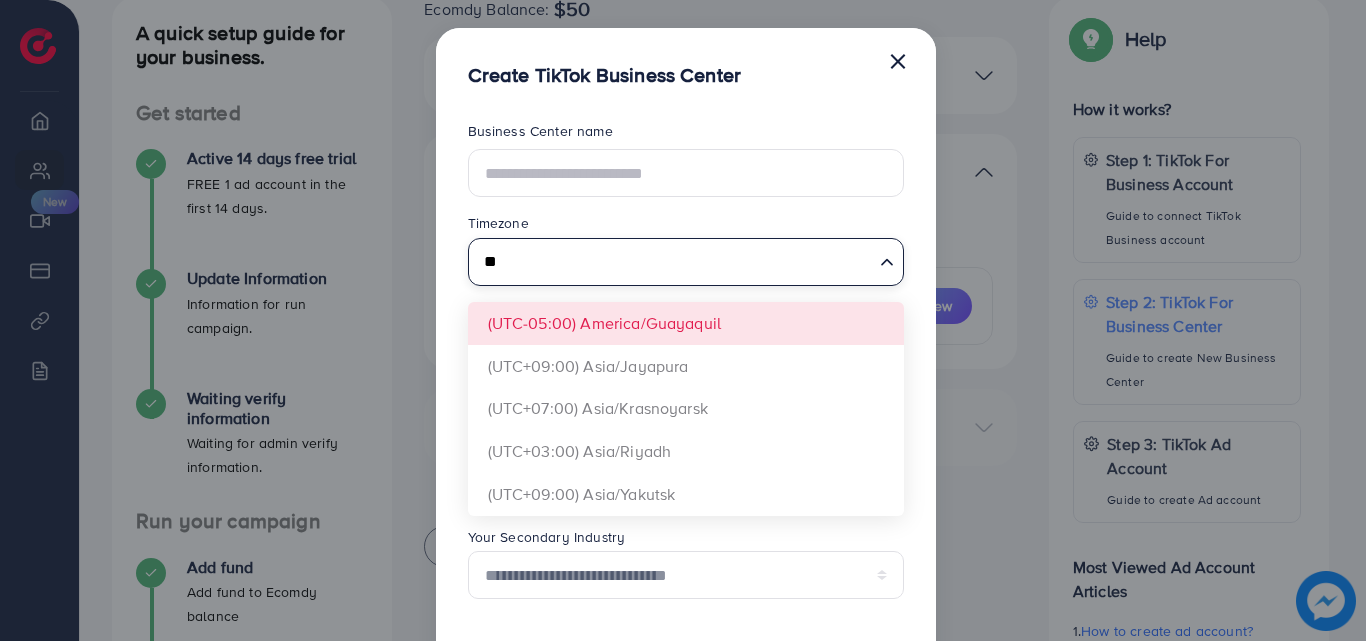 type on "*" 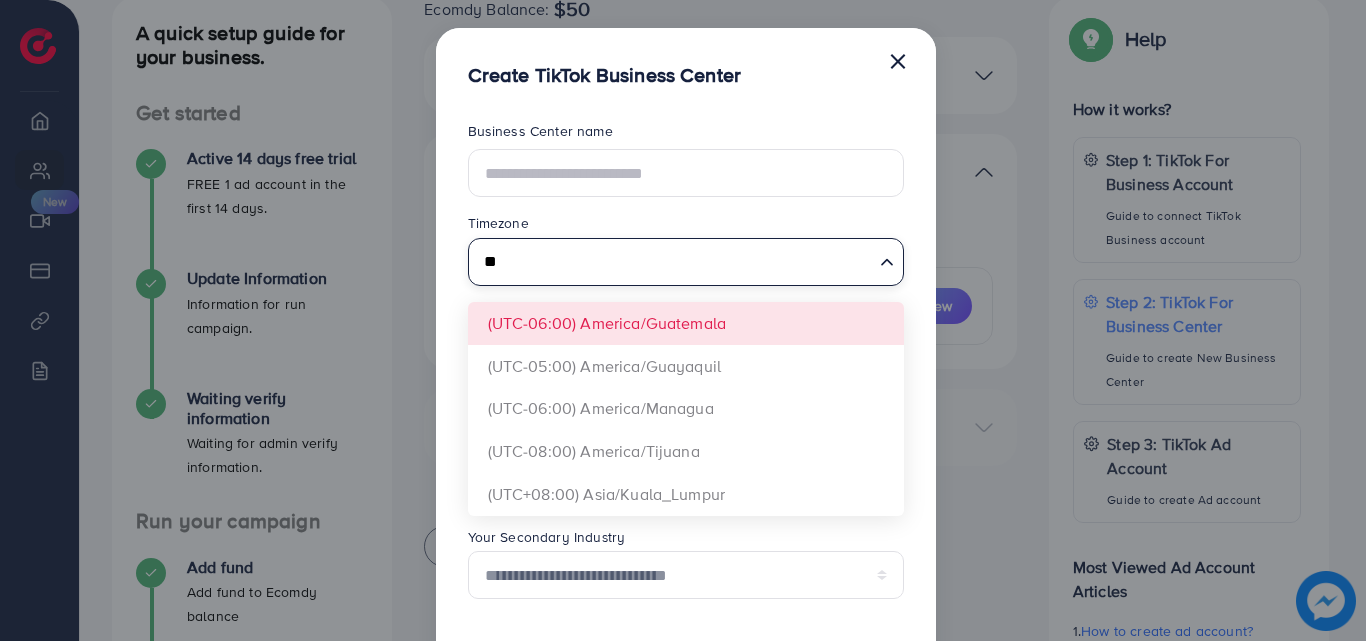 type on "*" 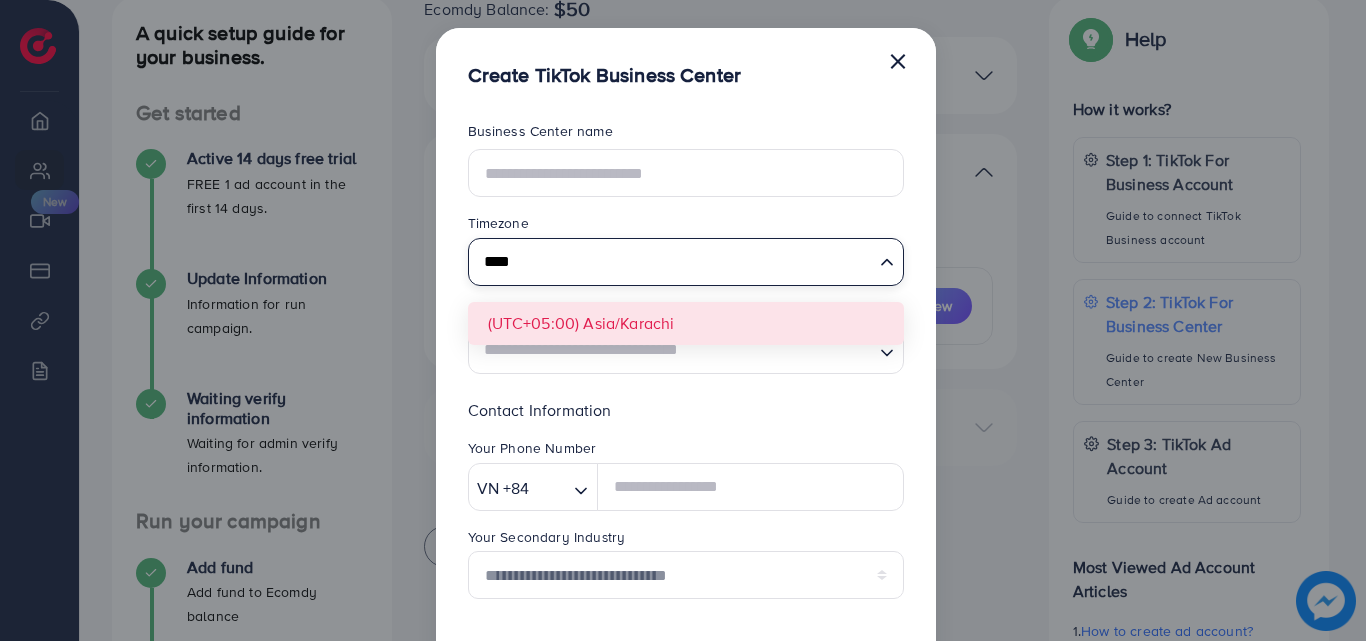type on "****" 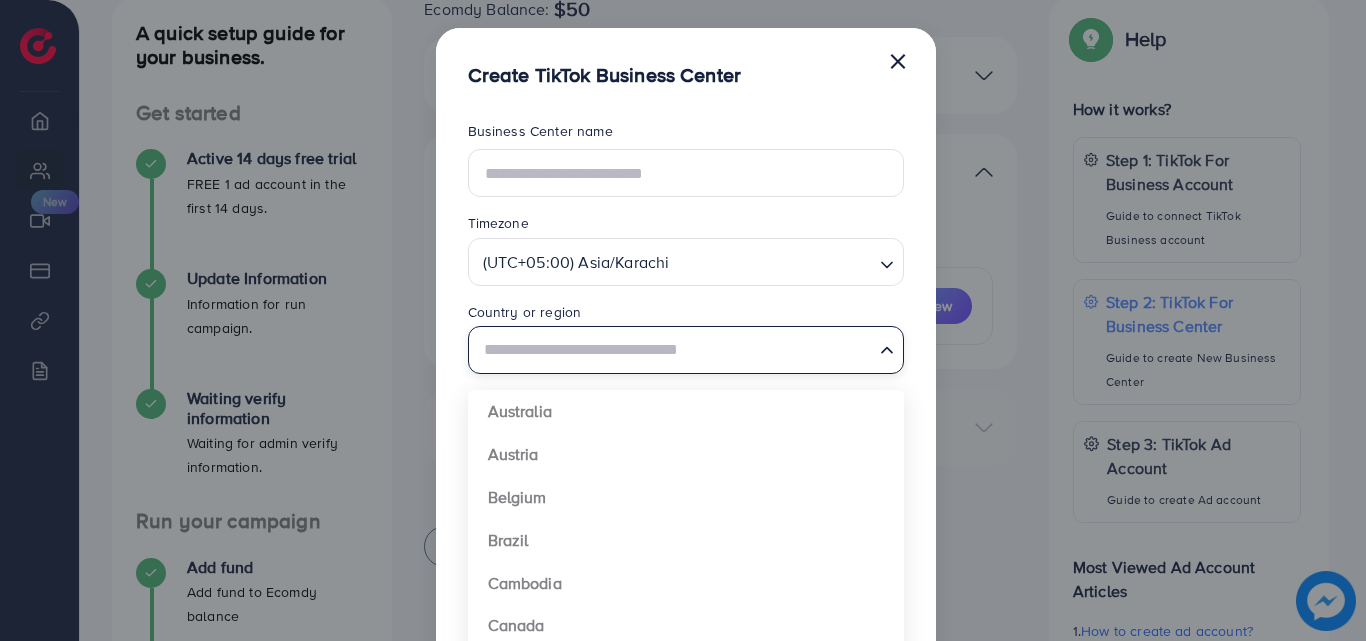 click at bounding box center [674, 350] 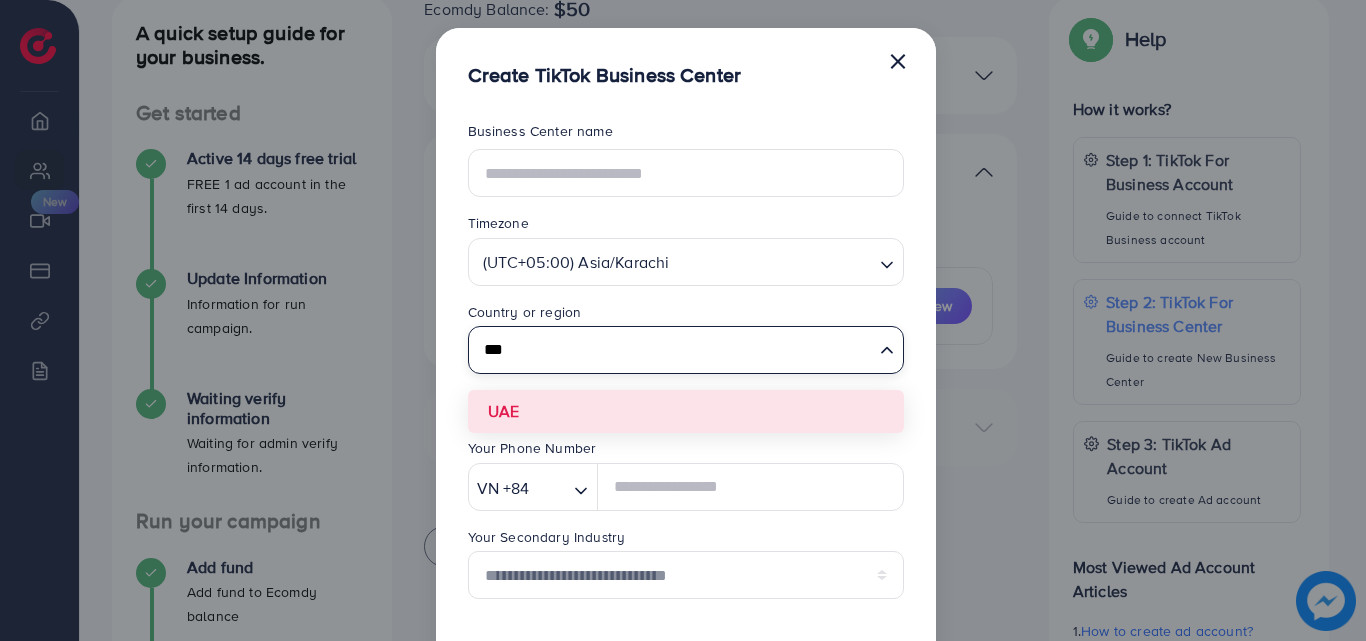 type on "***" 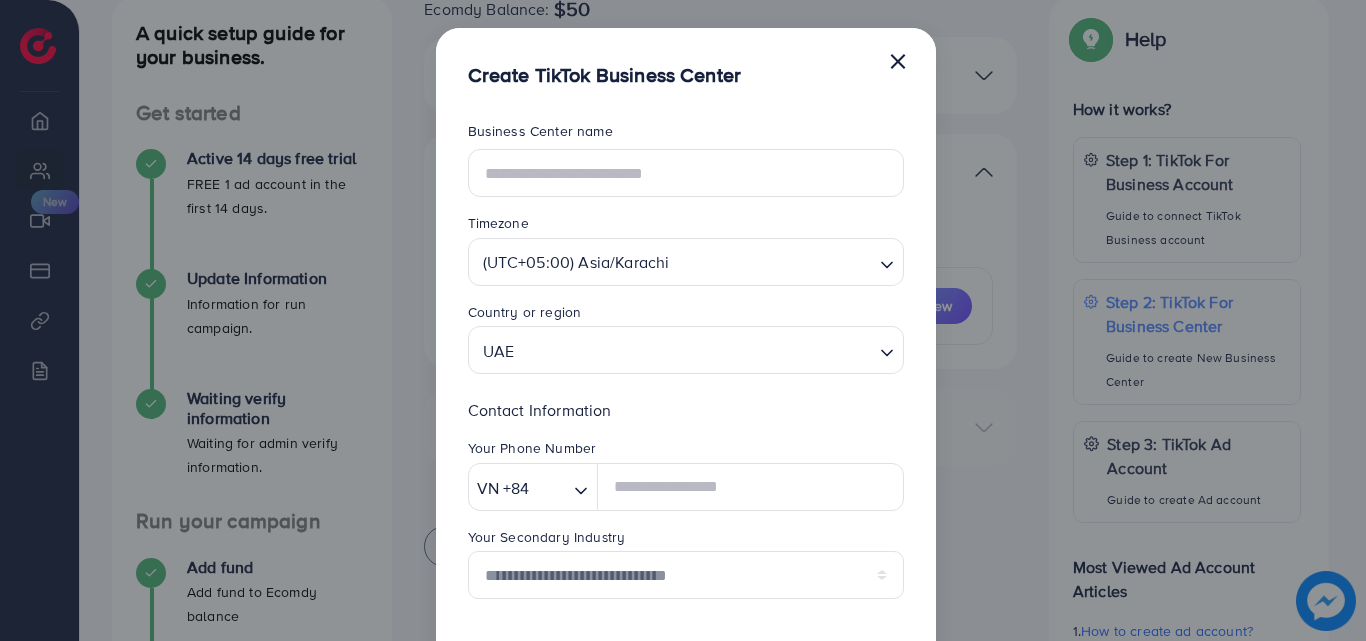 click on "**********" at bounding box center (686, 522) 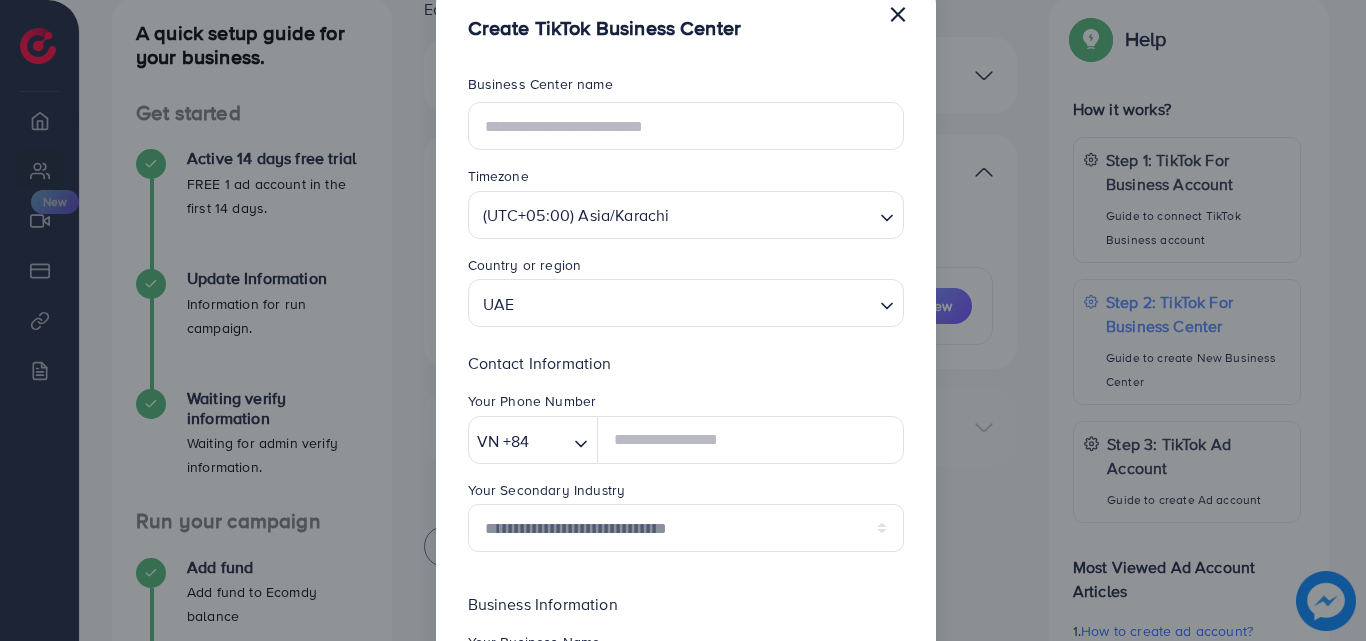 scroll, scrollTop: 0, scrollLeft: 0, axis: both 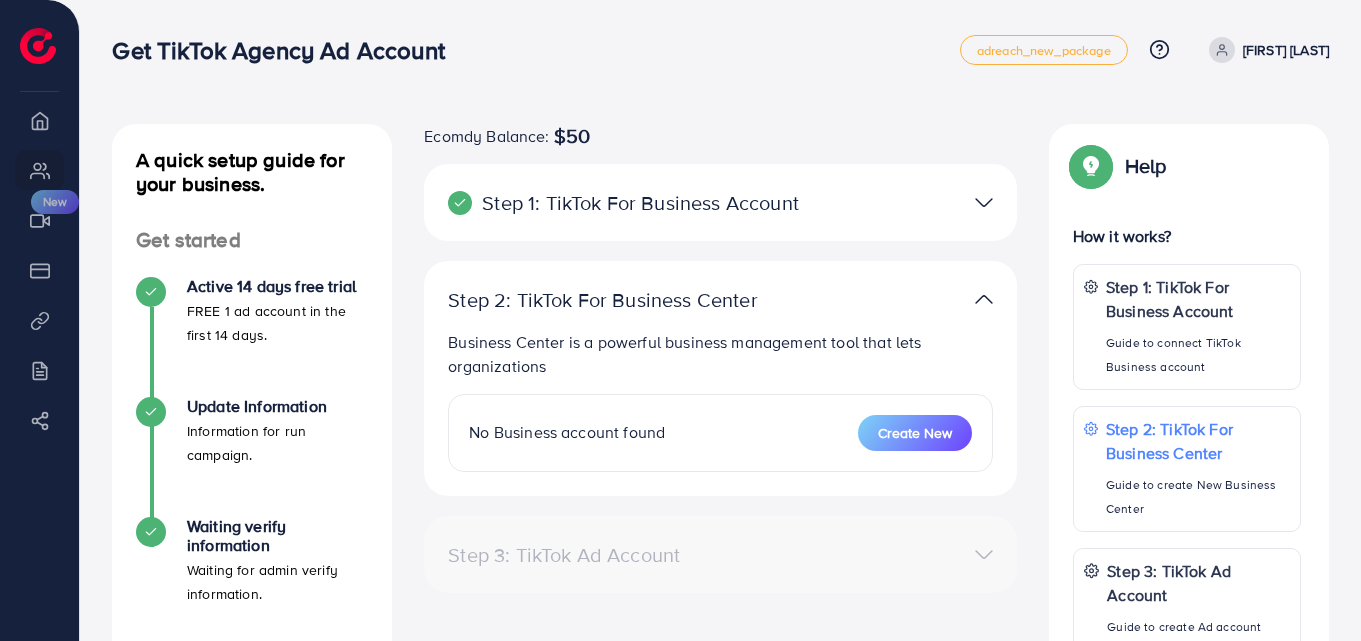 click on "Ecomdy Balance:  $50  Step 1: TikTok For Business Account   Connect to TikTok for Business to access all of your business account in one place   [USERNAME]   User ID: [USER_ID]   By connecting your account, you agree to our   TikTok Business Product (Data) Terms   Step 2: TikTok For Business Center   Business Center is a powerful business management tool that lets organizations  No Business account found  Create New   Step 3: TikTok Ad Account   Create a TikTok Ad account  No accounts found  Create New   If you have any problem, please contact us by   Live Chat   Back to Add fund" at bounding box center [720, 421] 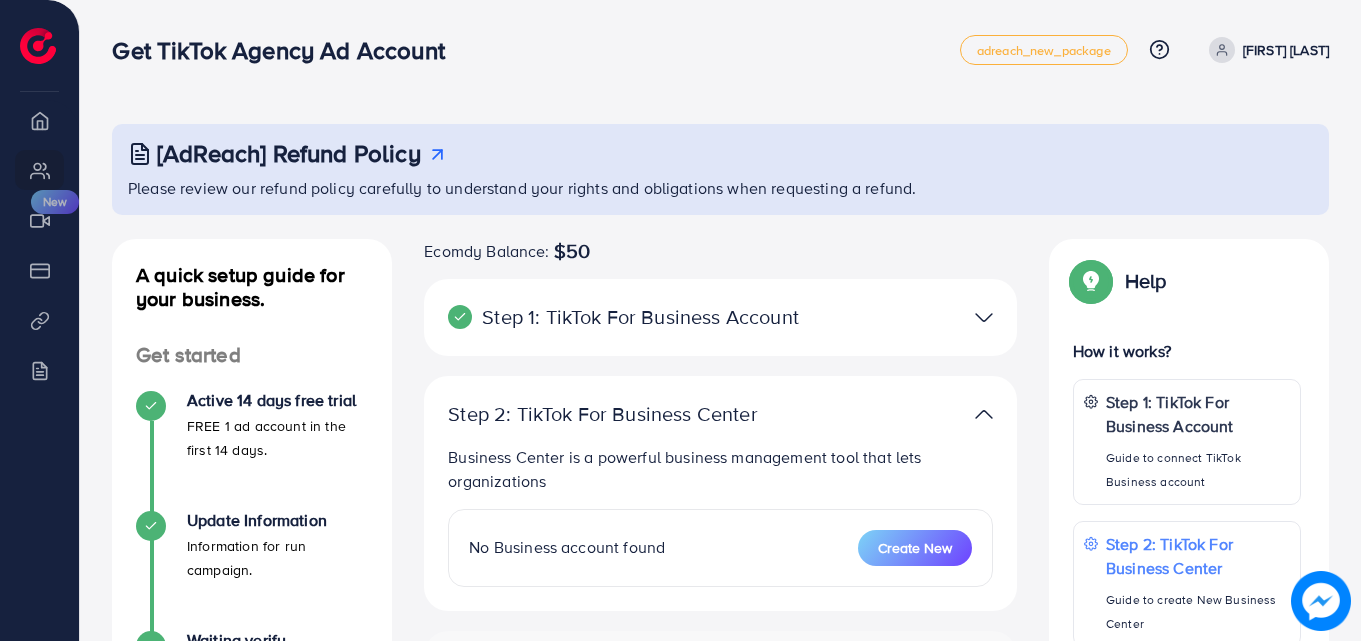 click on "No Business account found  Create New" at bounding box center (720, 548) 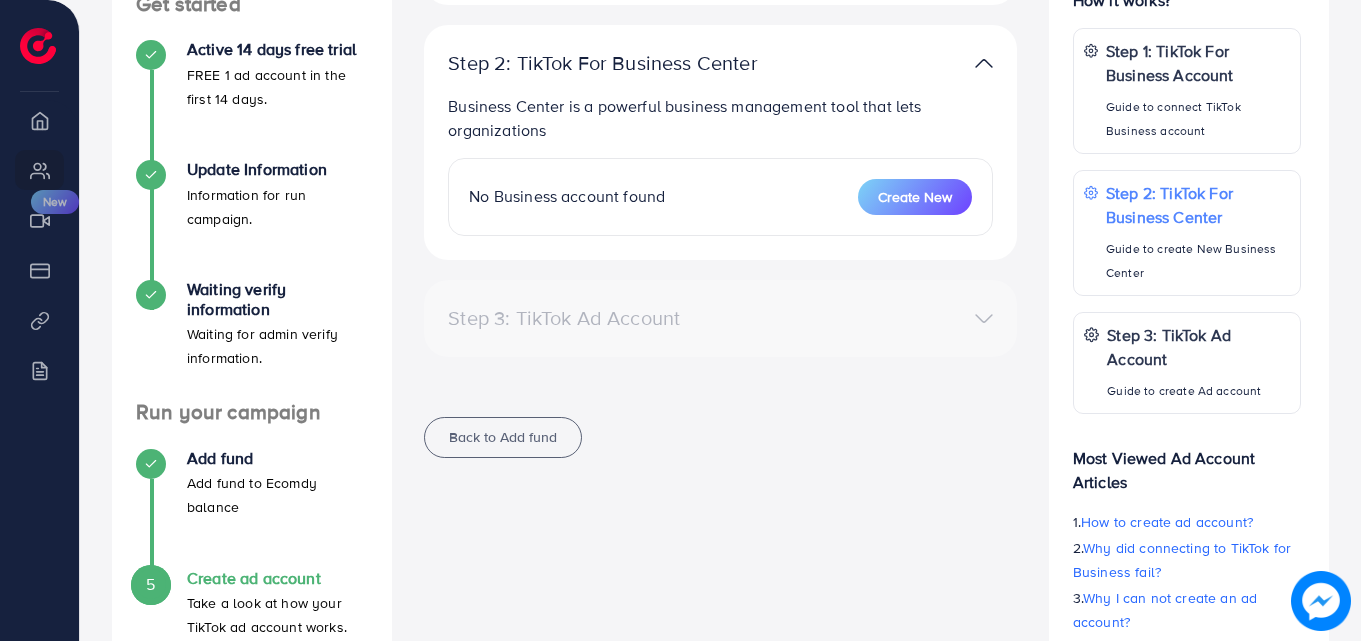 scroll, scrollTop: 478, scrollLeft: 0, axis: vertical 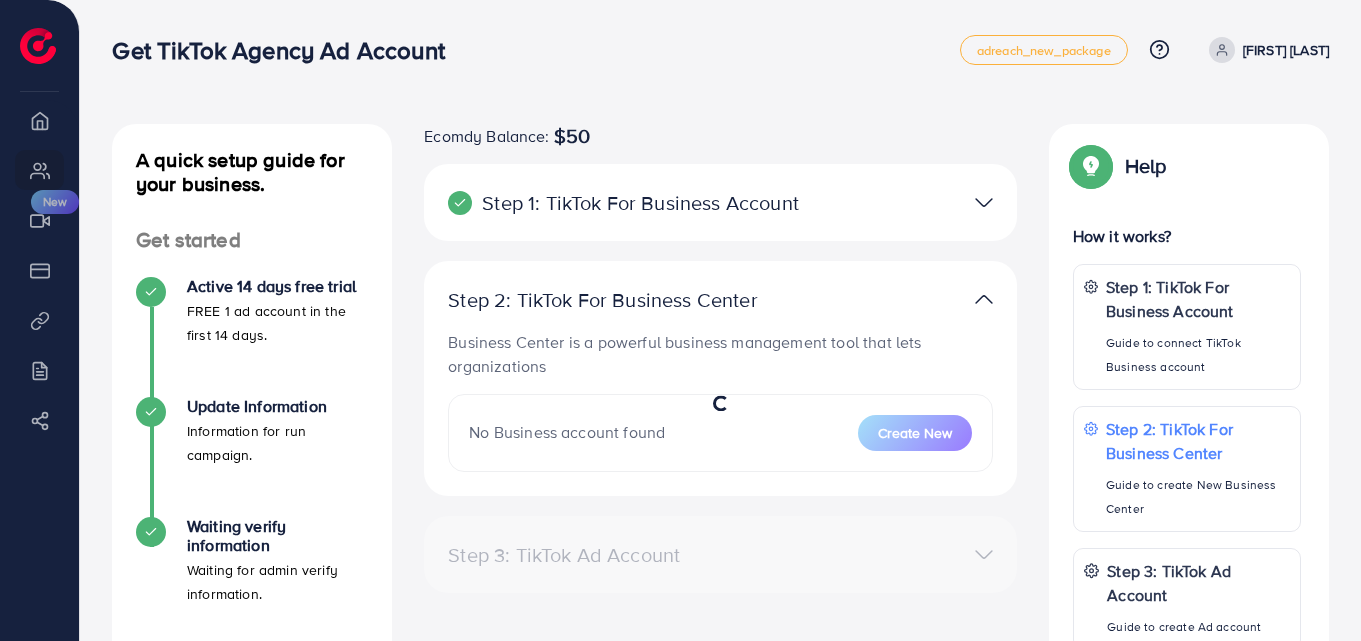 click on "Step 3: TikTok Ad Account   Create a TikTok Ad account  No accounts found  Create New" at bounding box center (720, 554) 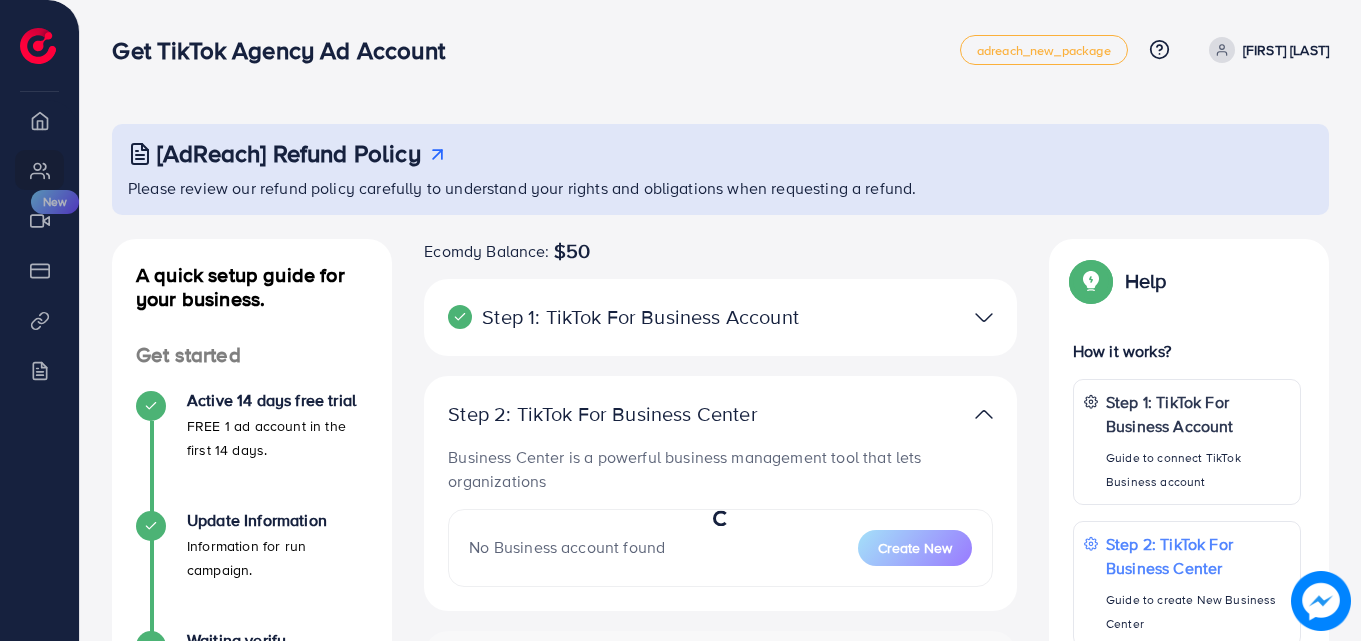 click on "Ecomdy Balance:  $50  Step 1: TikTok For Business Account   Connect to TikTok for Business to access all of your business account in one place   [USERNAME]   User ID: [USERID]   By connecting your account, you agree to our   TikTok Business Product (Data) Terms   Step 2: TikTok For Business Center   Business Center is a powerful business management tool that lets organizations  No Business account found  Create New   Step 3: TikTok Ad Account   Create a TikTok Ad account  No accounts found  Create New   If you have any problem, please contact us by   Messenger   Back to Add fund" at bounding box center [720, 536] 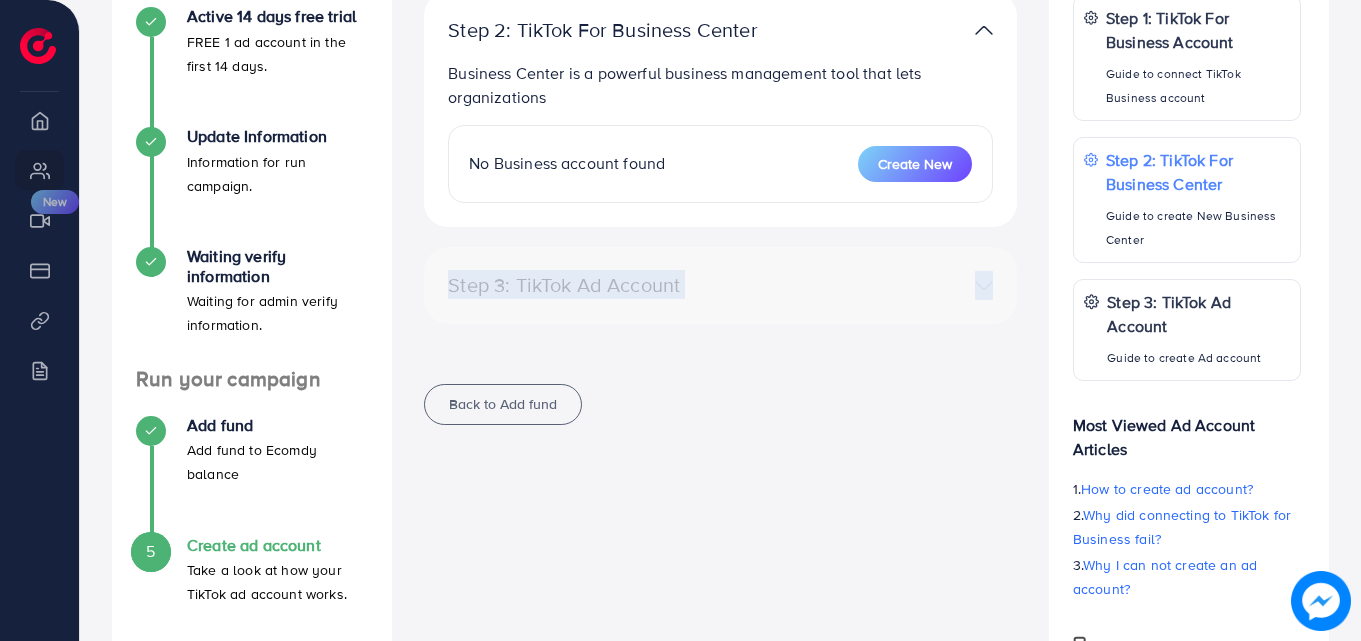 scroll, scrollTop: 393, scrollLeft: 0, axis: vertical 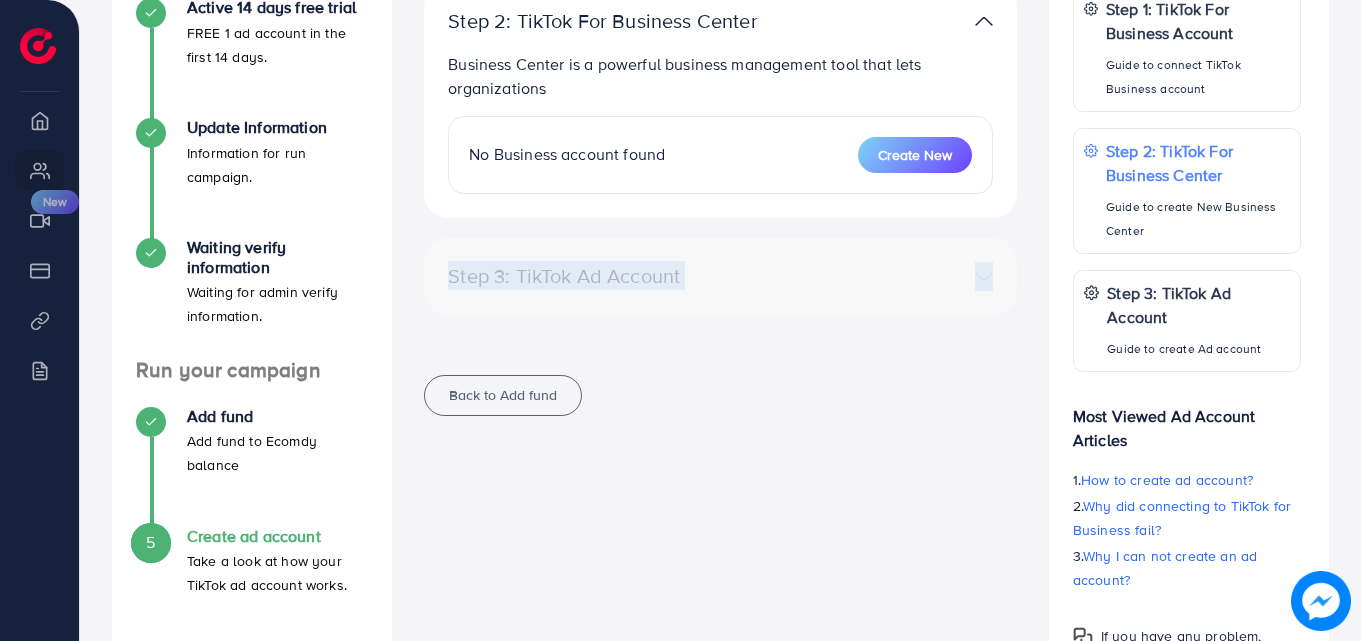 click on "Step 3: TikTok Ad Account   Create a TikTok Ad account  No accounts found  Create New" at bounding box center [720, 276] 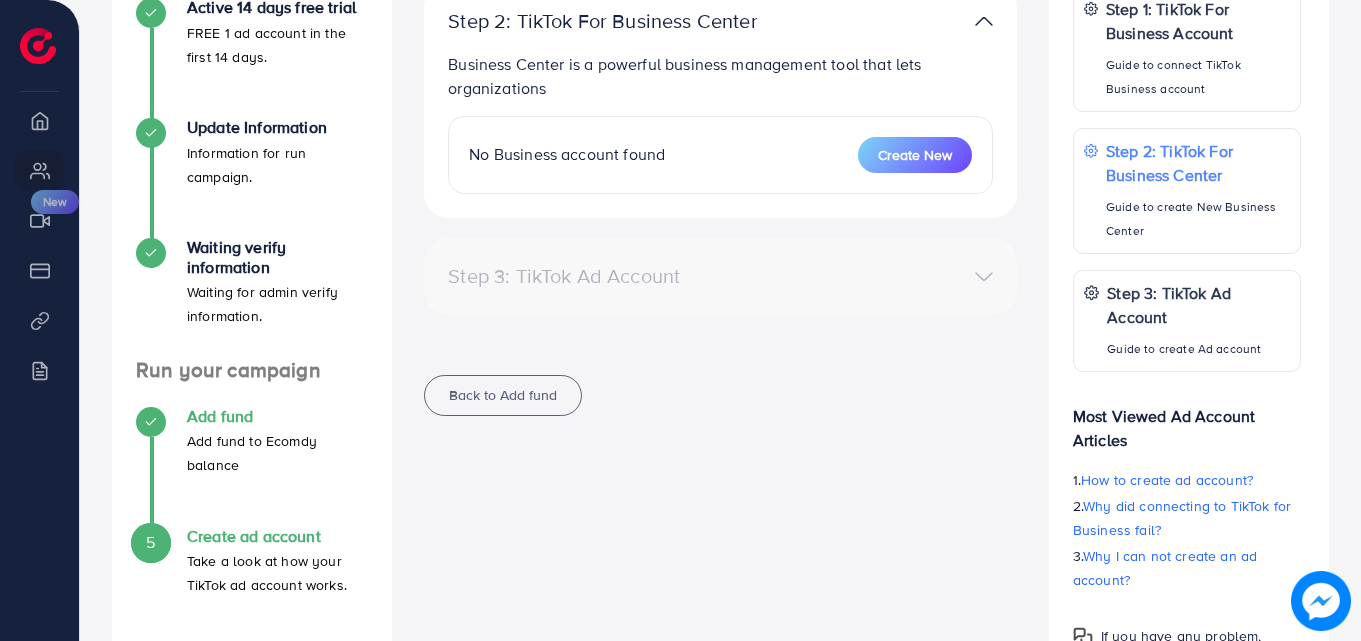 click on "Add fund to Ecomdy balance" at bounding box center (277, 453) 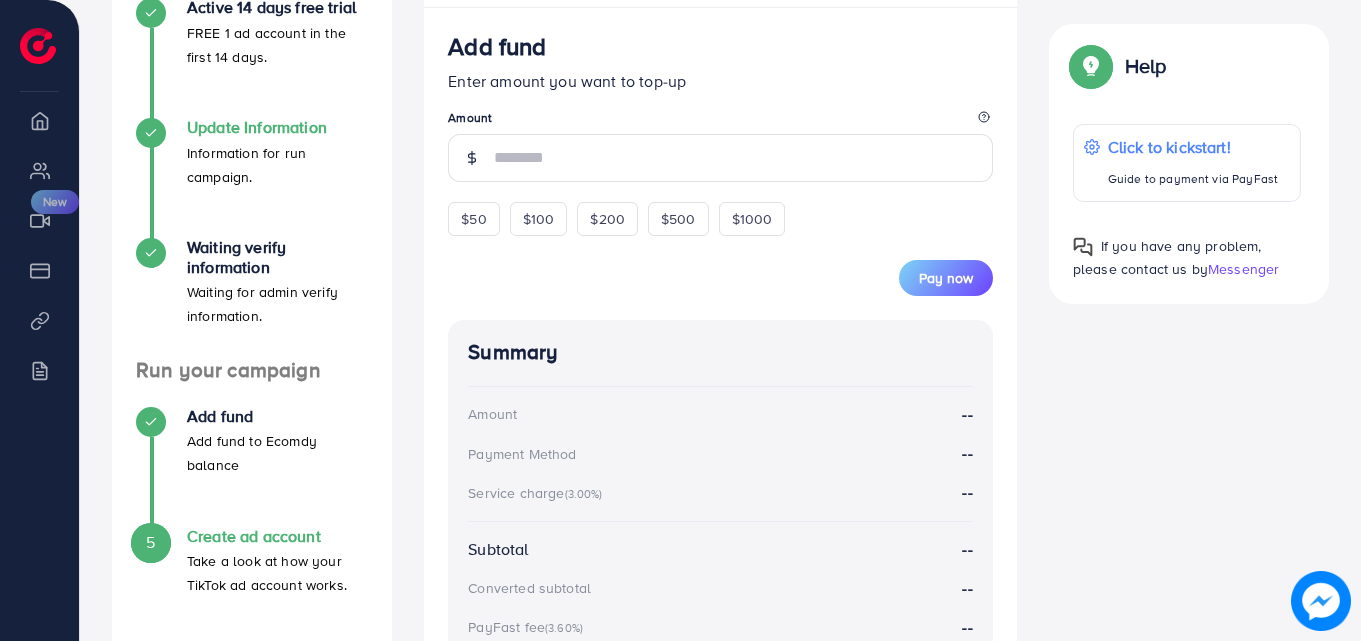 click on "Information for run campaign." at bounding box center (277, 165) 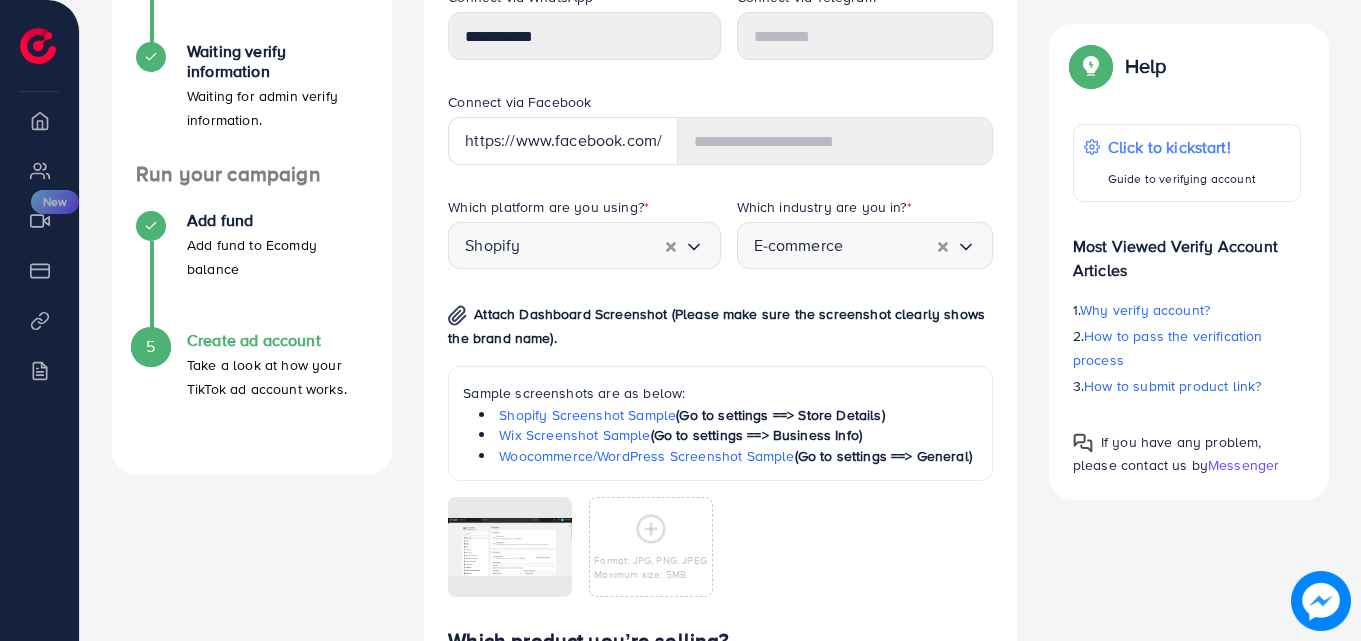 scroll, scrollTop: 599, scrollLeft: 0, axis: vertical 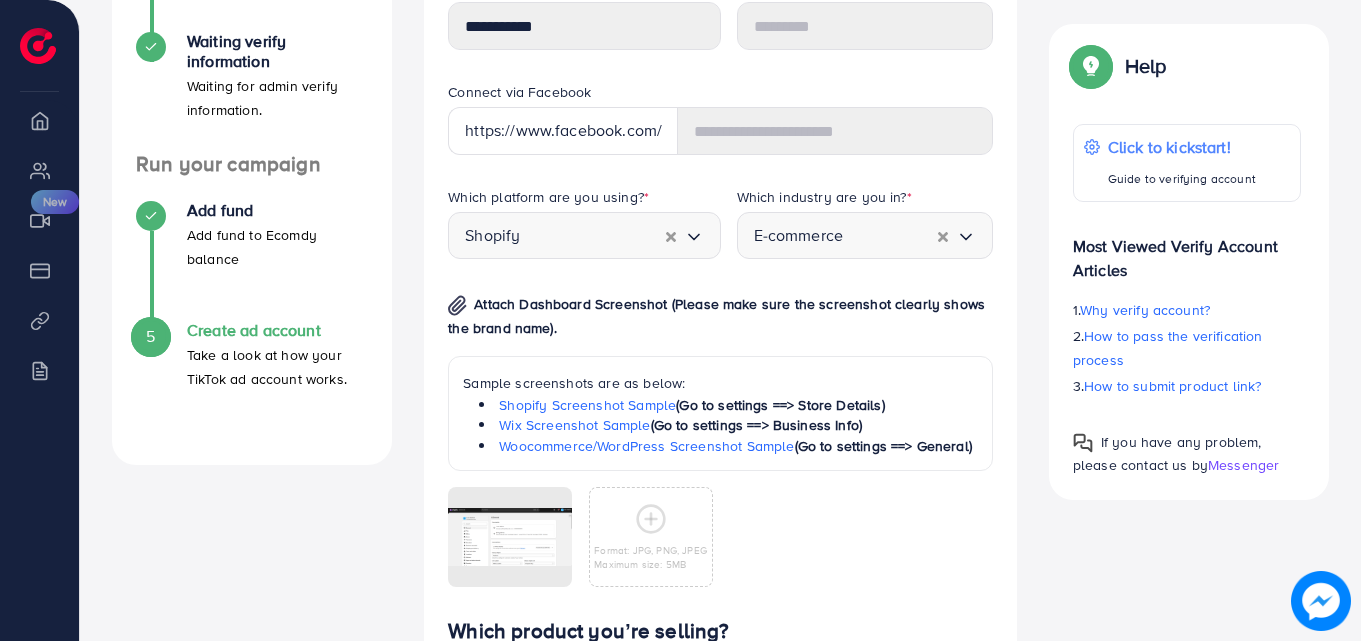 click on "Create ad account" at bounding box center (277, 330) 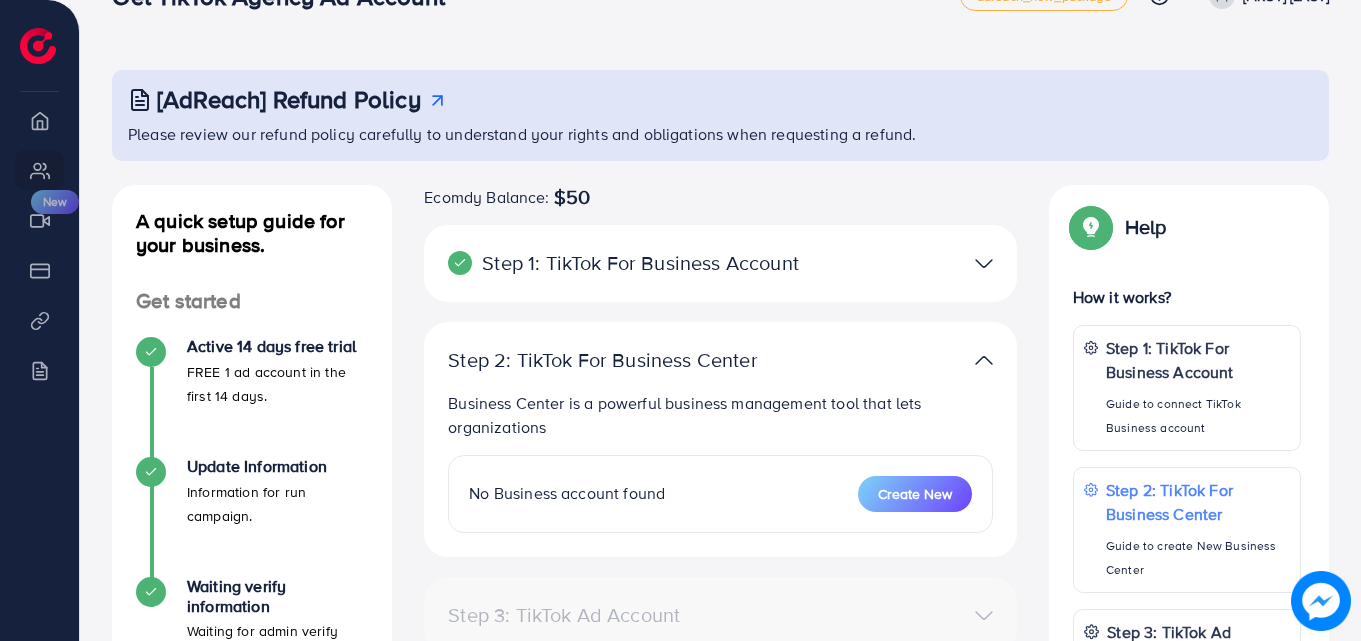 scroll, scrollTop: 29, scrollLeft: 0, axis: vertical 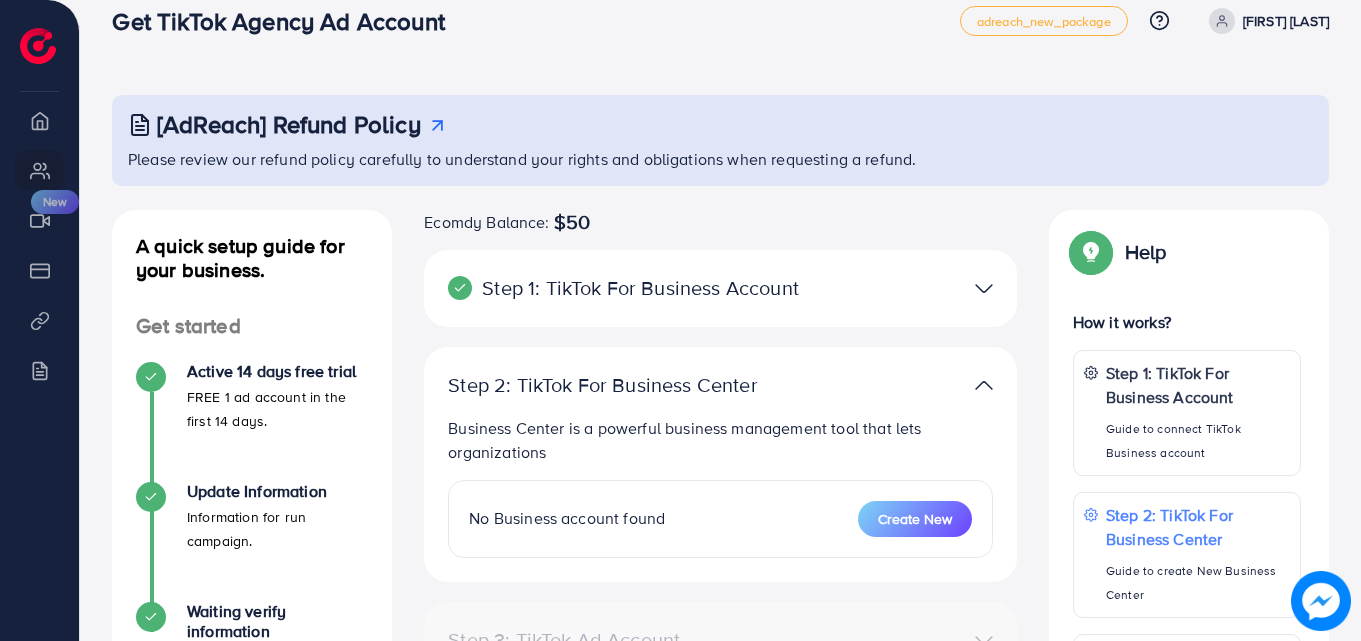 click 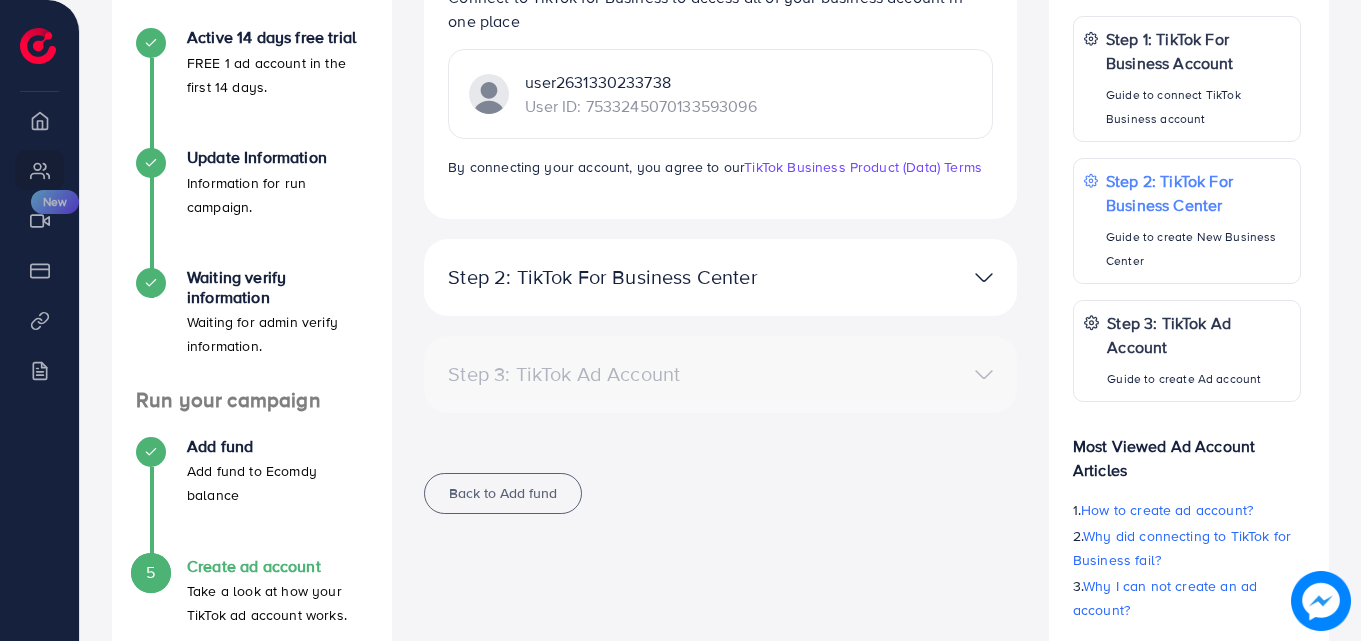 scroll, scrollTop: 378, scrollLeft: 0, axis: vertical 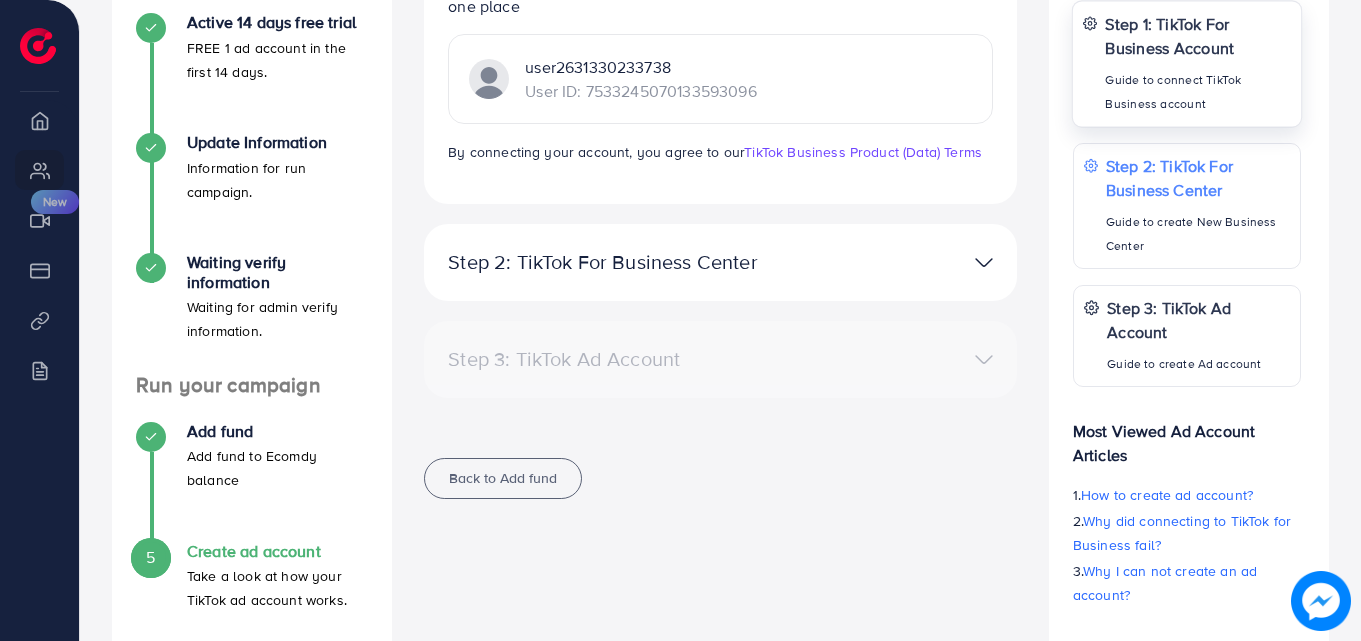 click on "Guide to connect TikTok Business account" at bounding box center [1198, 92] 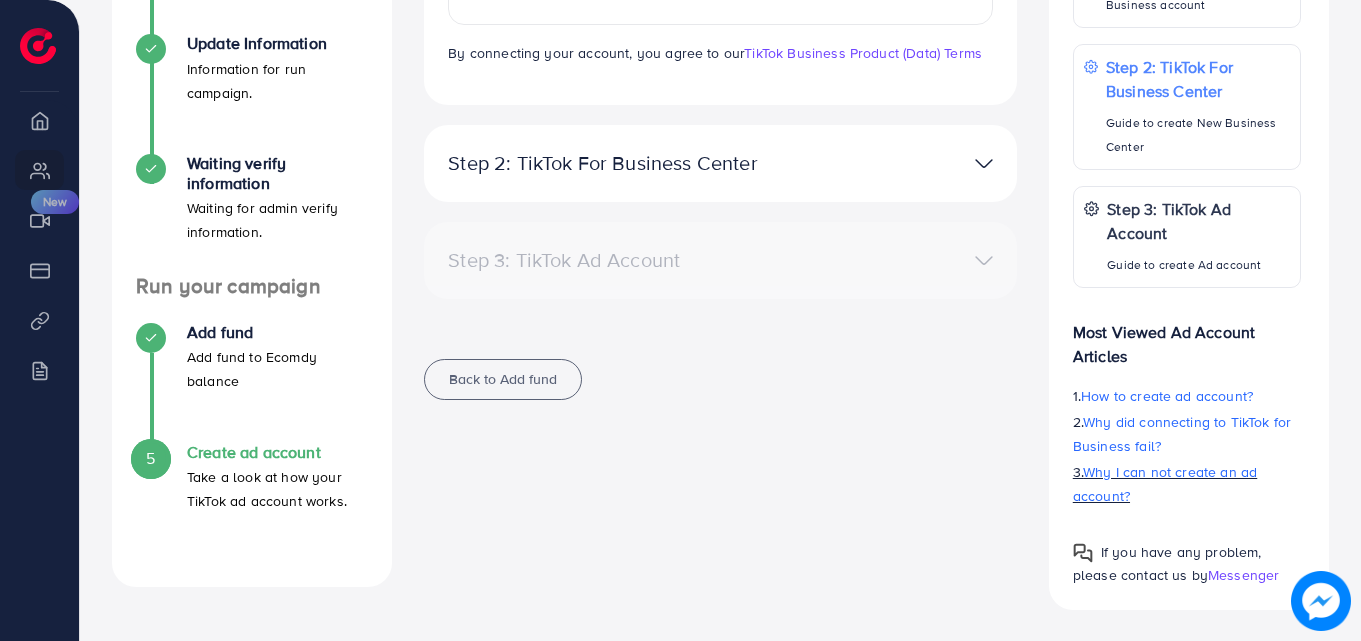 scroll, scrollTop: 478, scrollLeft: 0, axis: vertical 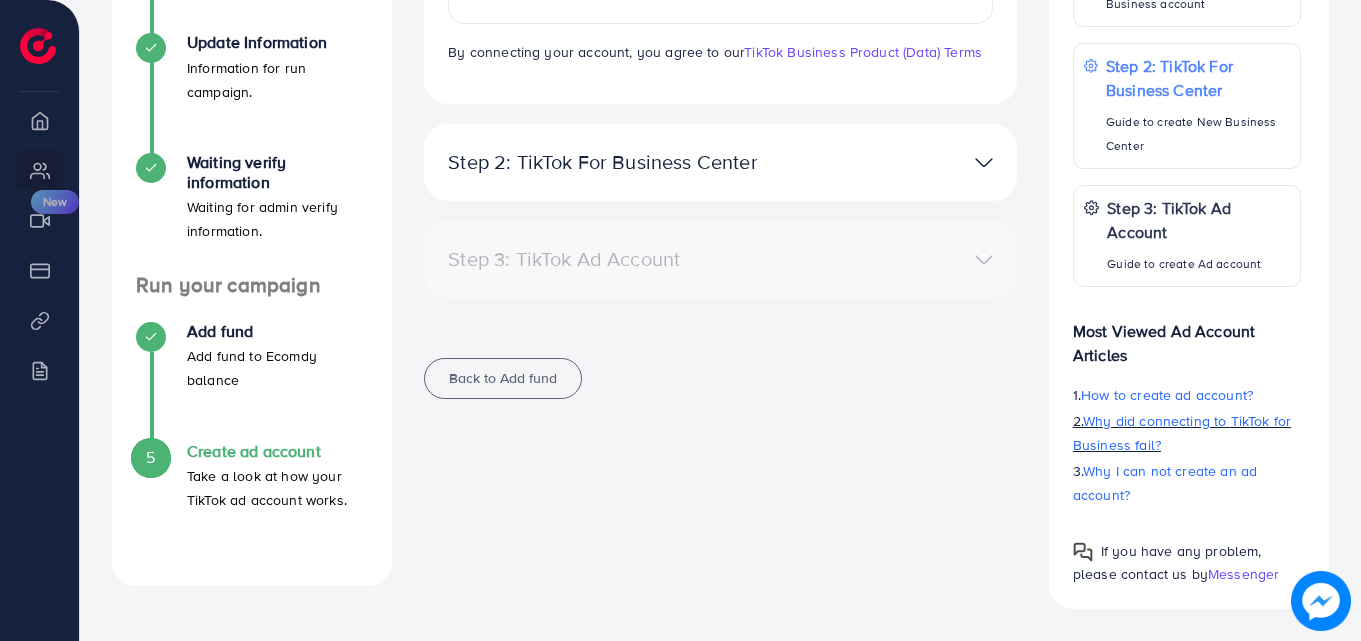 click on "Why did connecting to TikTok for Business fail?" at bounding box center (1182, 433) 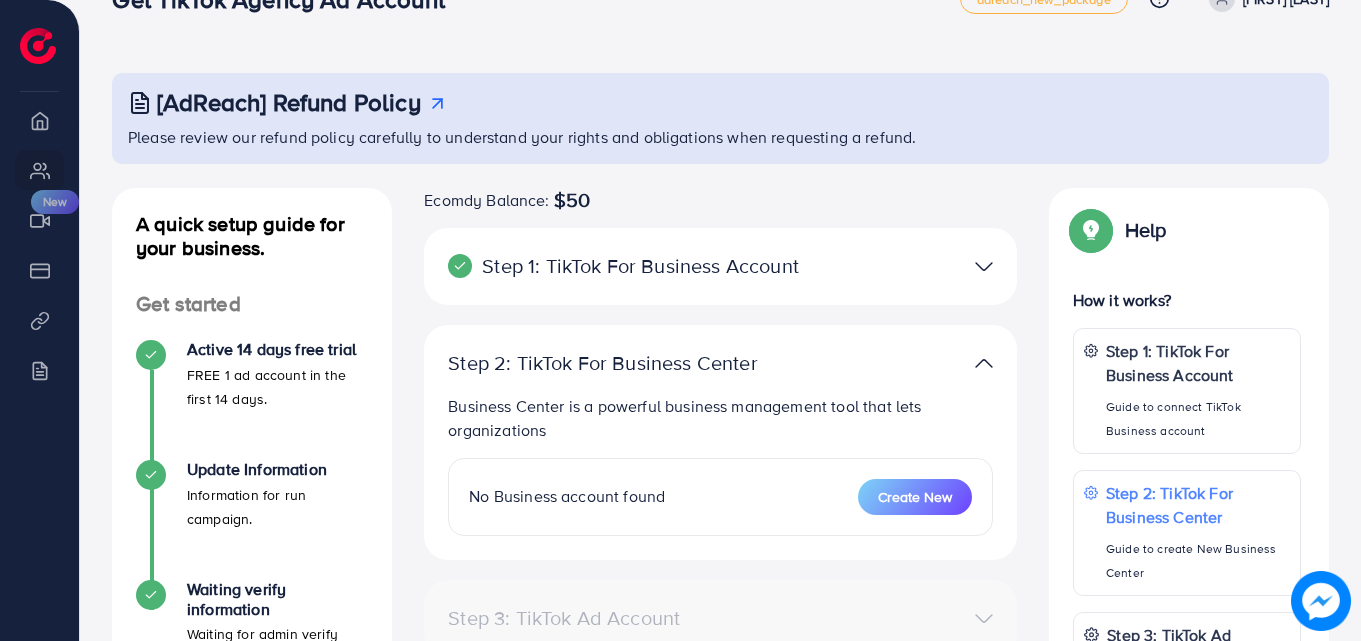 scroll, scrollTop: 50, scrollLeft: 0, axis: vertical 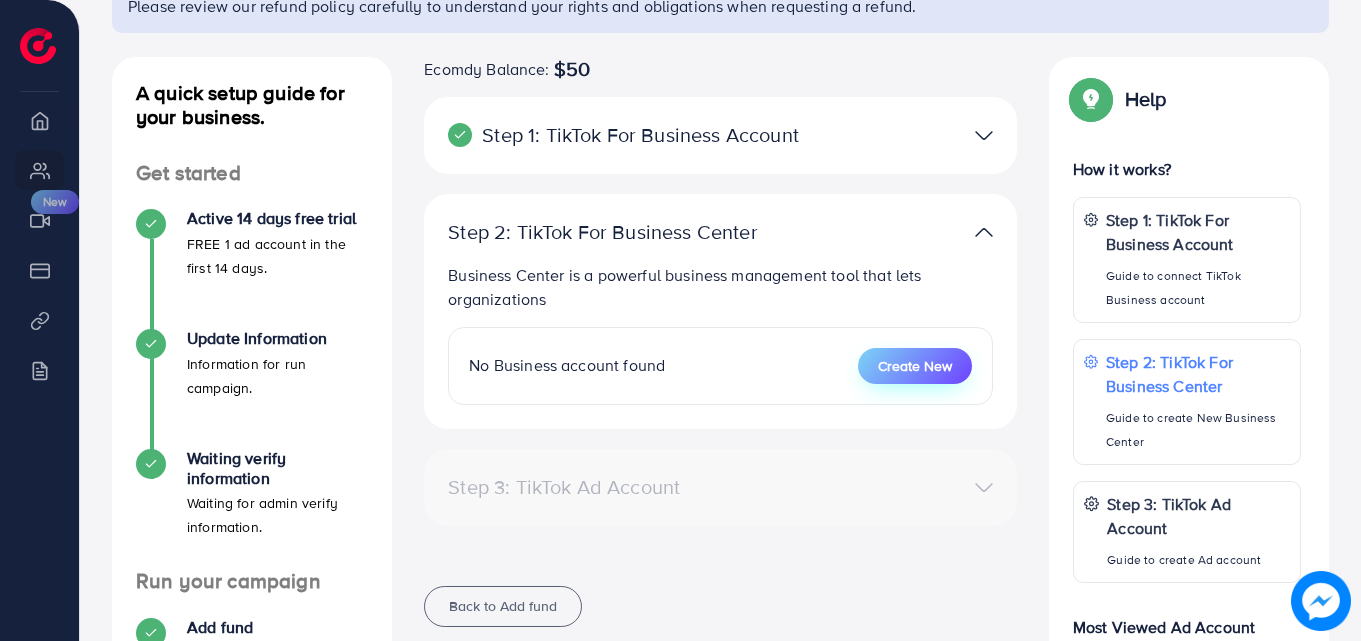 click on "Create New" at bounding box center (915, 366) 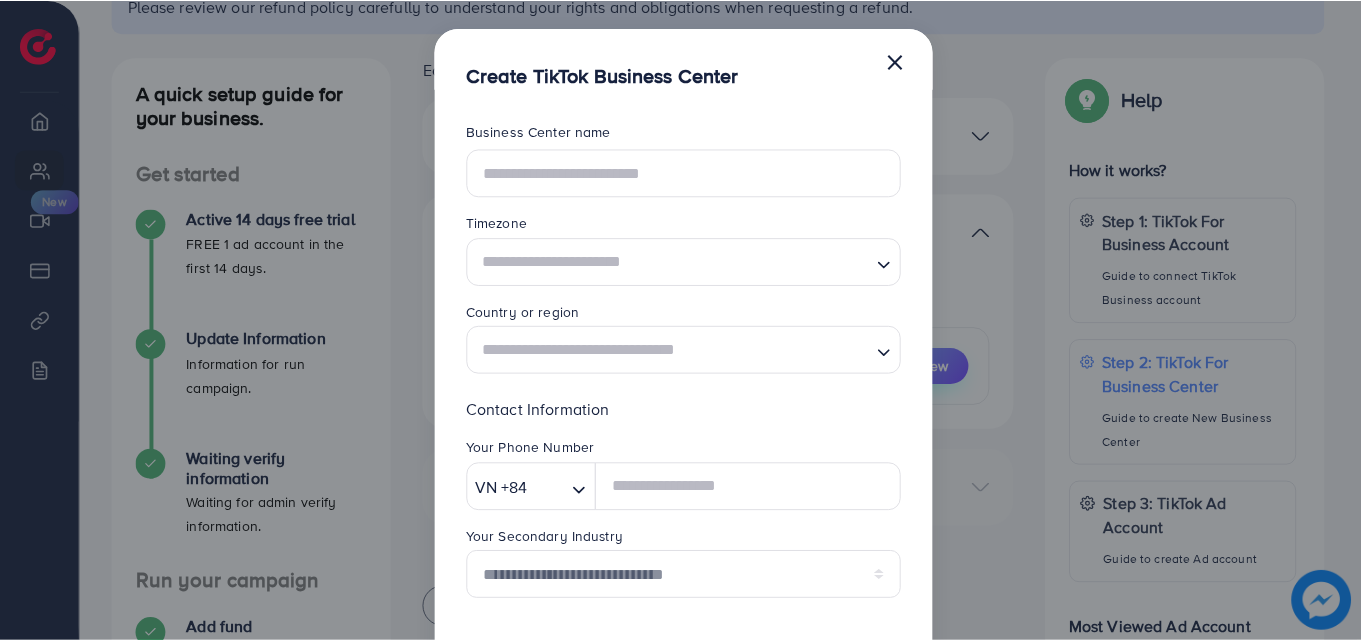 scroll, scrollTop: 0, scrollLeft: 0, axis: both 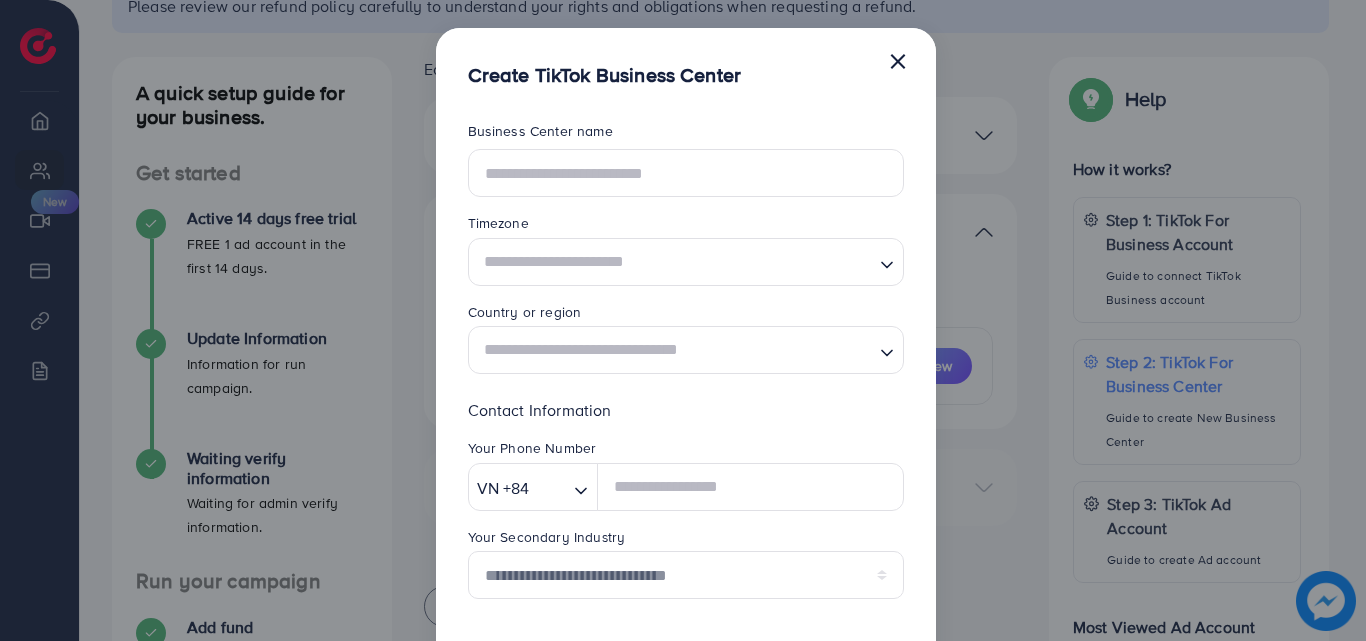 click on "×" at bounding box center (898, 60) 